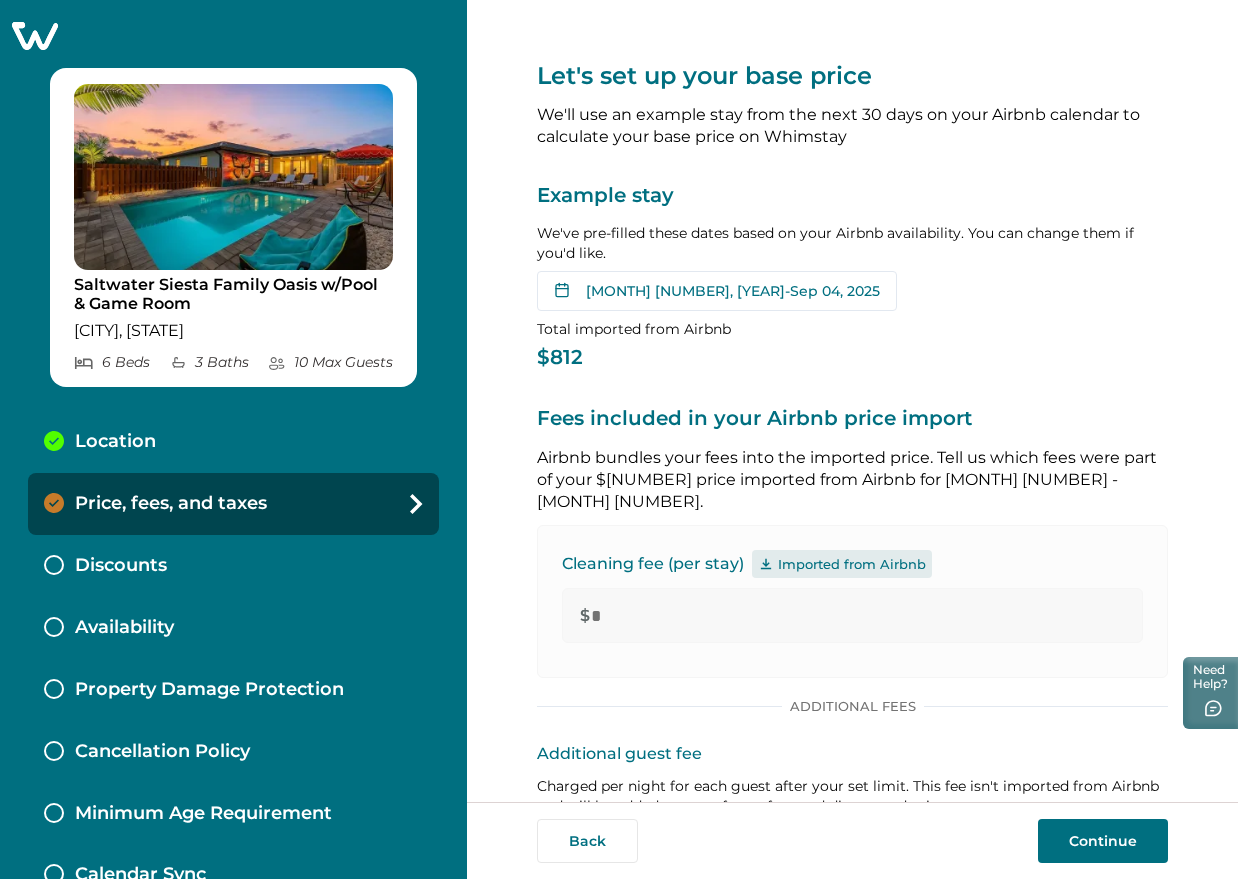 scroll, scrollTop: 0, scrollLeft: 0, axis: both 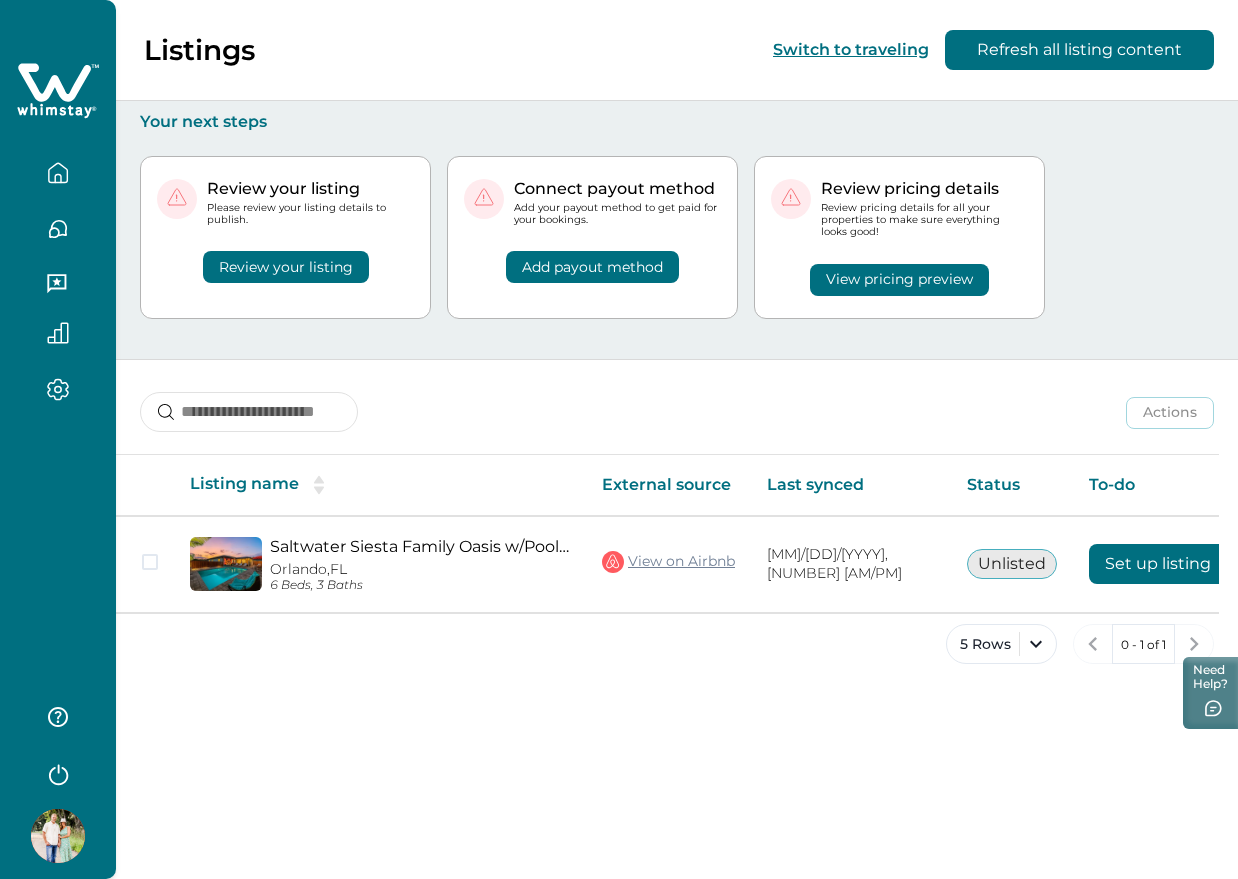 click at bounding box center (58, 836) 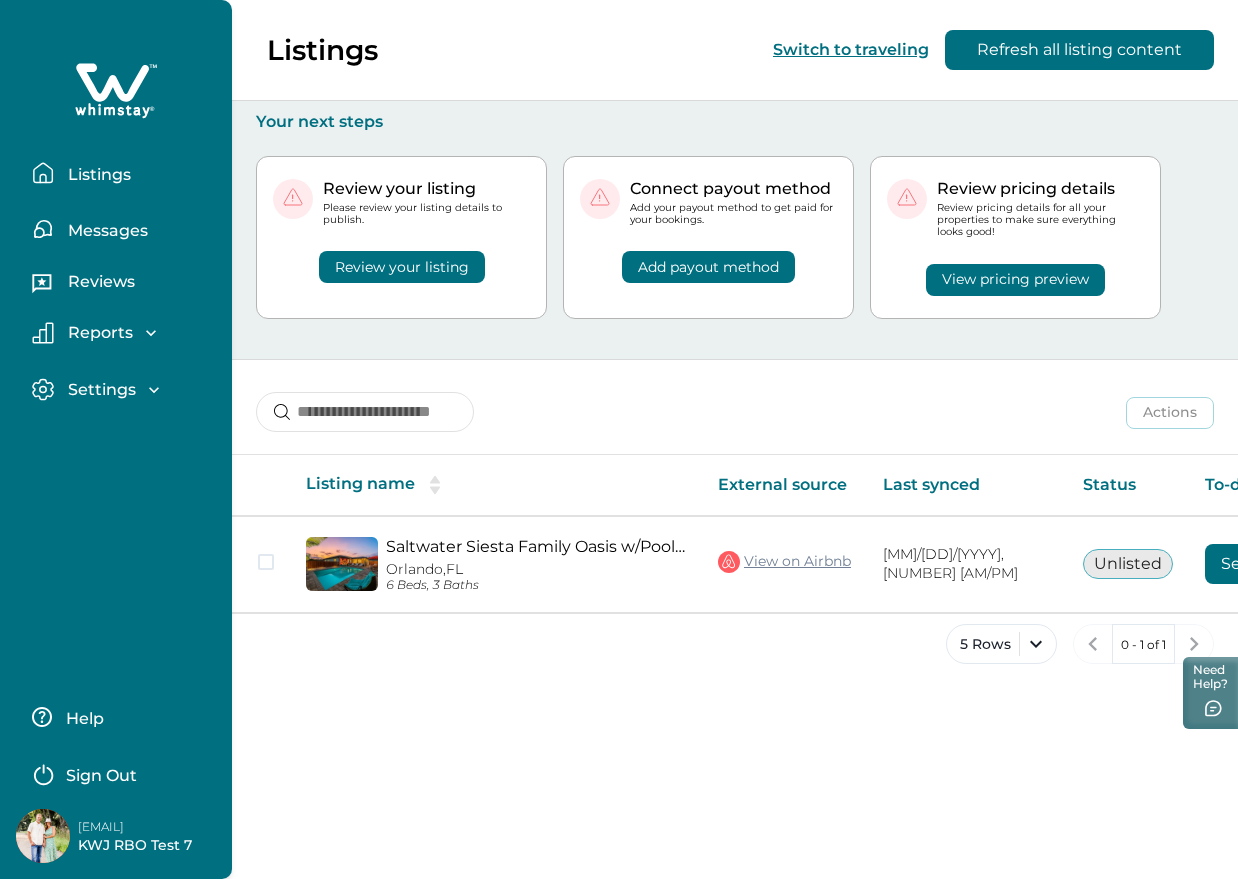 click on "Sign Out" at bounding box center (101, 776) 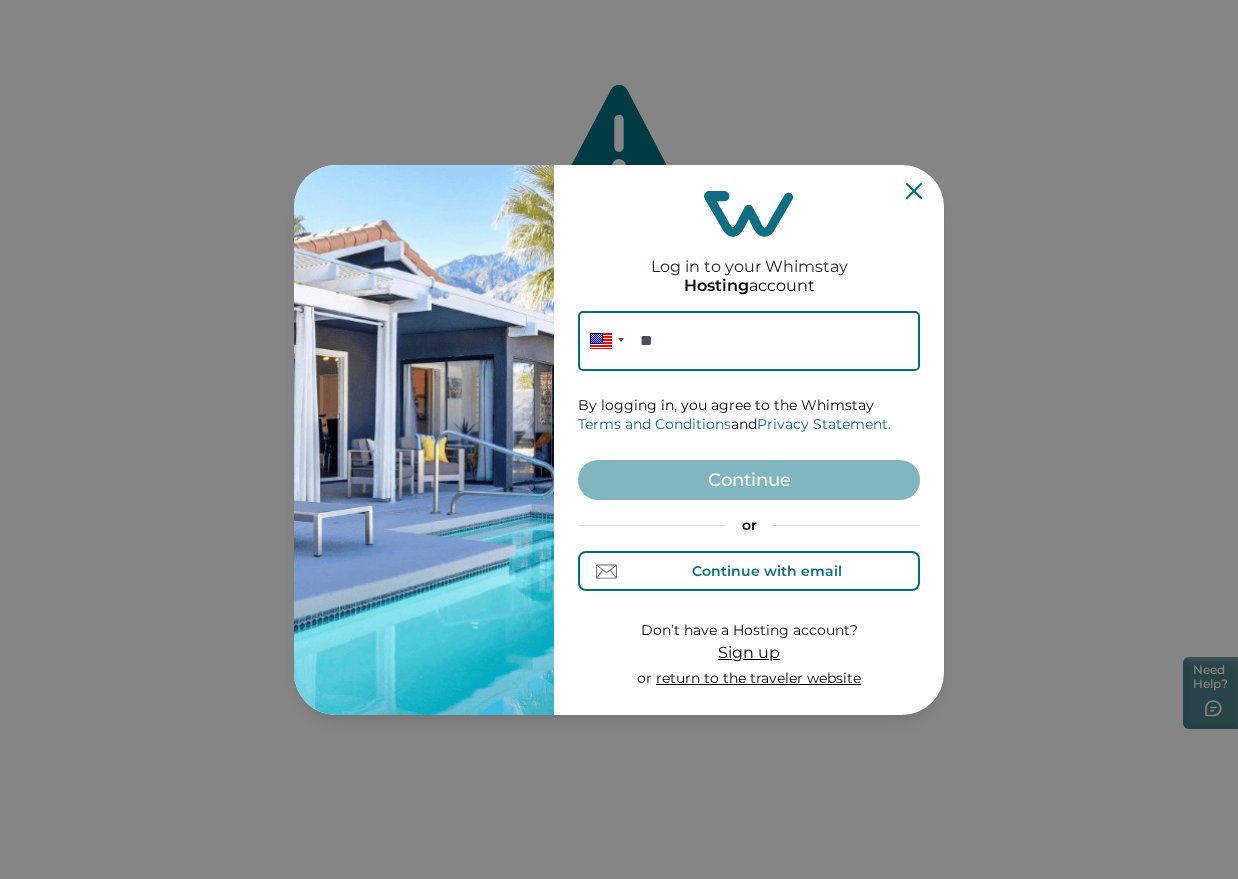 click on "Continue with email" at bounding box center (749, 571) 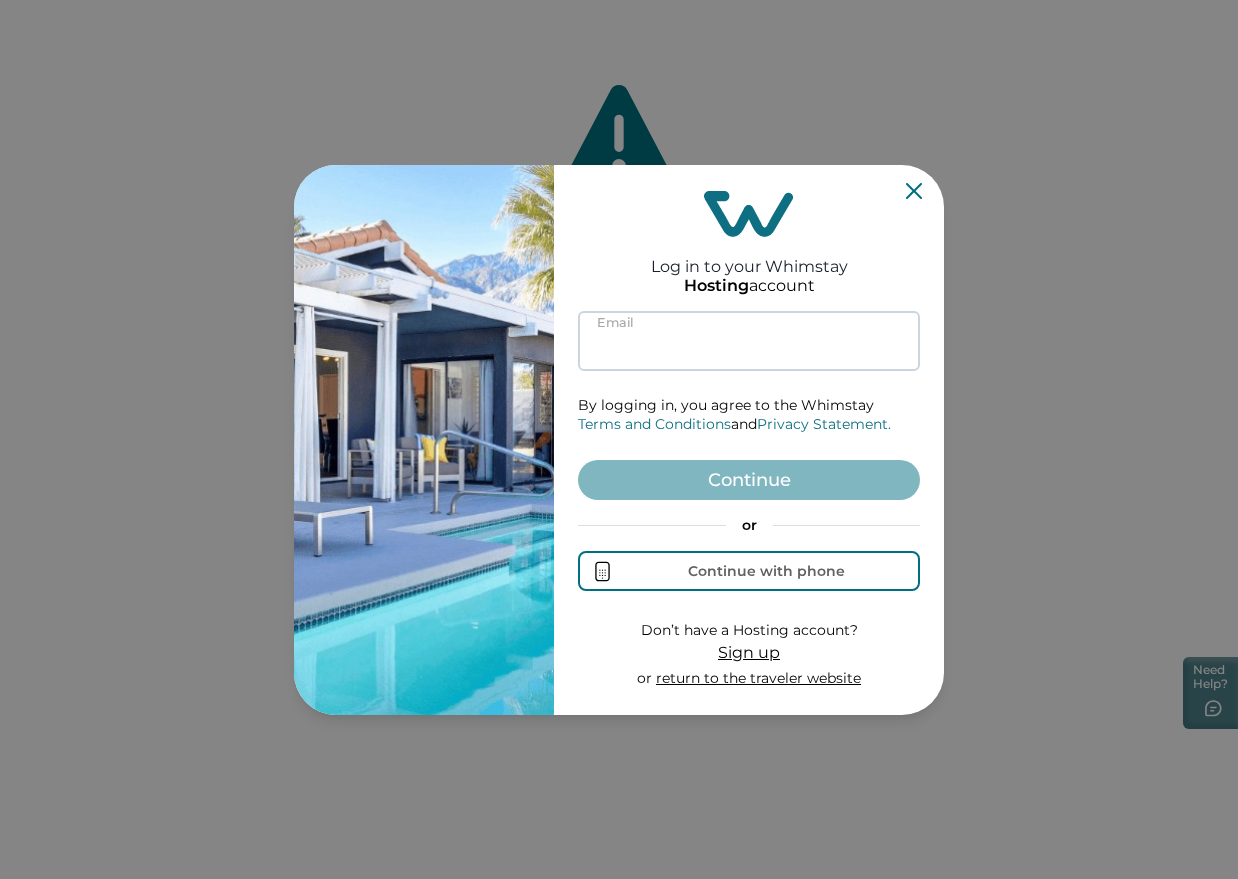 click at bounding box center [749, 341] 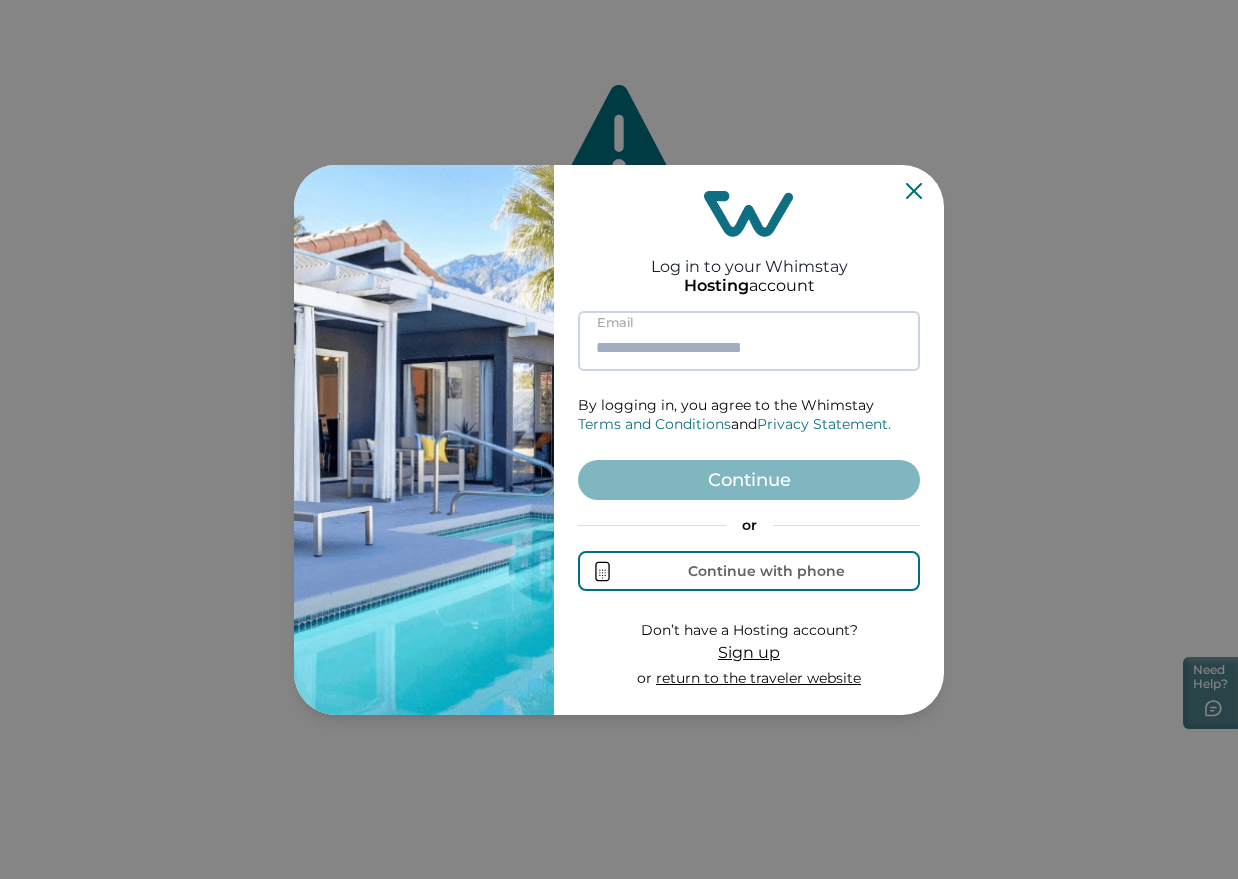 paste on "**********" 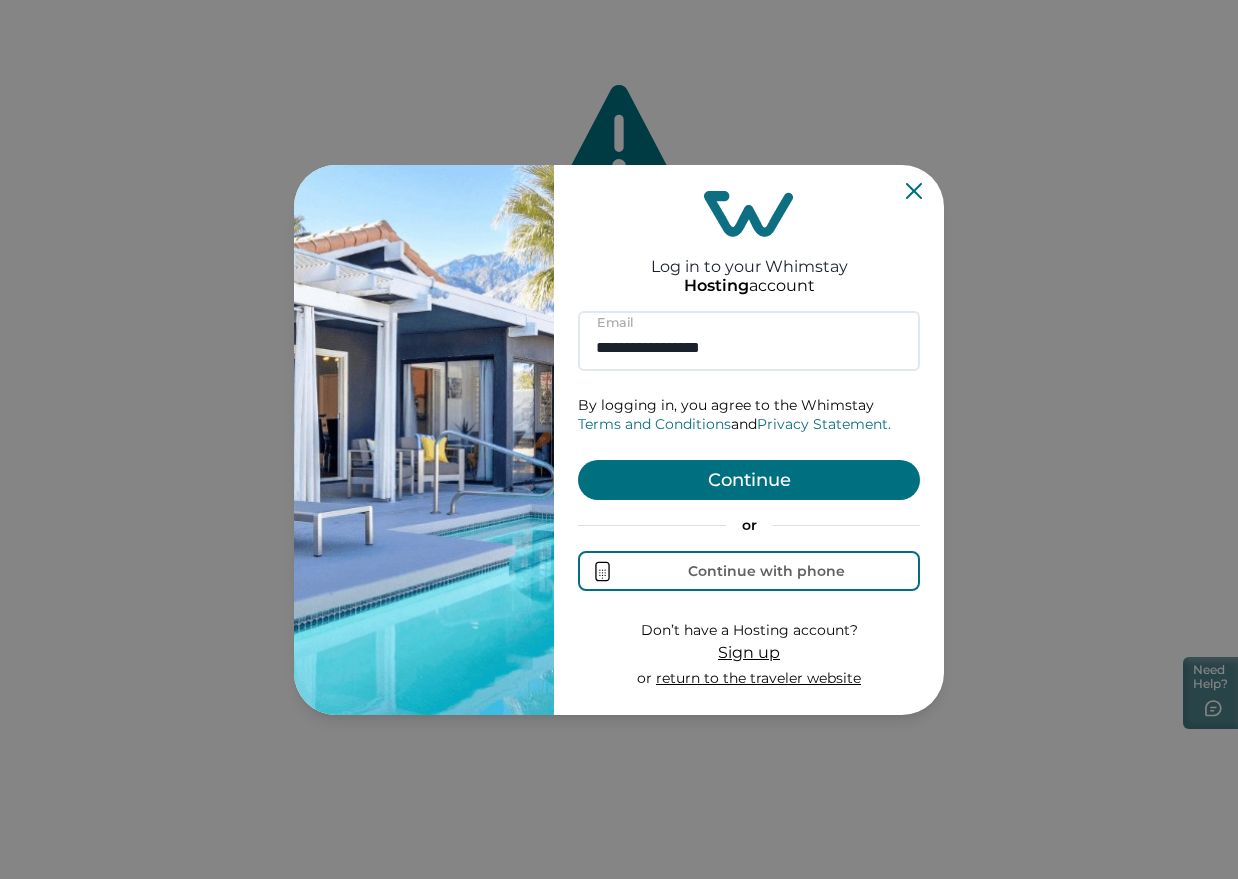 type on "**********" 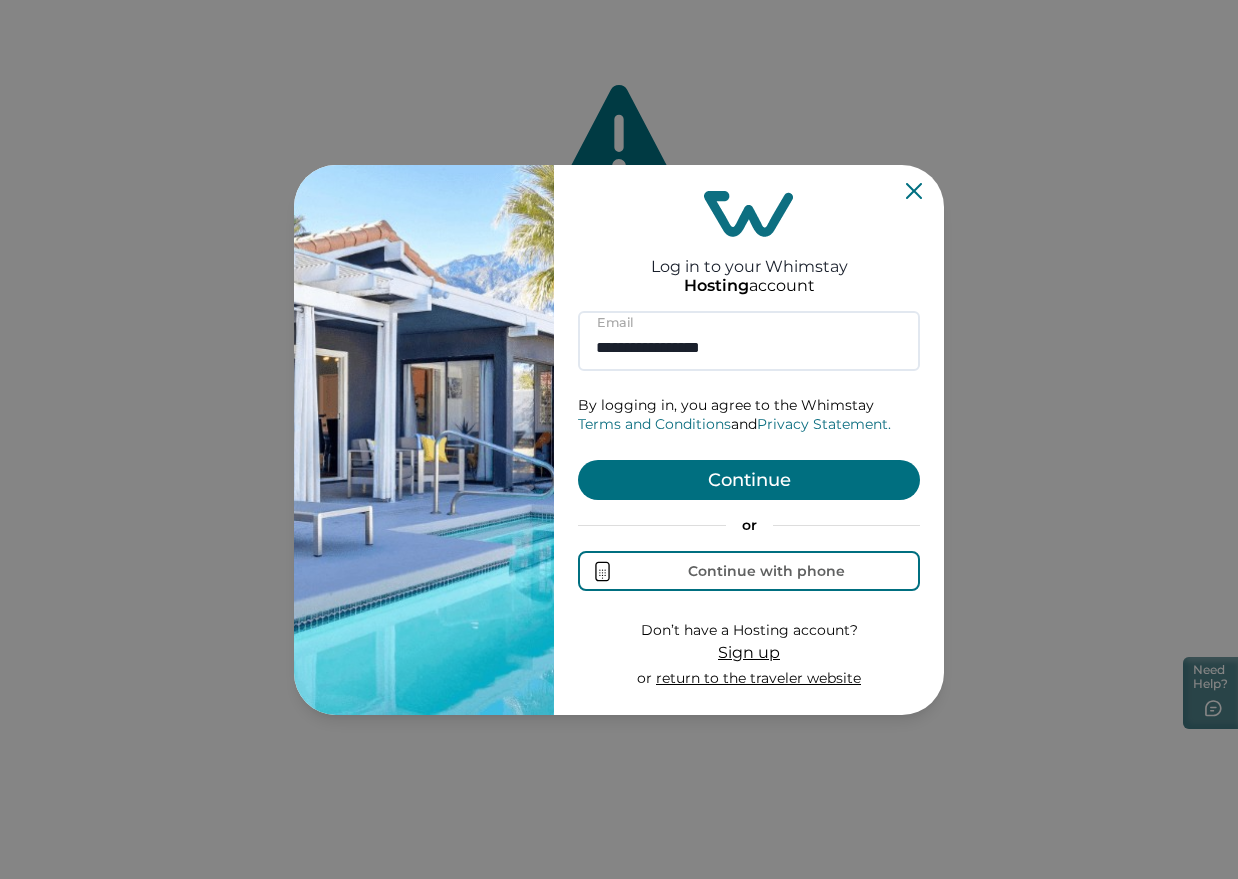click on "Continue" at bounding box center (749, 480) 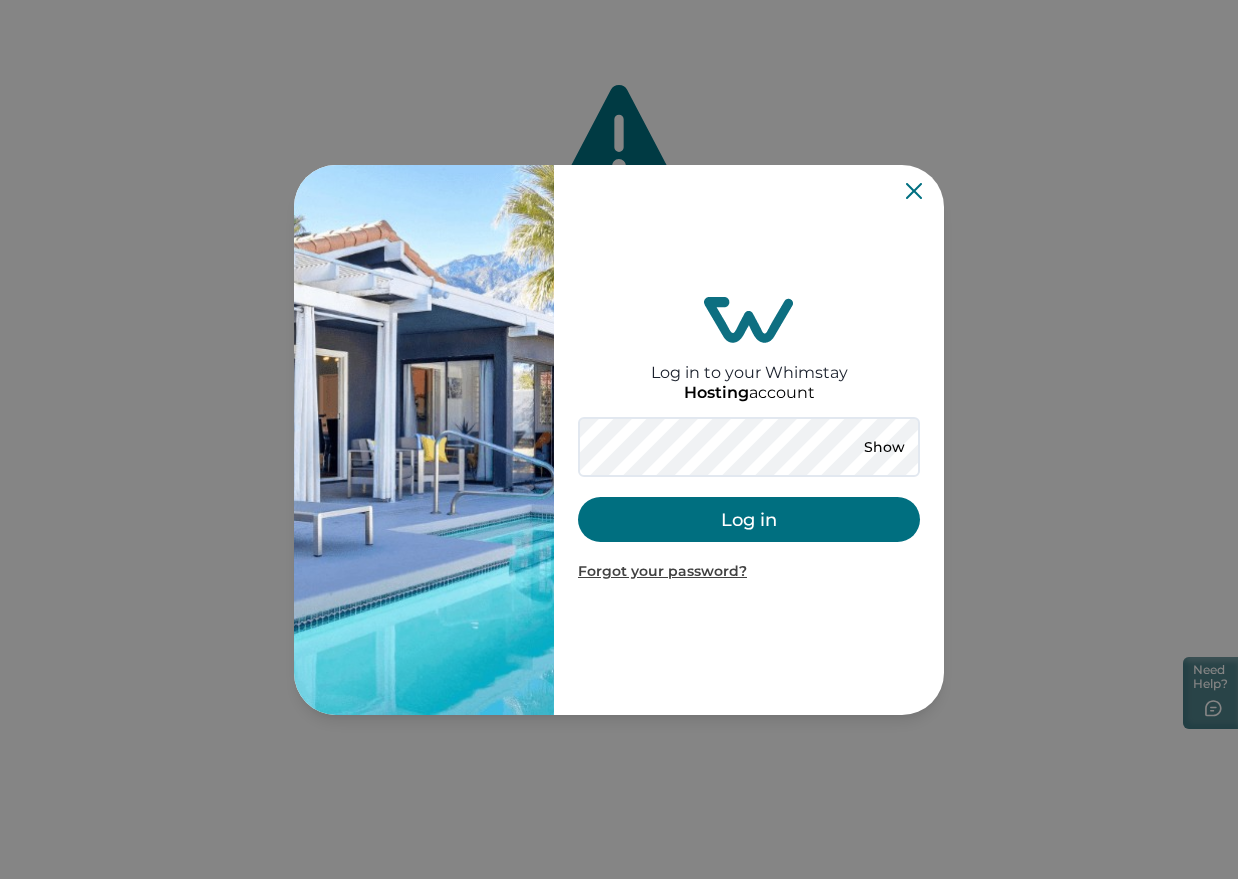 click on "Log in" at bounding box center [749, 519] 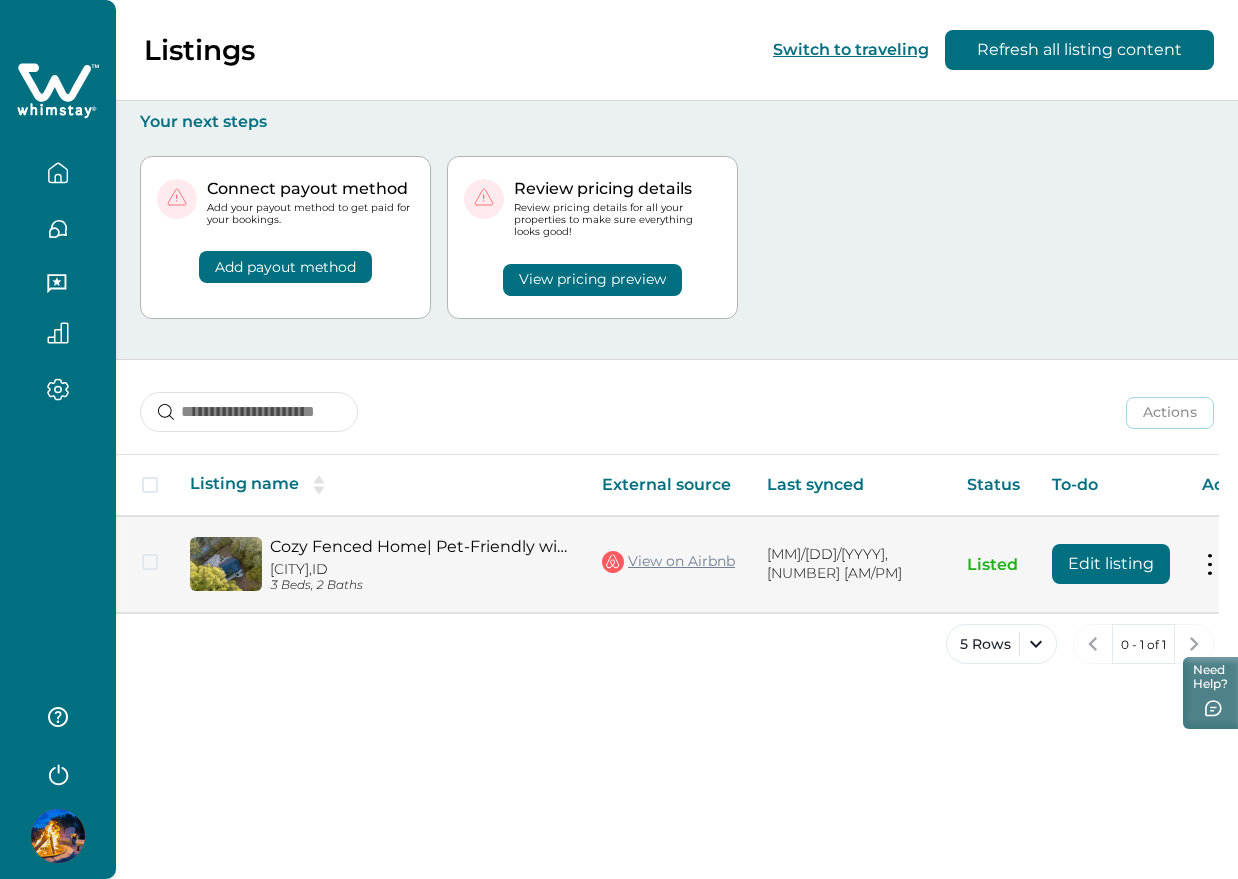 click on "Edit listing" at bounding box center (1111, 564) 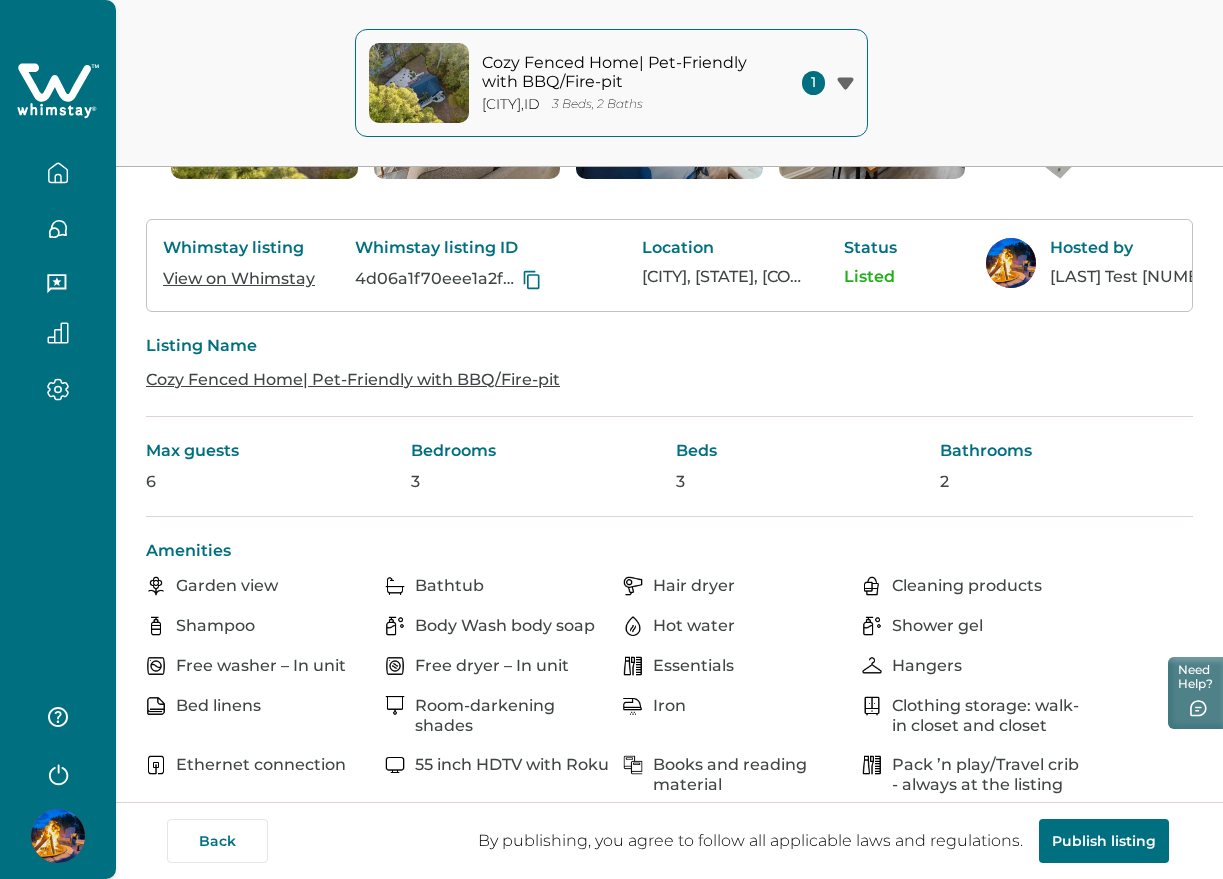 scroll, scrollTop: 0, scrollLeft: 0, axis: both 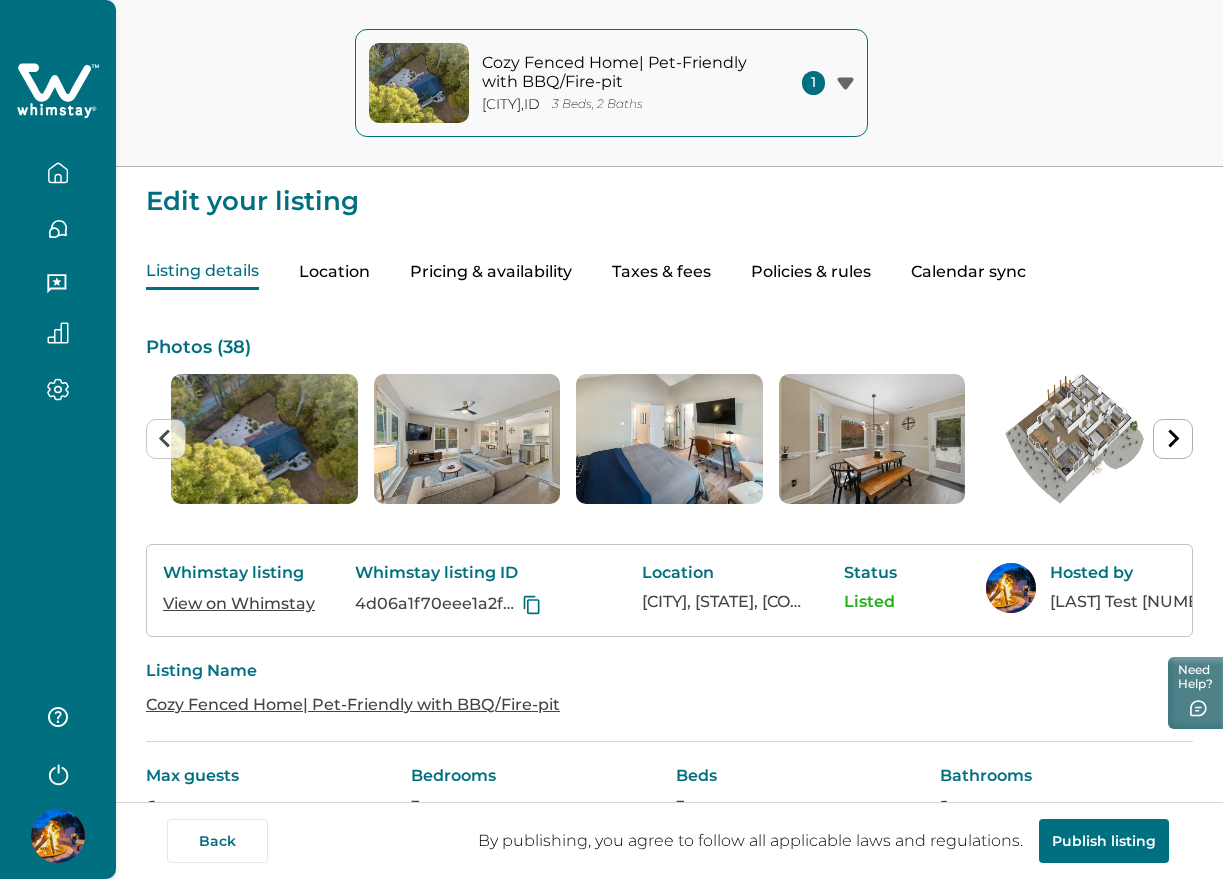 click on "Pricing & availability" at bounding box center (491, 272) 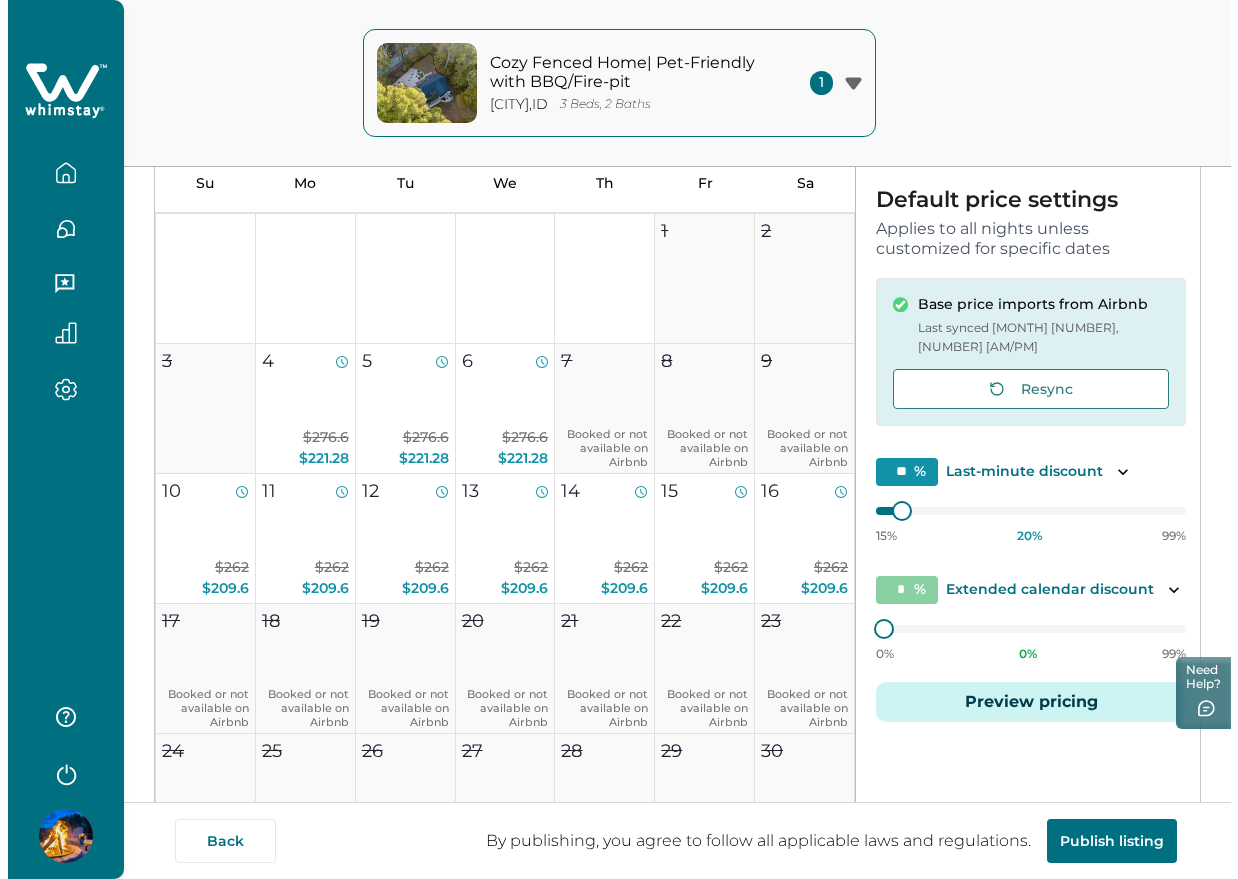 scroll, scrollTop: 382, scrollLeft: 0, axis: vertical 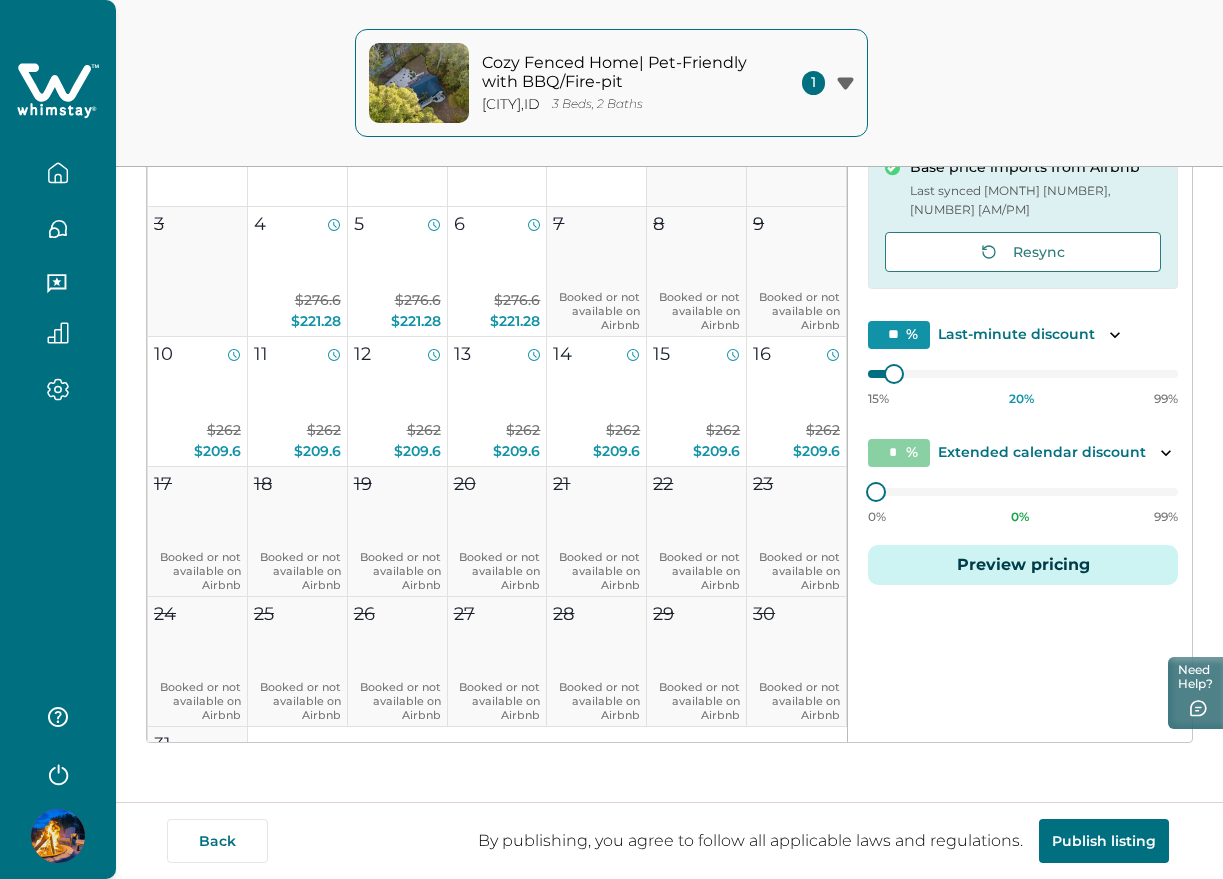 click on "Preview pricing" at bounding box center (1023, 565) 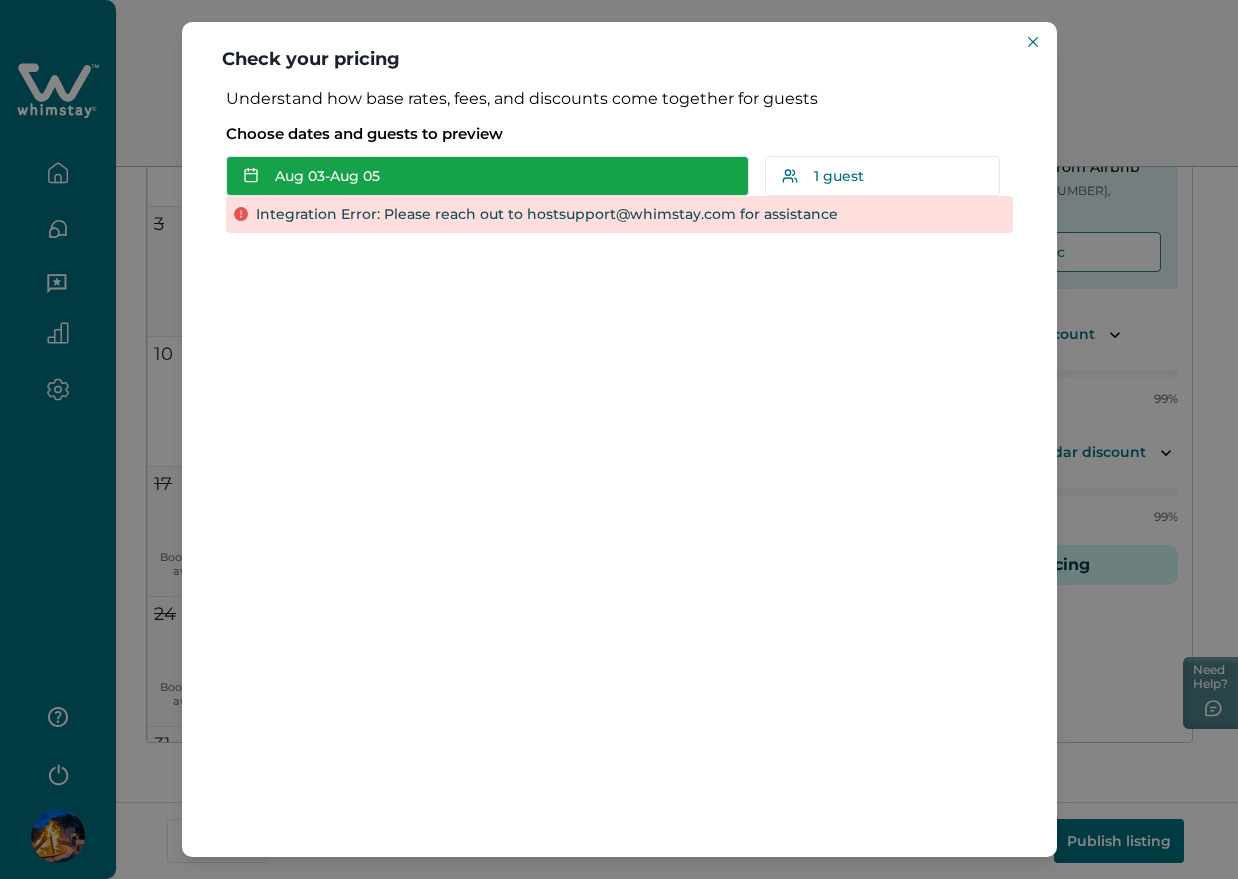 click on "[MONTH] [NUMBER]  -  [MONTH] [NUMBER]" at bounding box center (487, 176) 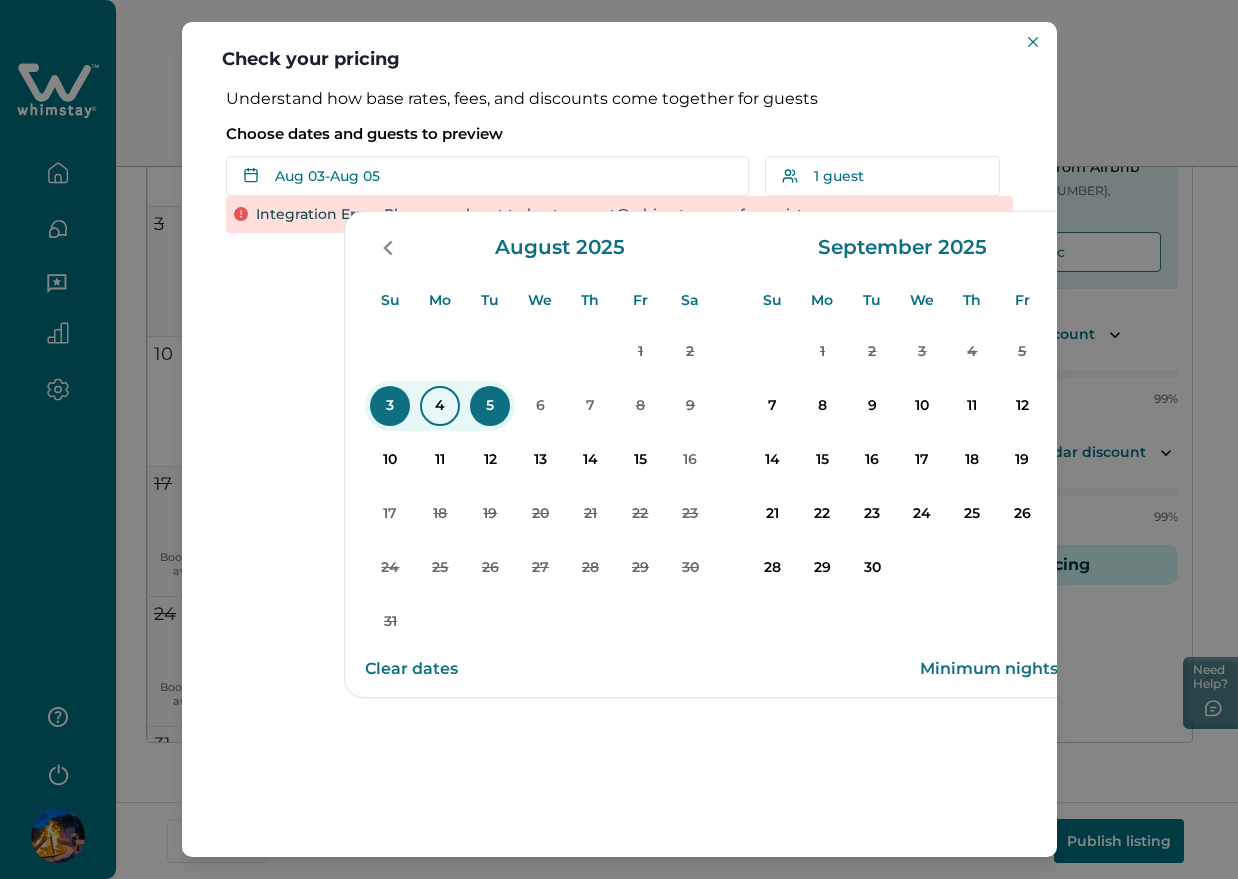 click on "4" at bounding box center (440, 406) 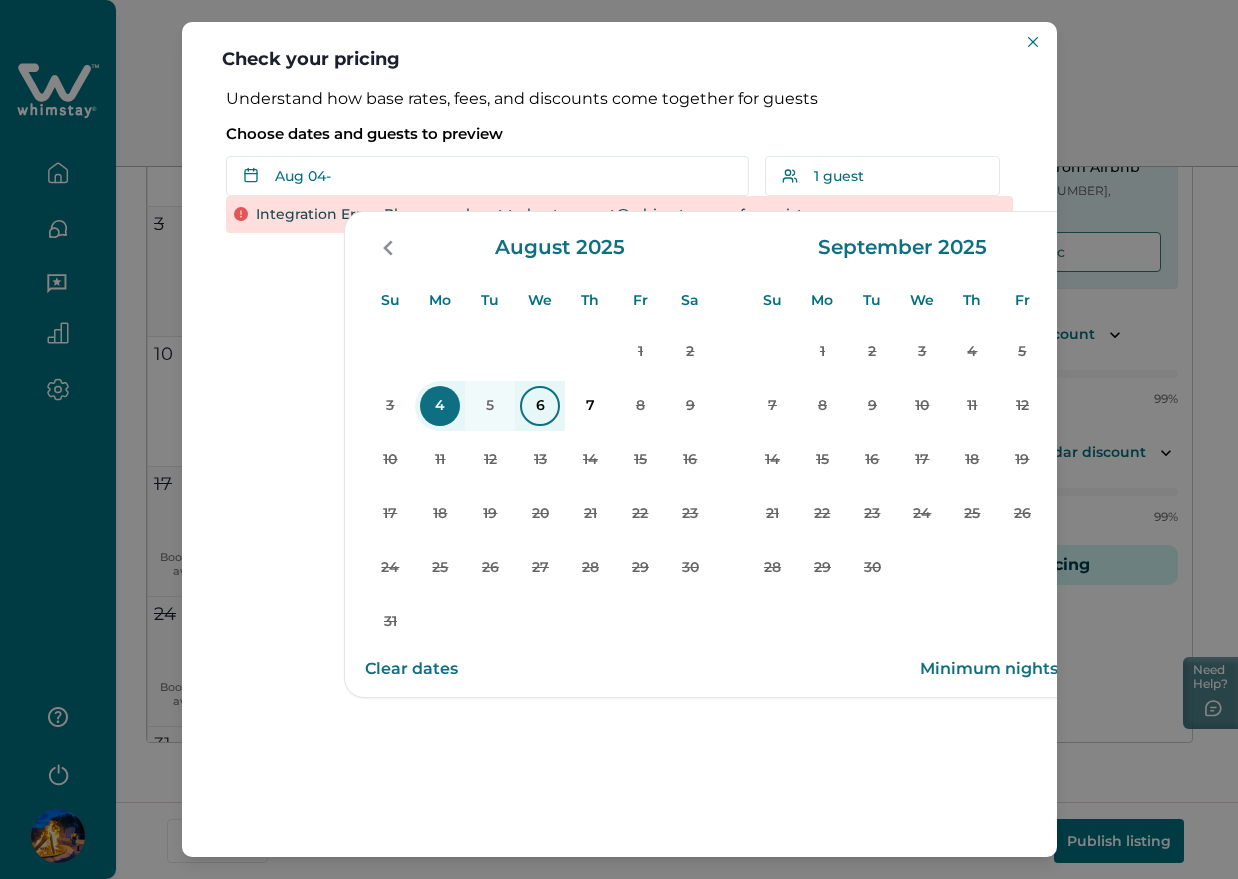 click on "6" at bounding box center (540, 406) 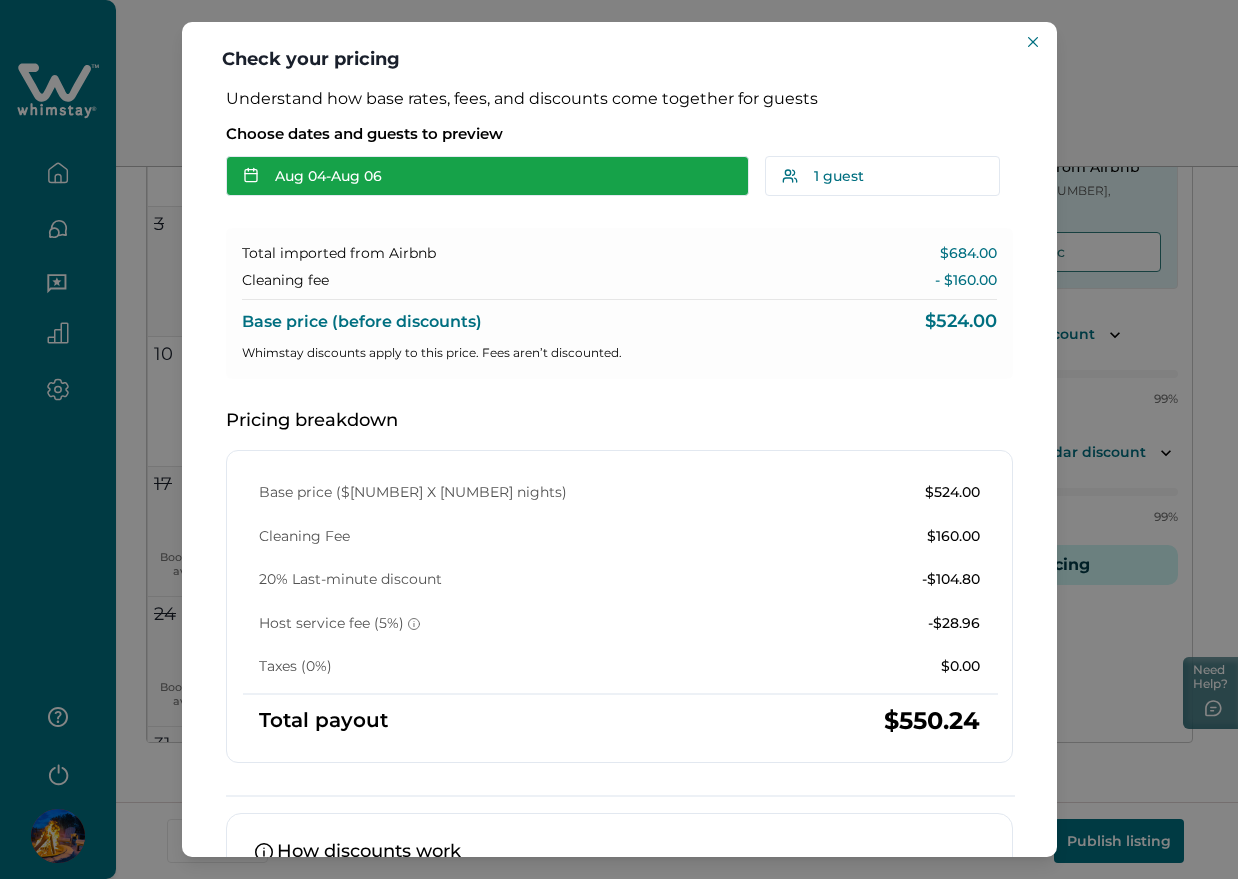 click on "Aug 04  -  Aug 06" at bounding box center (487, 176) 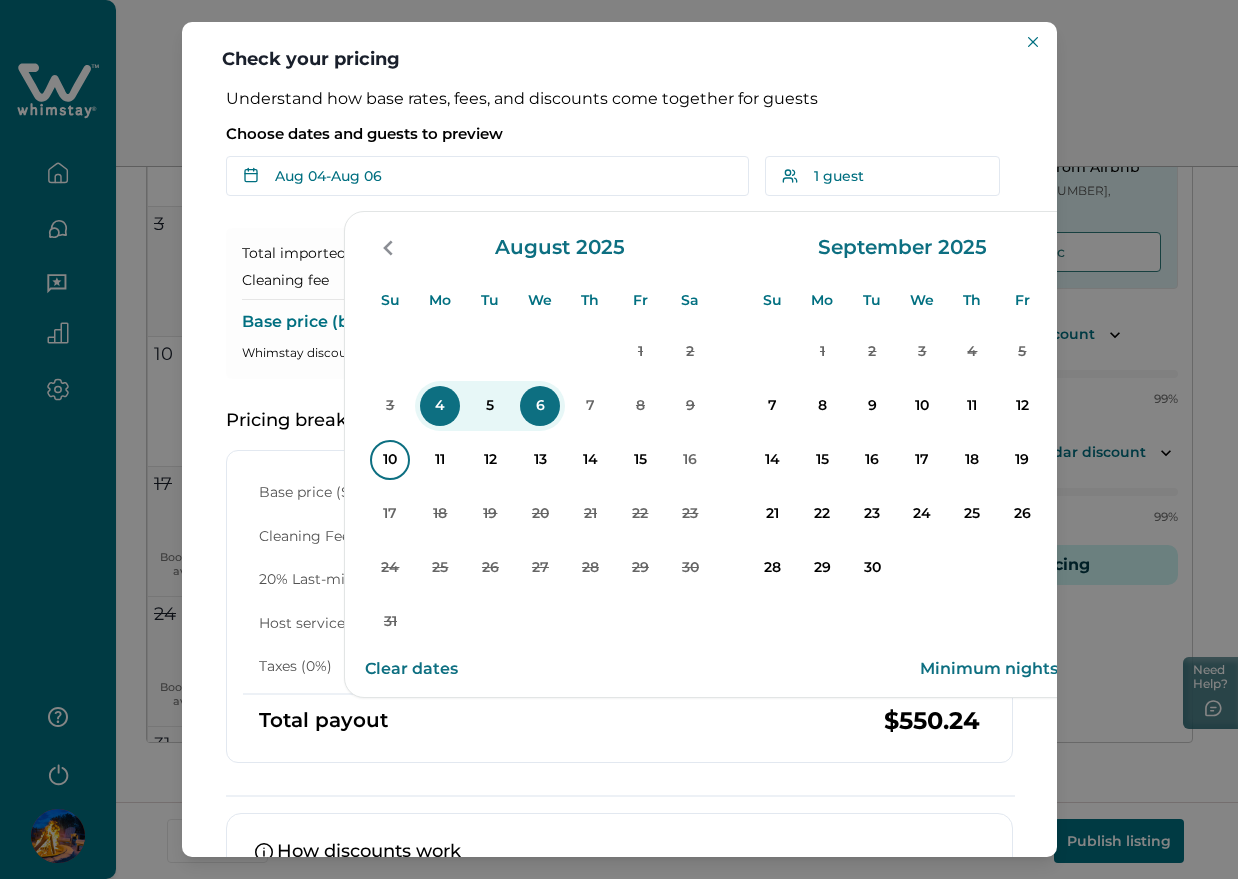 click on "10" at bounding box center [390, 460] 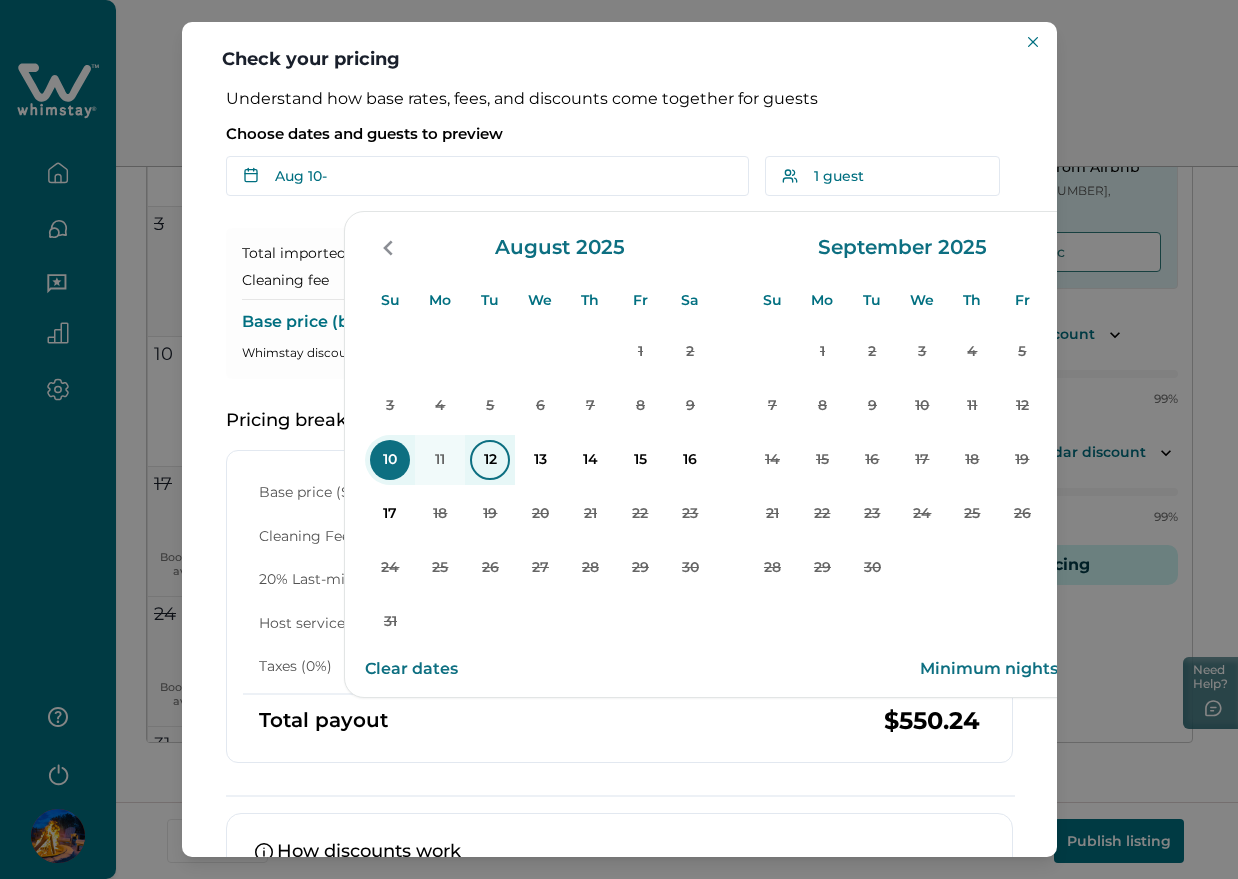 click on "12" at bounding box center (490, 460) 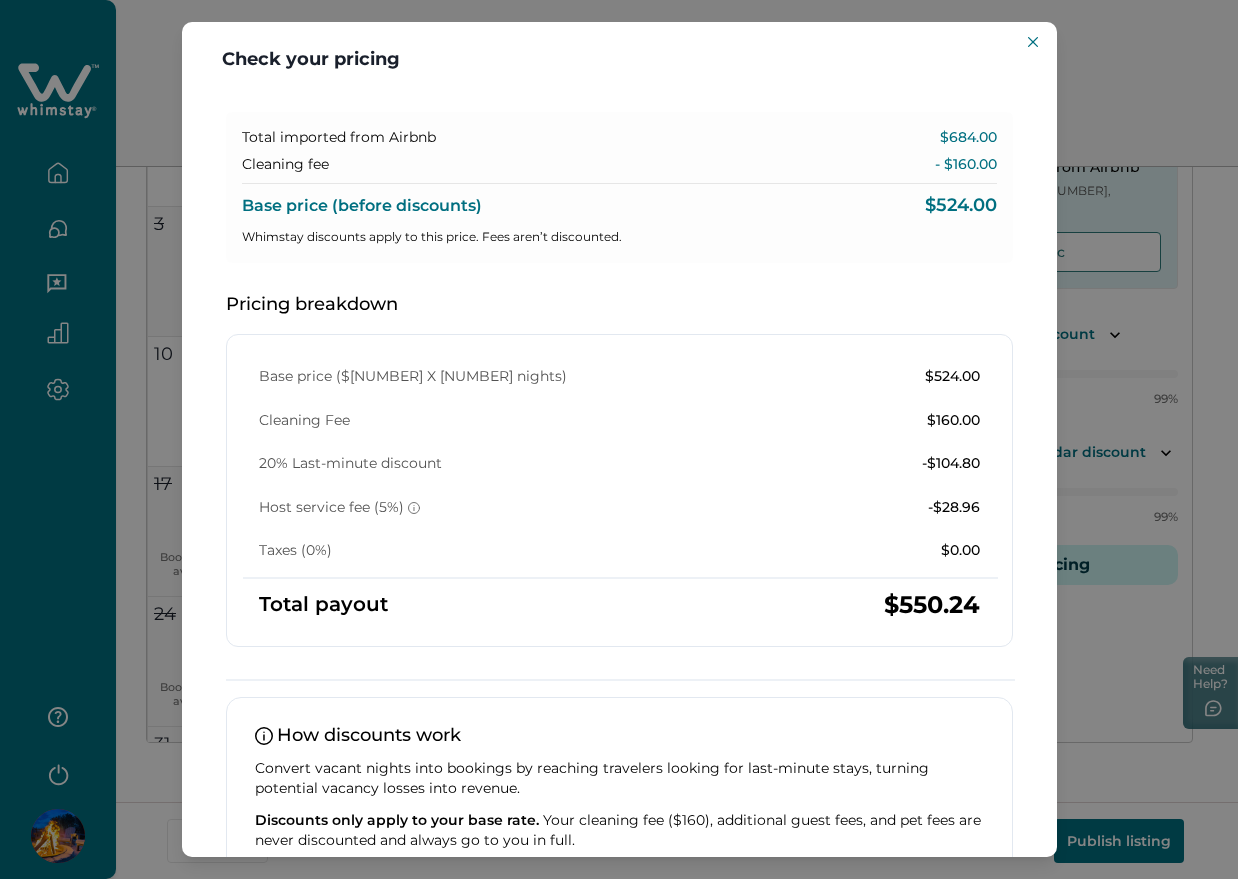 scroll, scrollTop: 0, scrollLeft: 0, axis: both 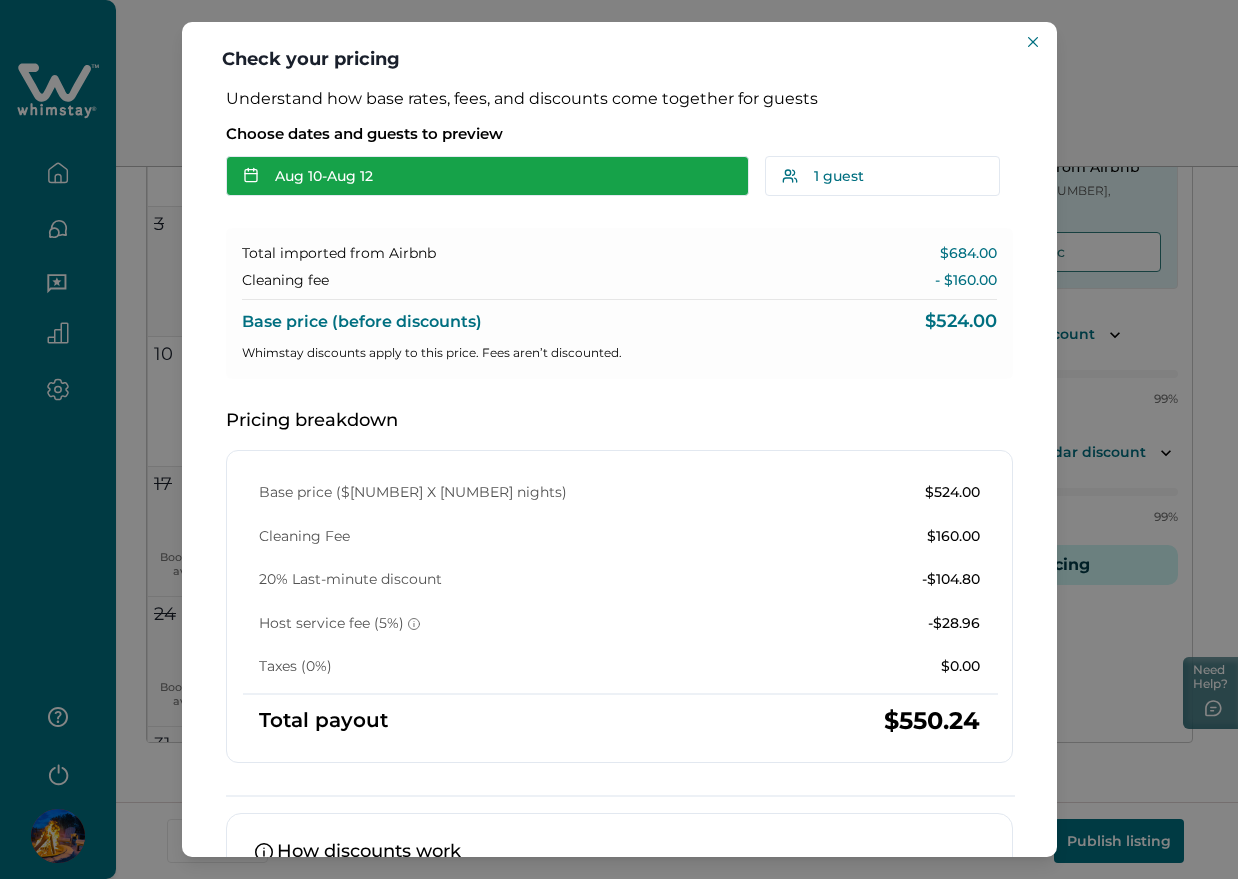 click on "Aug 10  -  Aug 12" at bounding box center (487, 176) 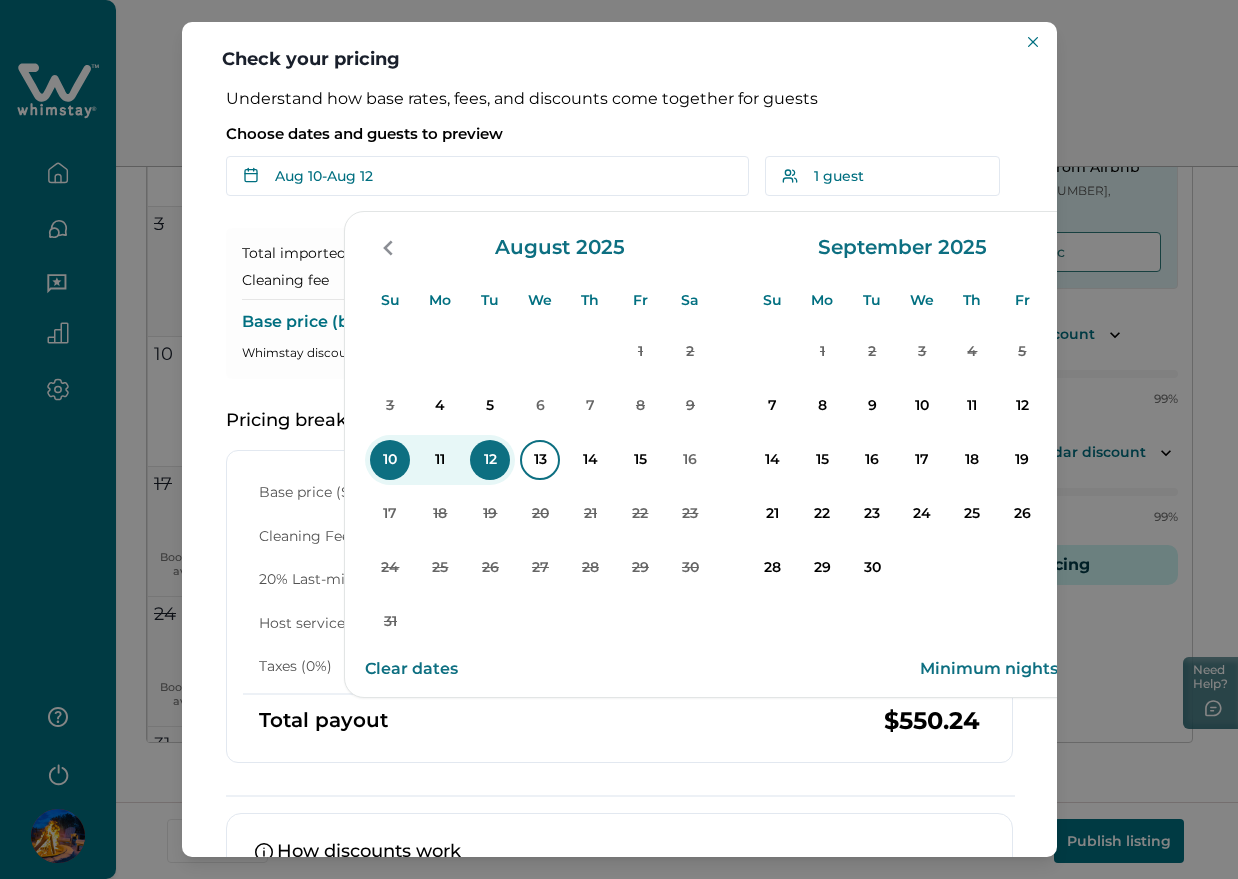 click on "13" at bounding box center [540, 460] 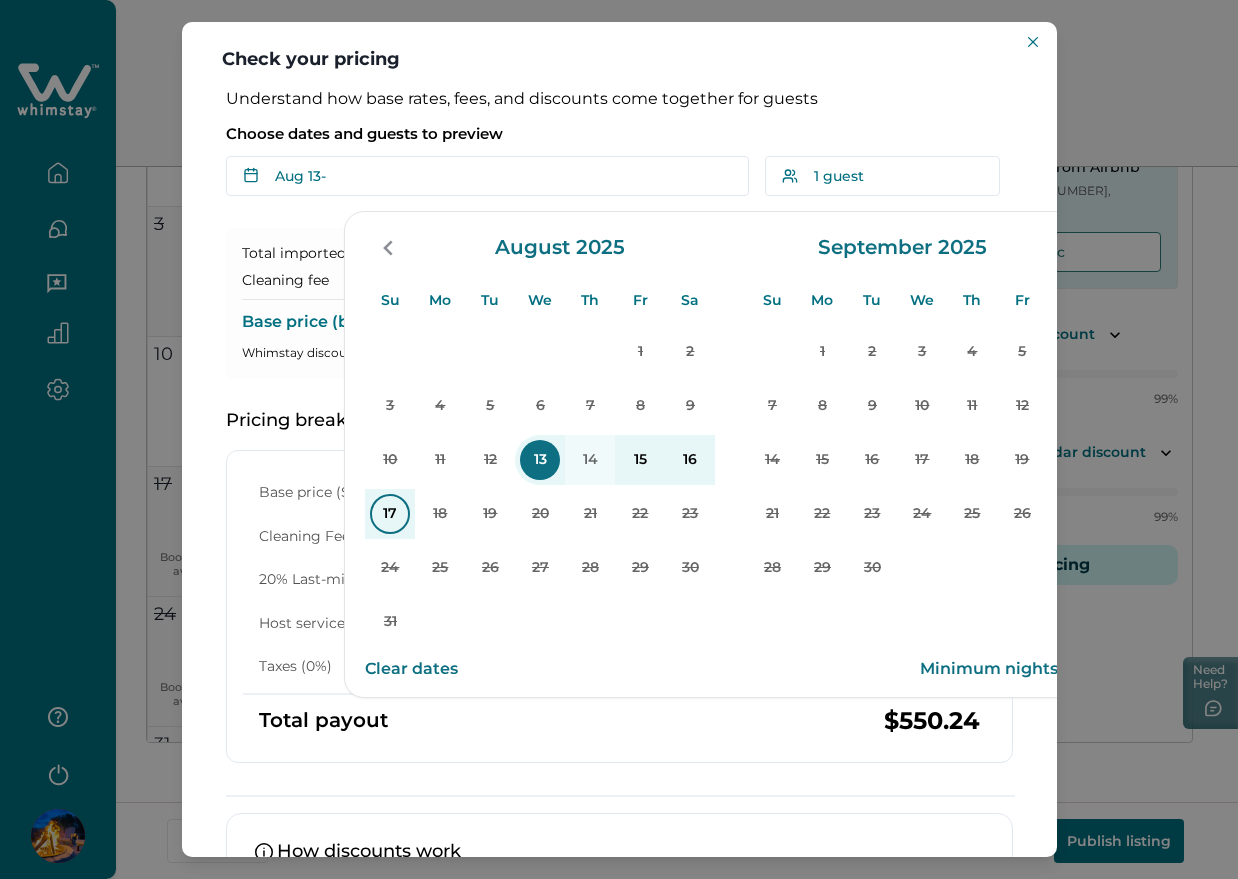 click on "17" at bounding box center [390, 514] 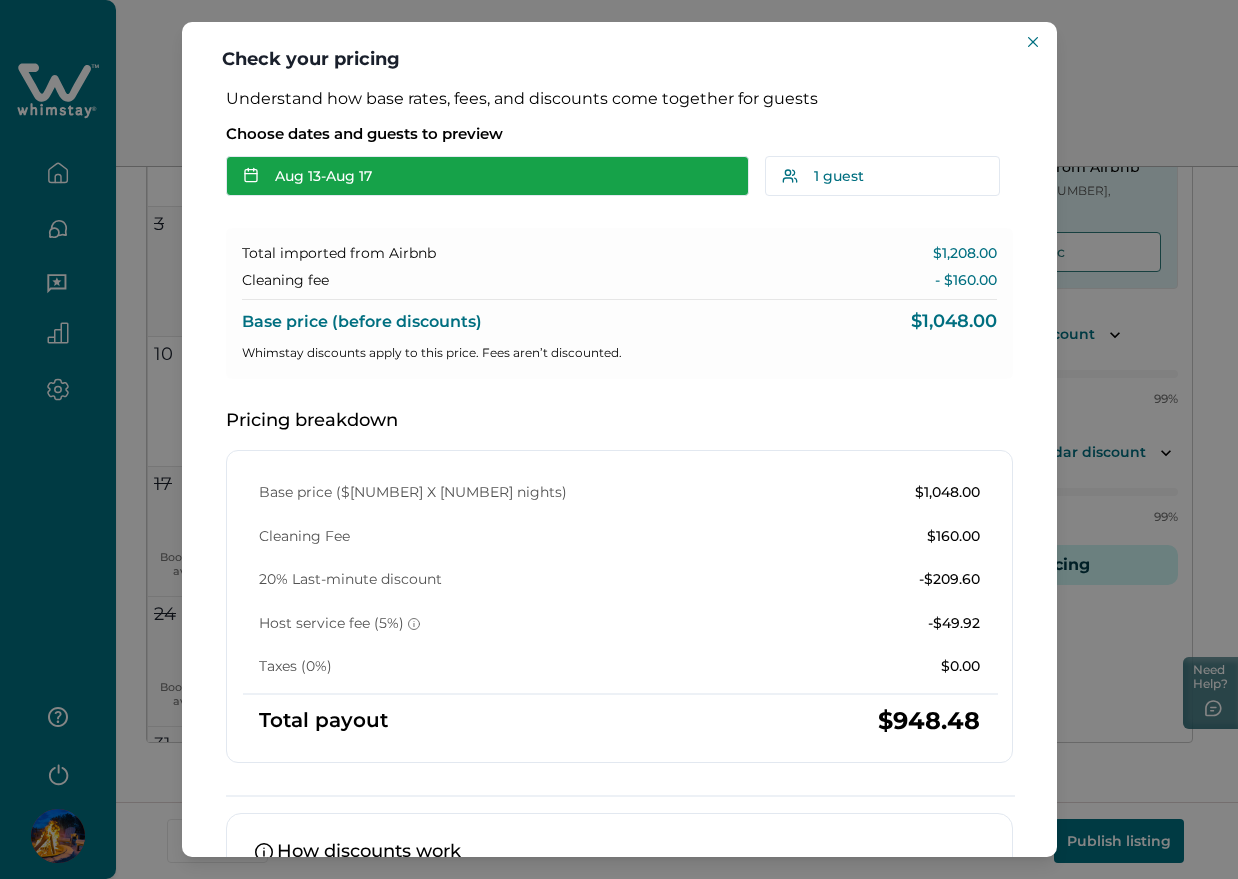 click on "[MONTH] [NUMBER]  -  [MONTH] [NUMBER]" at bounding box center [487, 176] 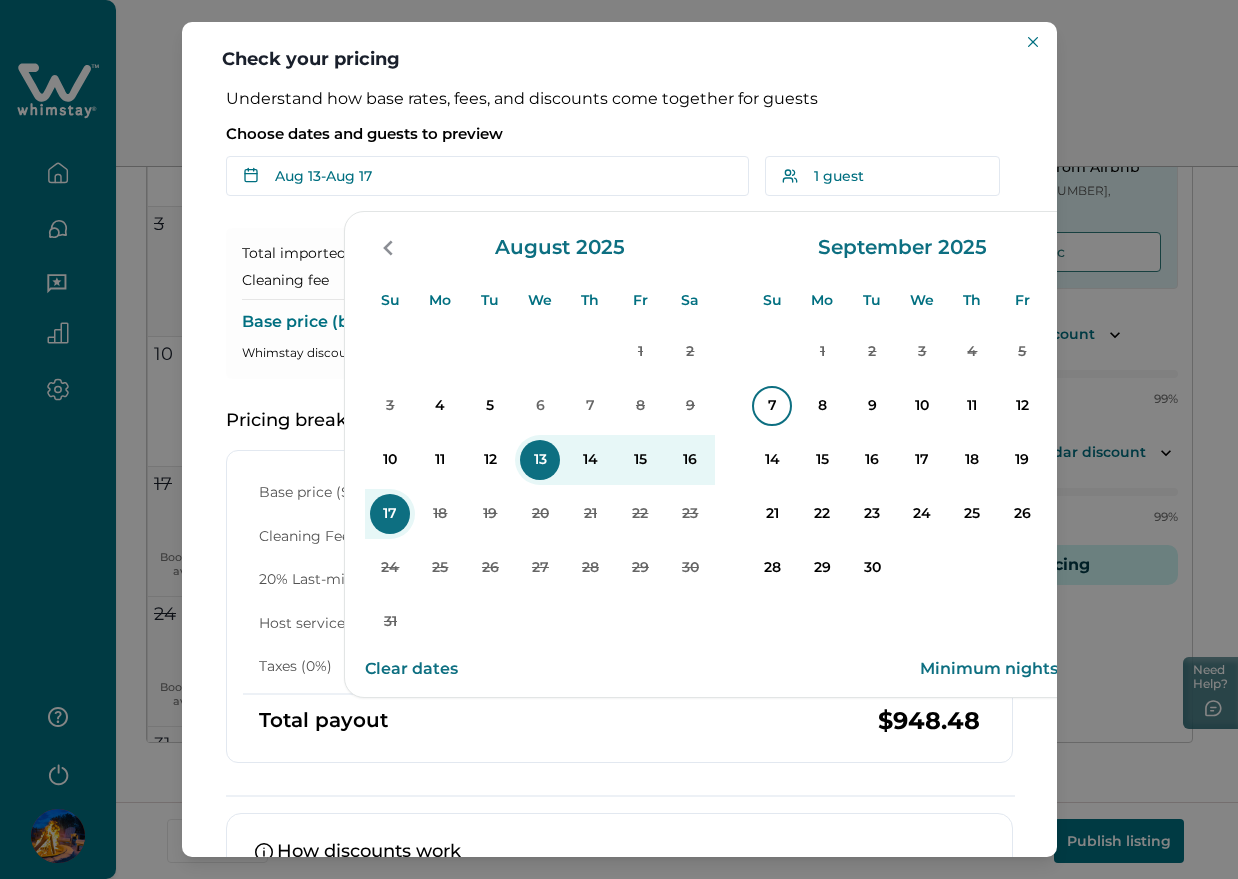 click on "7" at bounding box center [772, 406] 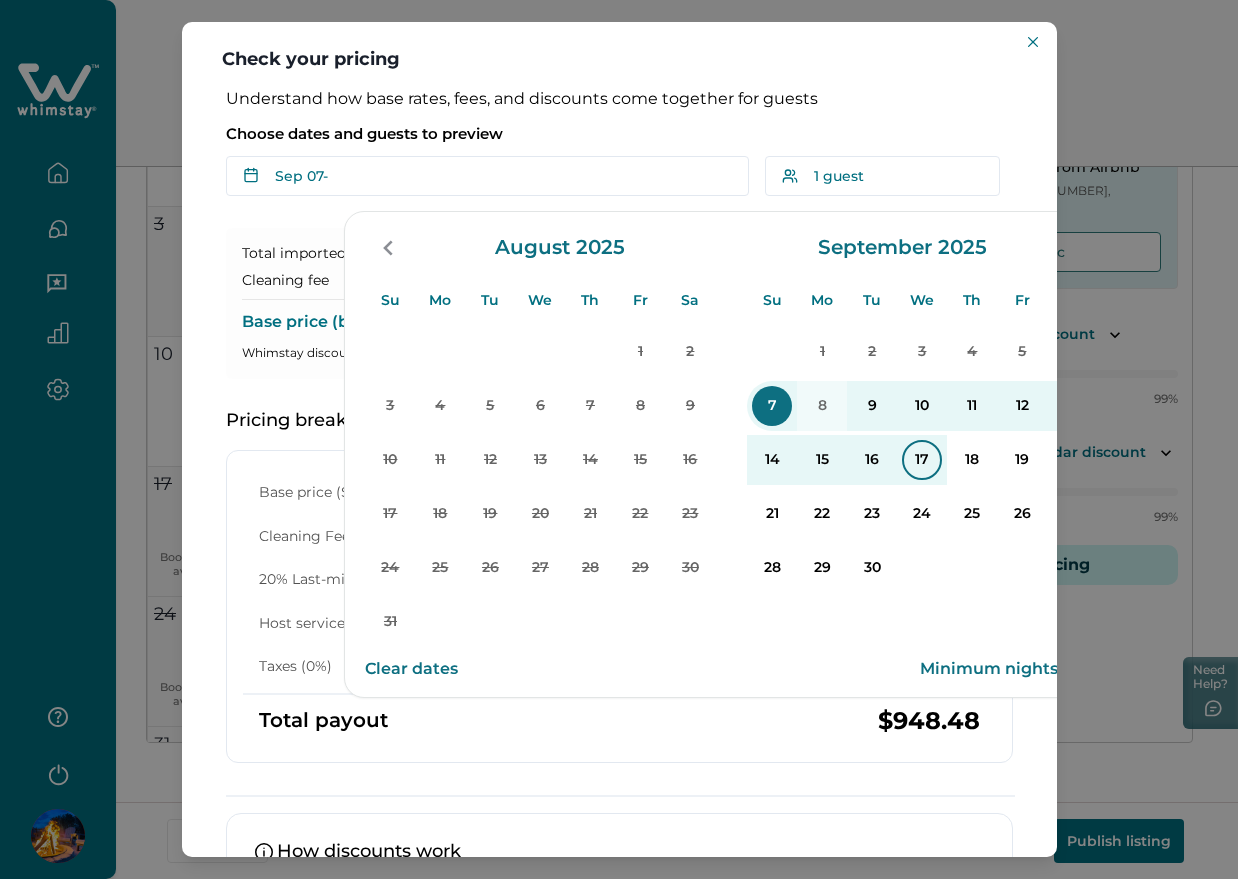 click on "17" at bounding box center (922, 460) 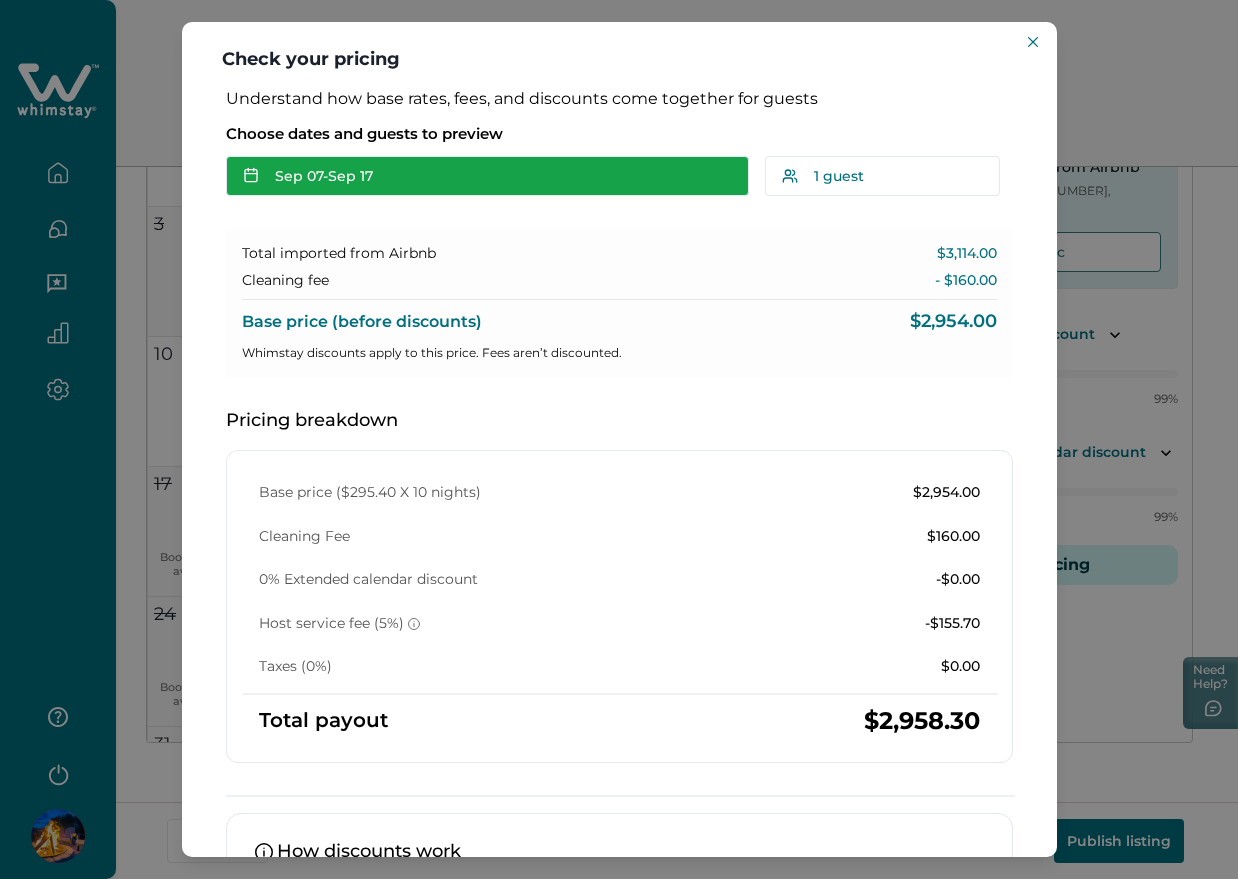 click on "[MONTH] [NUMBER]  -  [MONTH] [NUMBER]" at bounding box center [487, 176] 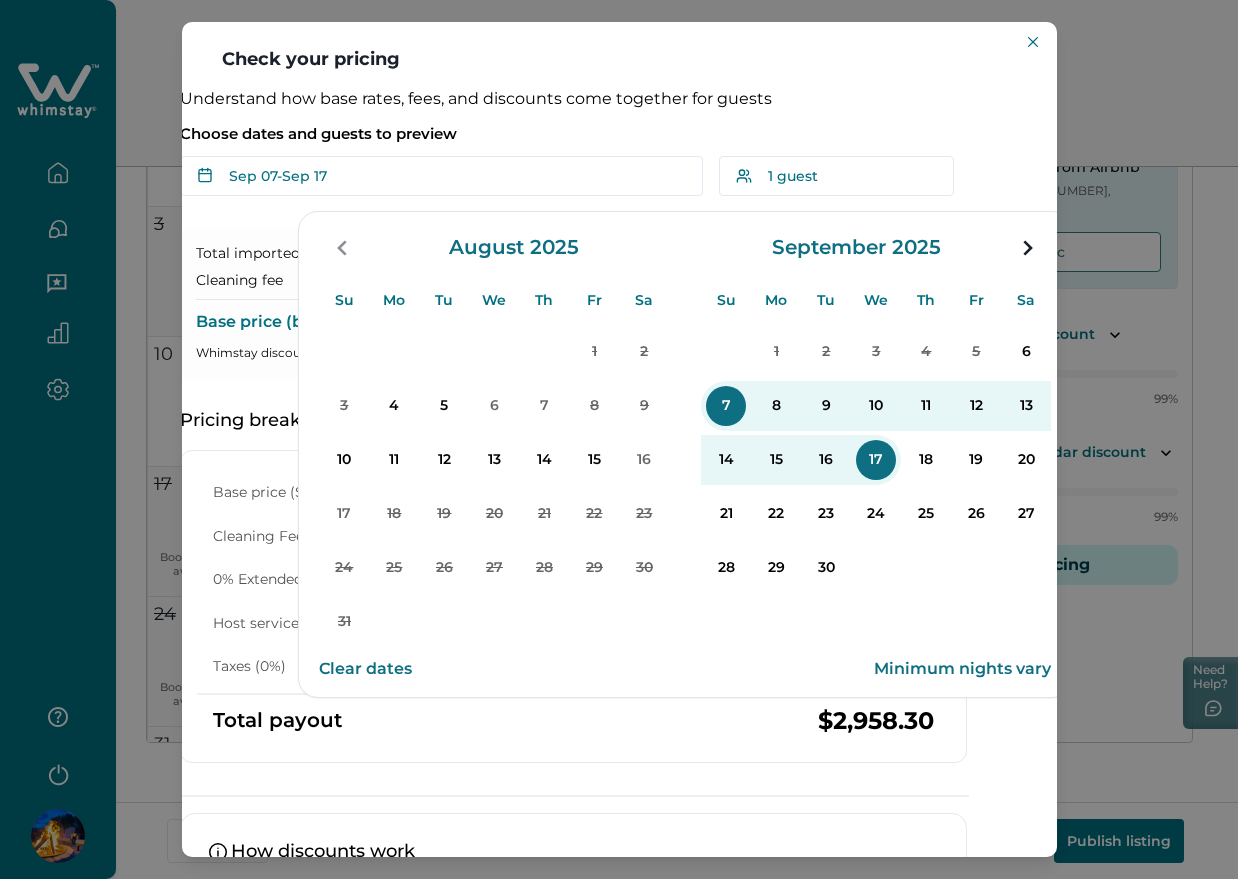 scroll, scrollTop: 0, scrollLeft: 67, axis: horizontal 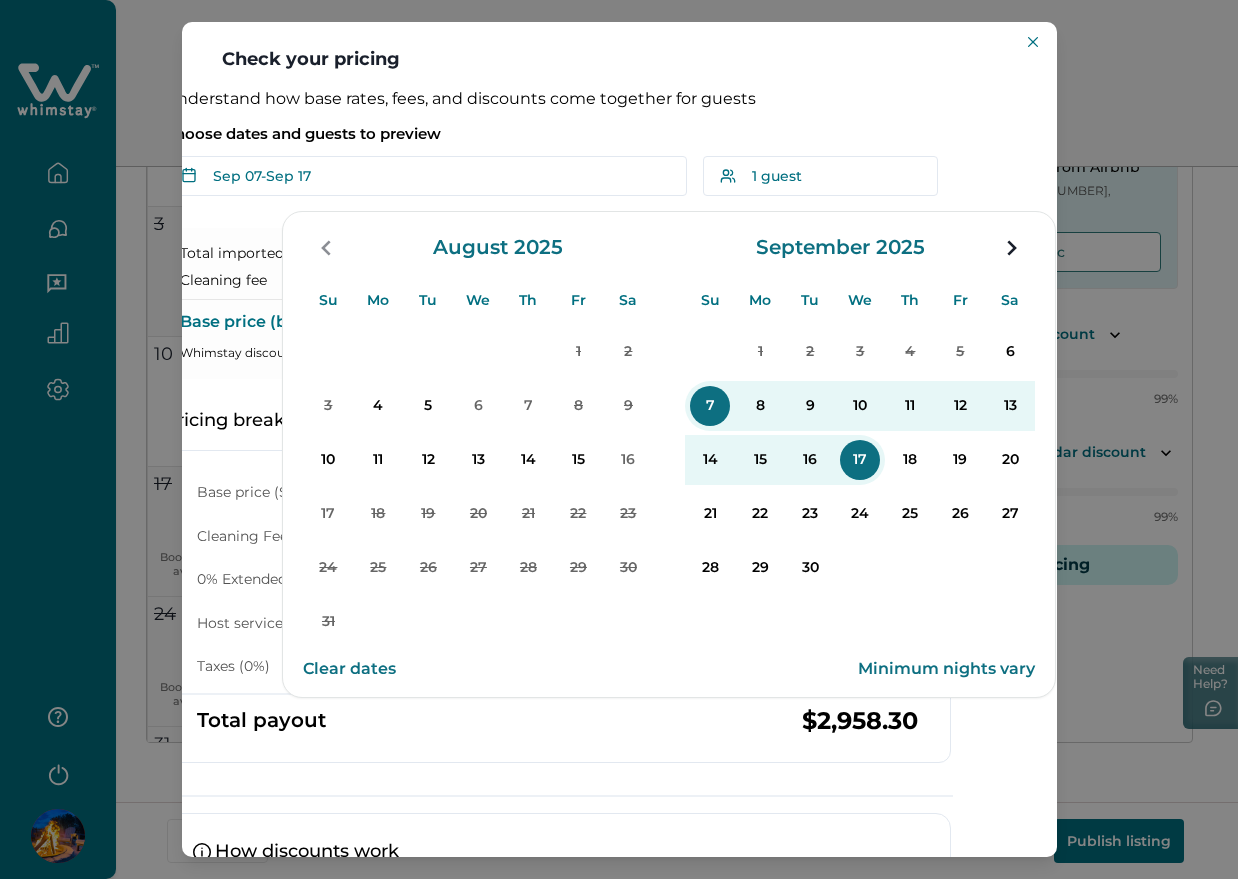 drag, startPoint x: 1011, startPoint y: 344, endPoint x: 902, endPoint y: 378, distance: 114.17968 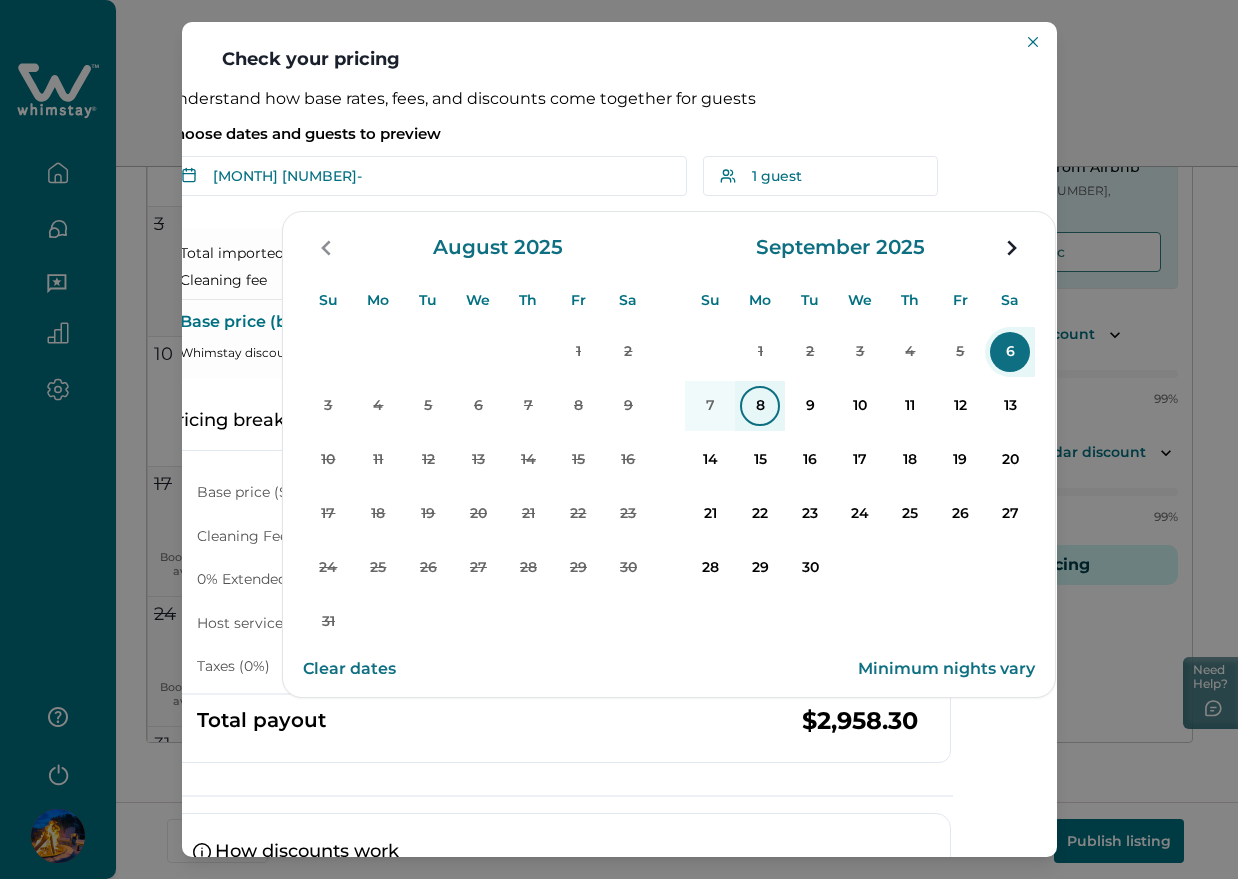 click on "8" at bounding box center (760, 406) 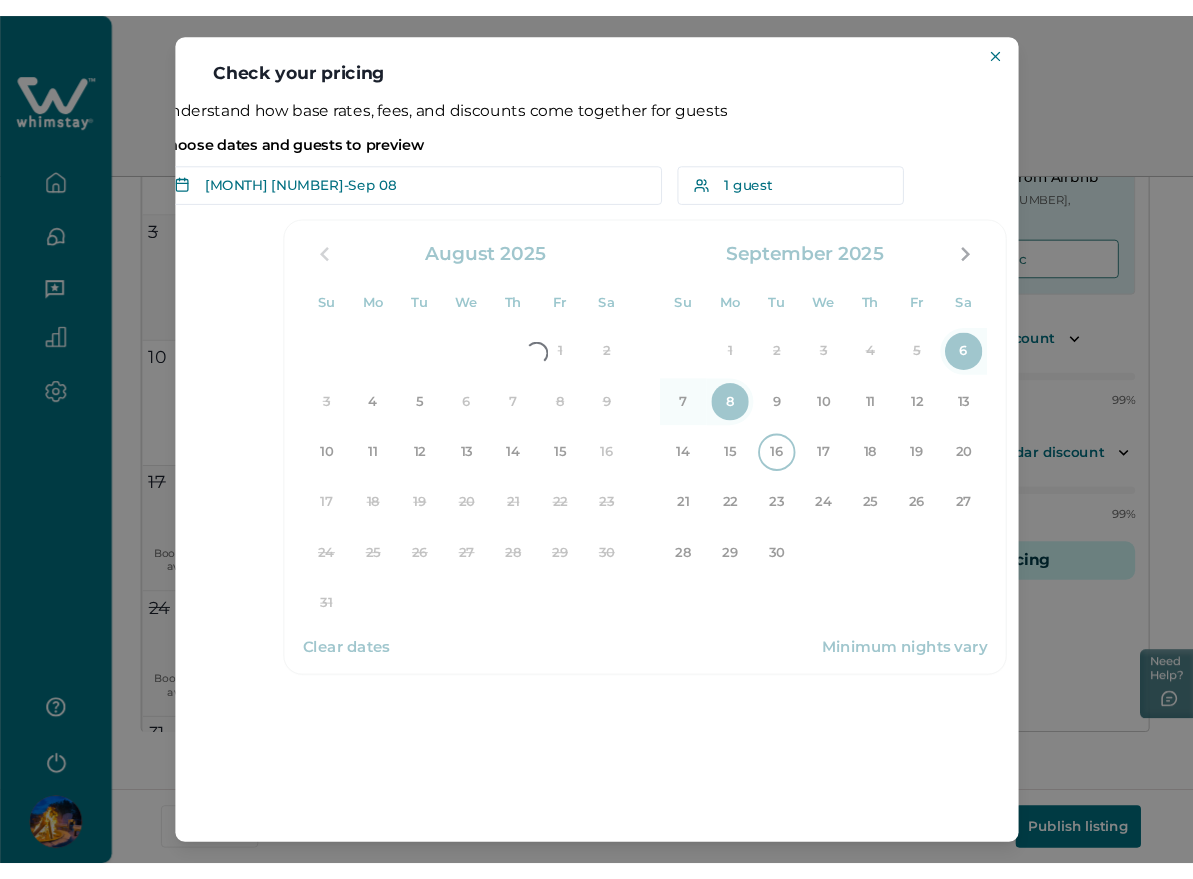 scroll, scrollTop: 0, scrollLeft: 62, axis: horizontal 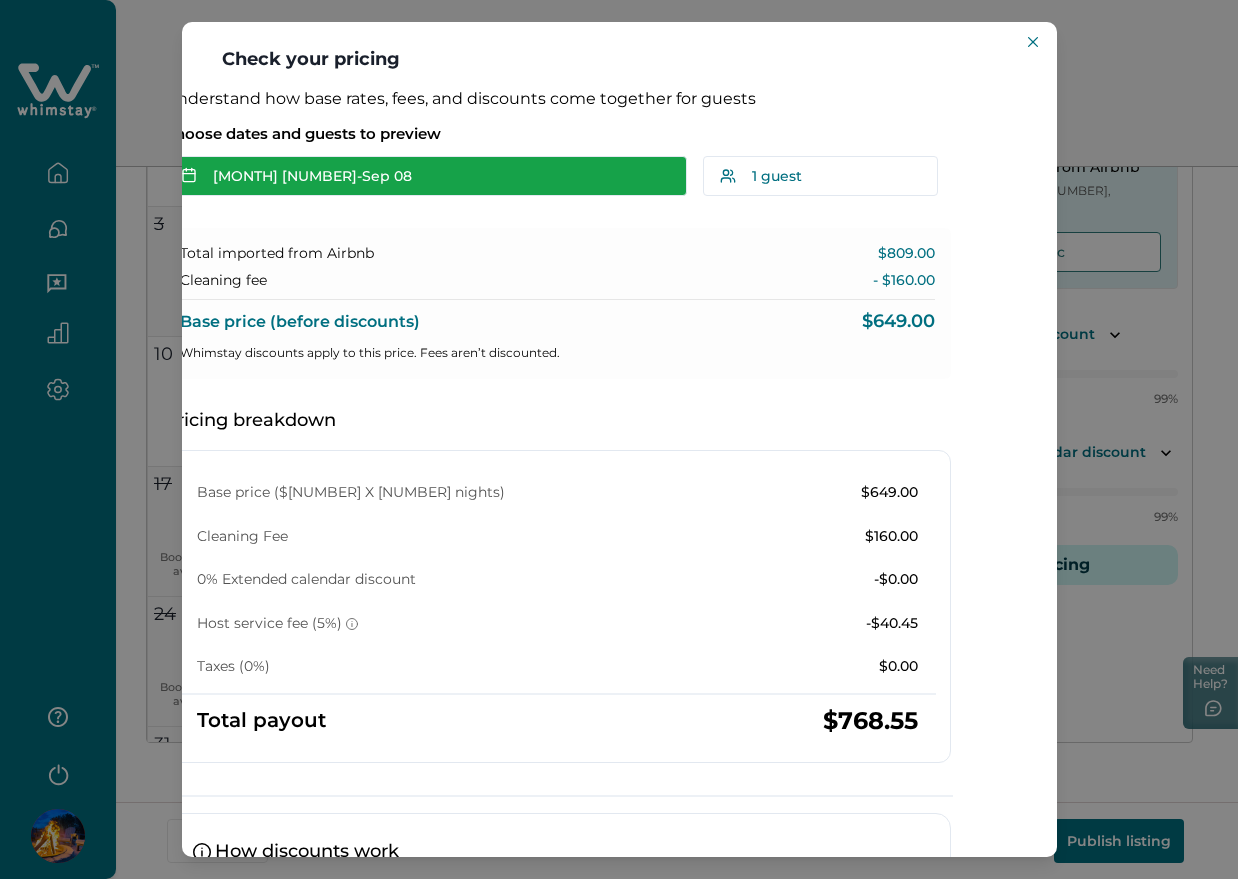 click on "[MONTH] [NUMBER]  -  [MONTH] [NUMBER]" at bounding box center (425, 176) 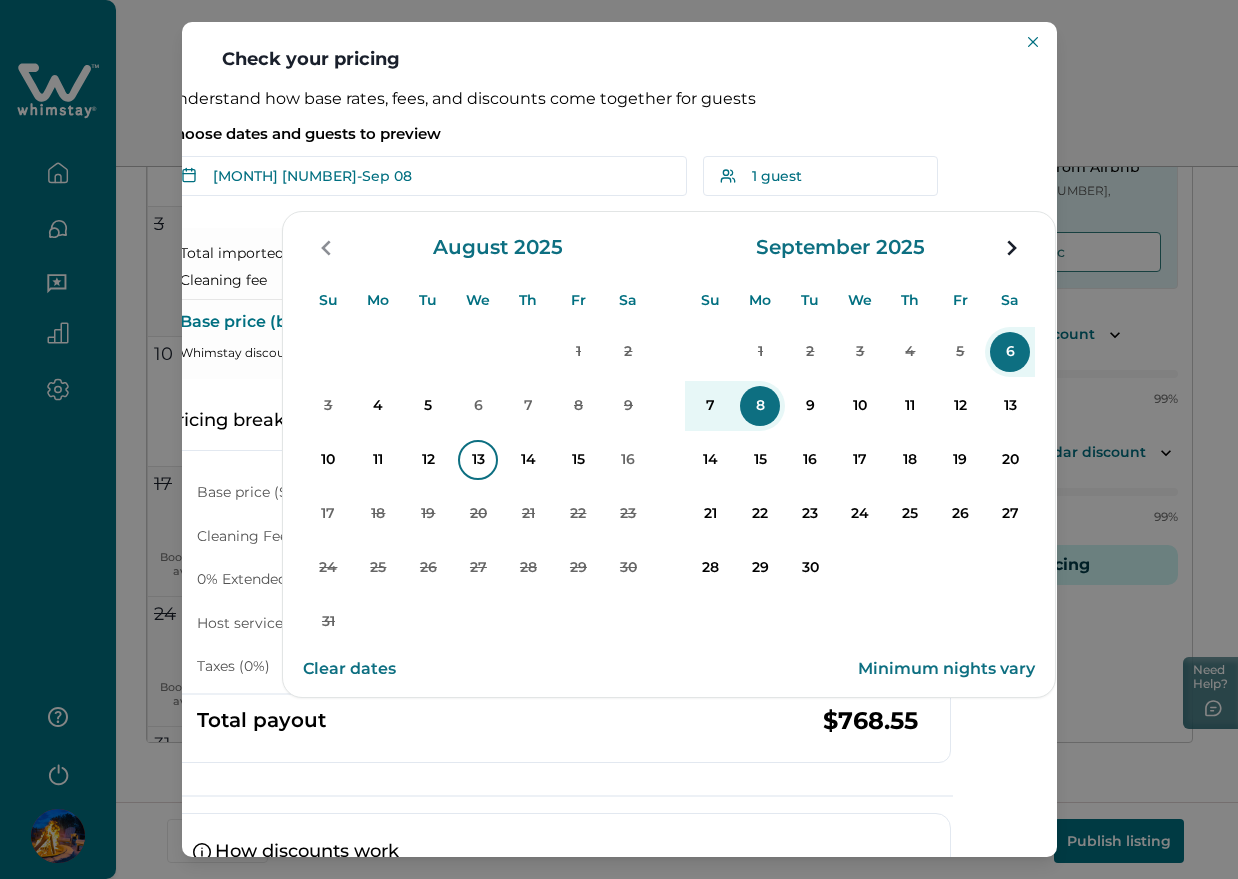 click on "13" at bounding box center (478, 460) 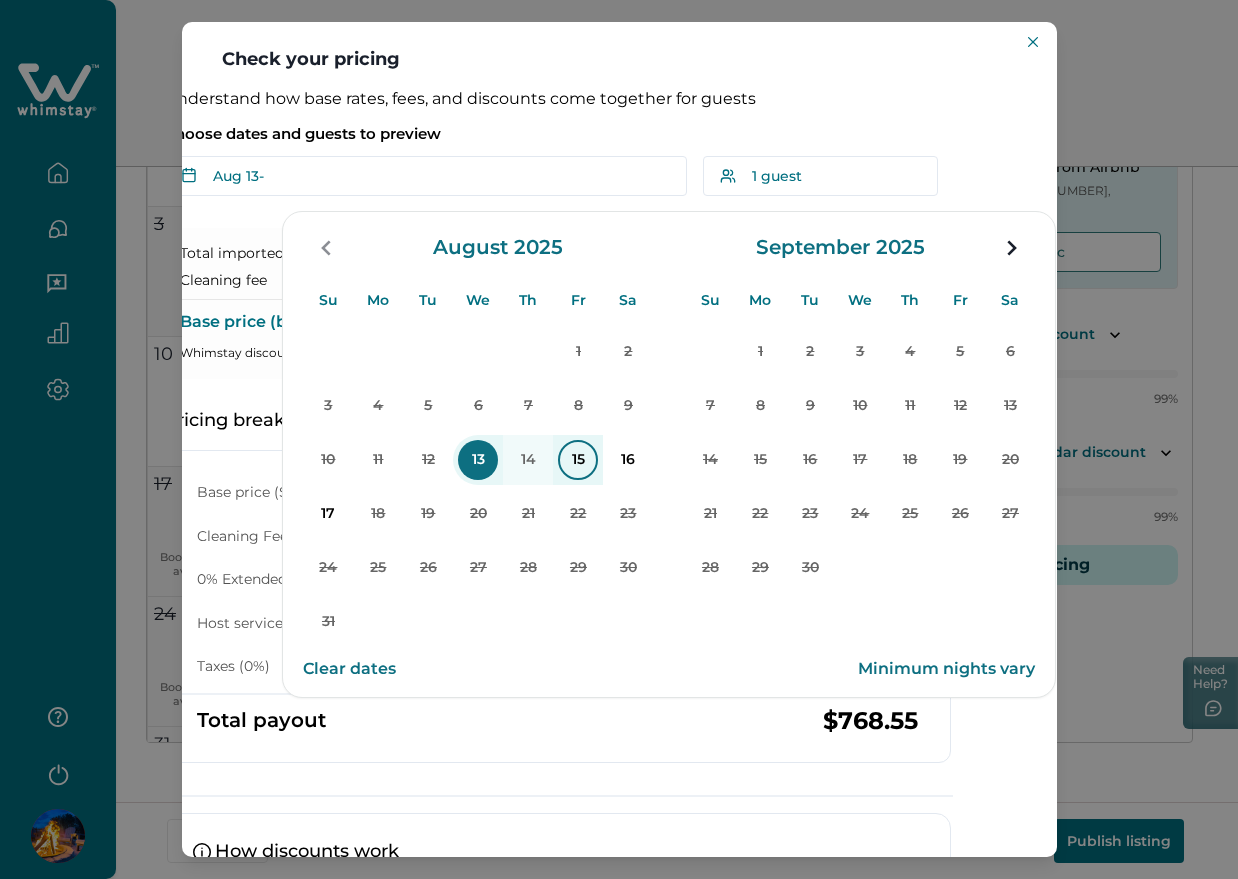 click on "15" at bounding box center (578, 460) 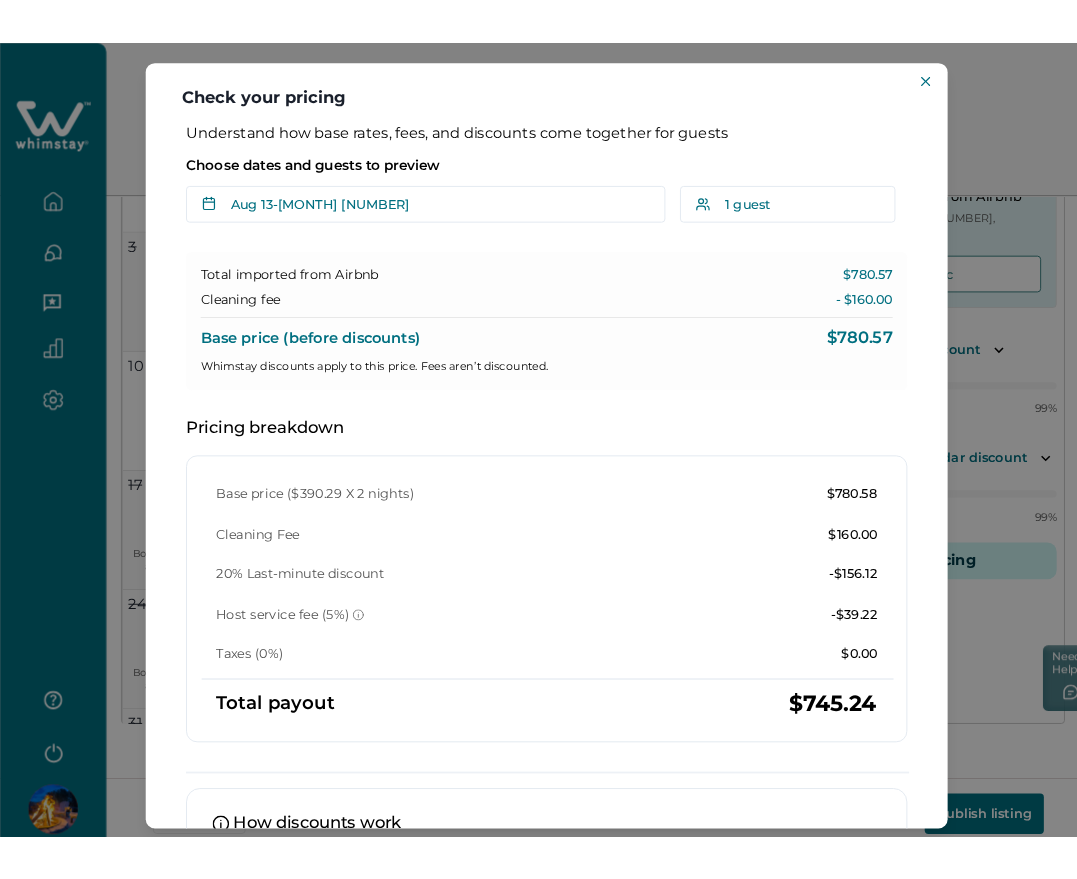 scroll, scrollTop: 0, scrollLeft: 0, axis: both 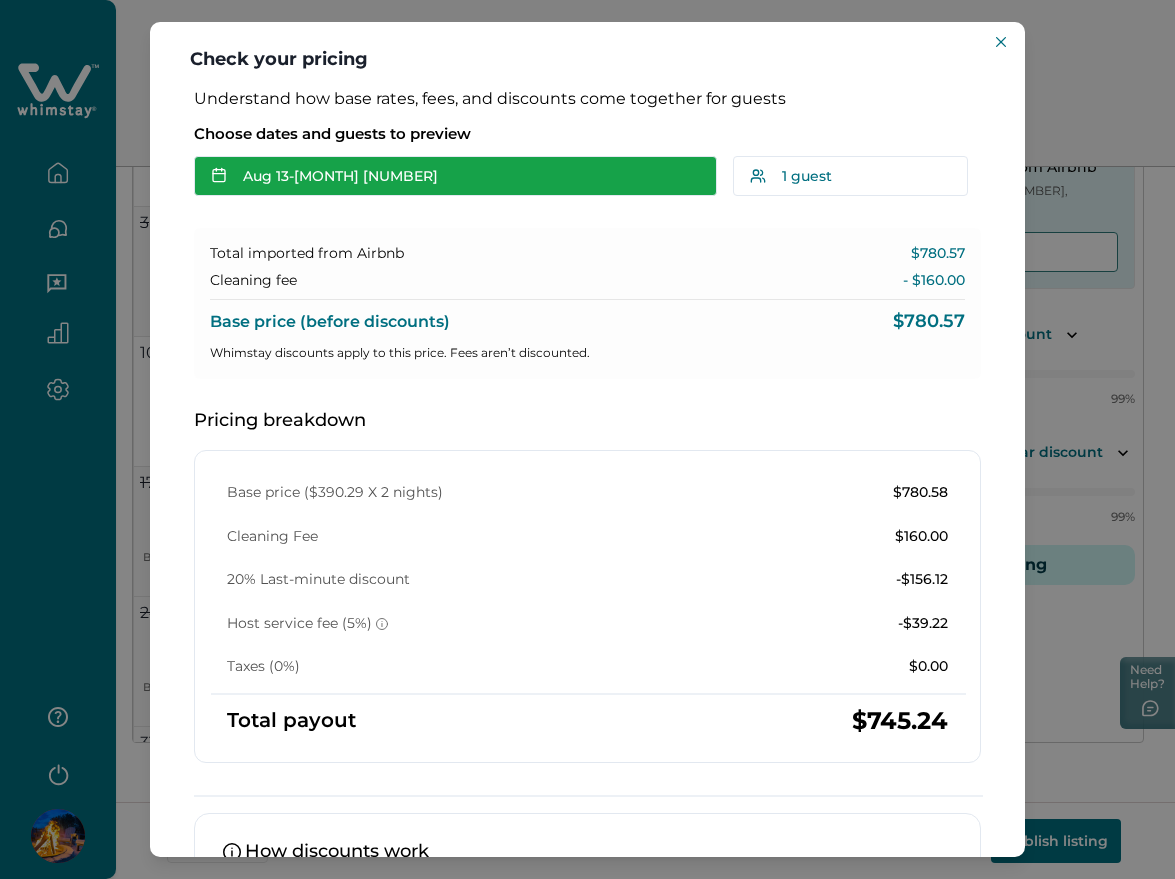 click on "[MONTH] [NUMBER]  -  [MONTH] [NUMBER]" at bounding box center [455, 176] 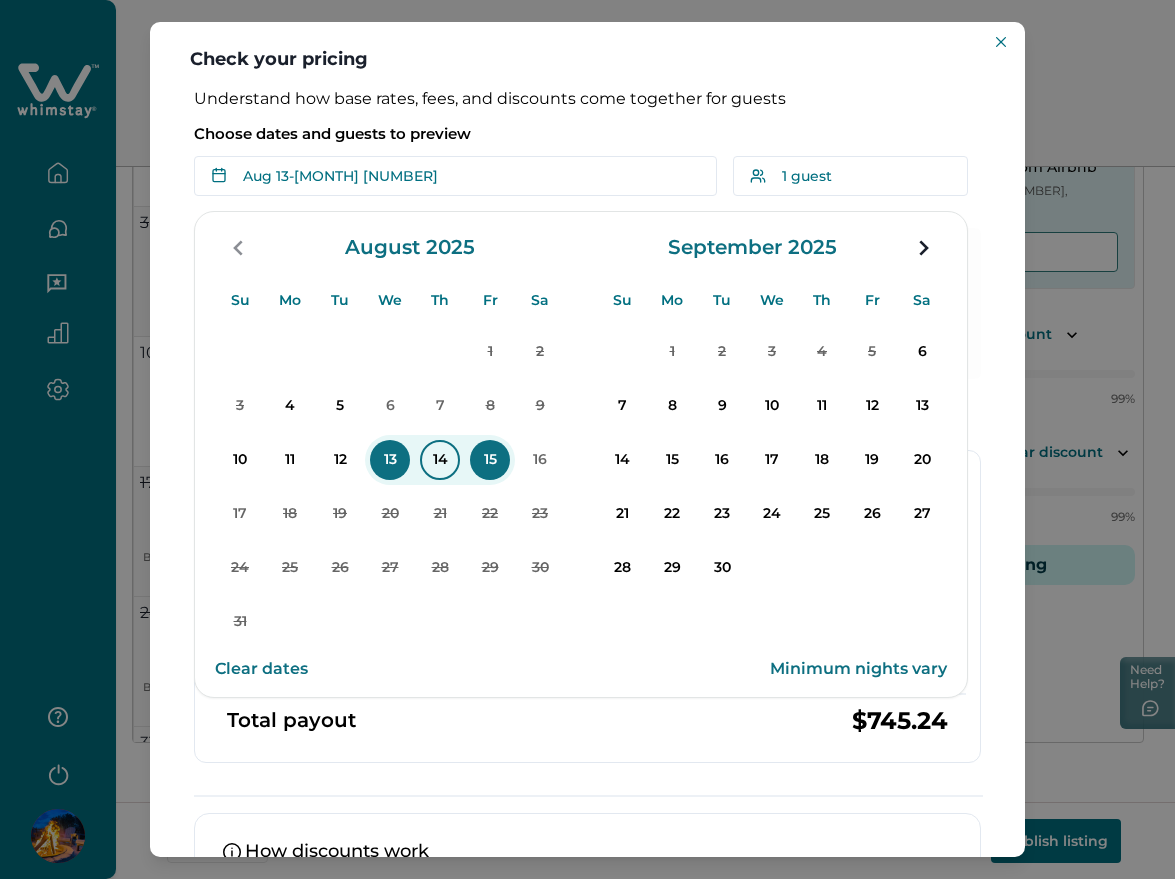 click on "14" at bounding box center (440, 460) 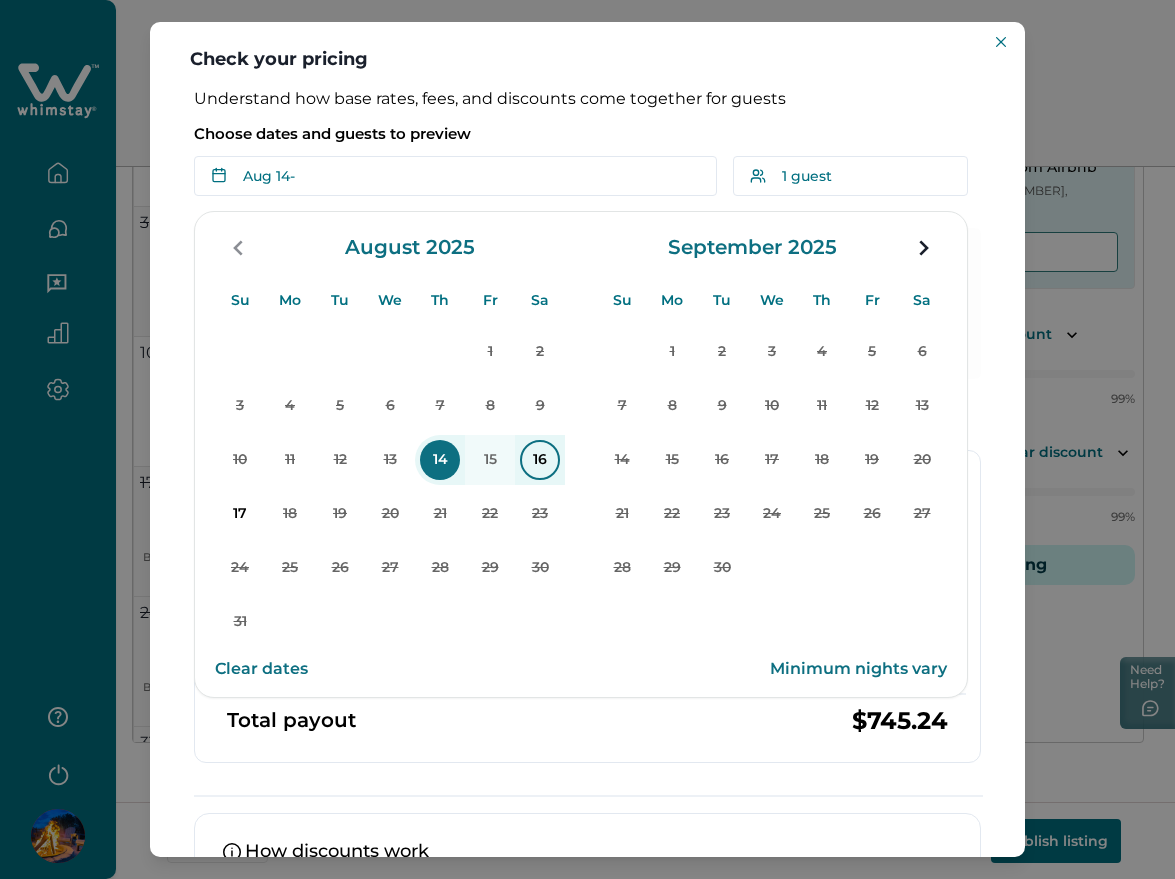 click on "16" at bounding box center (540, 460) 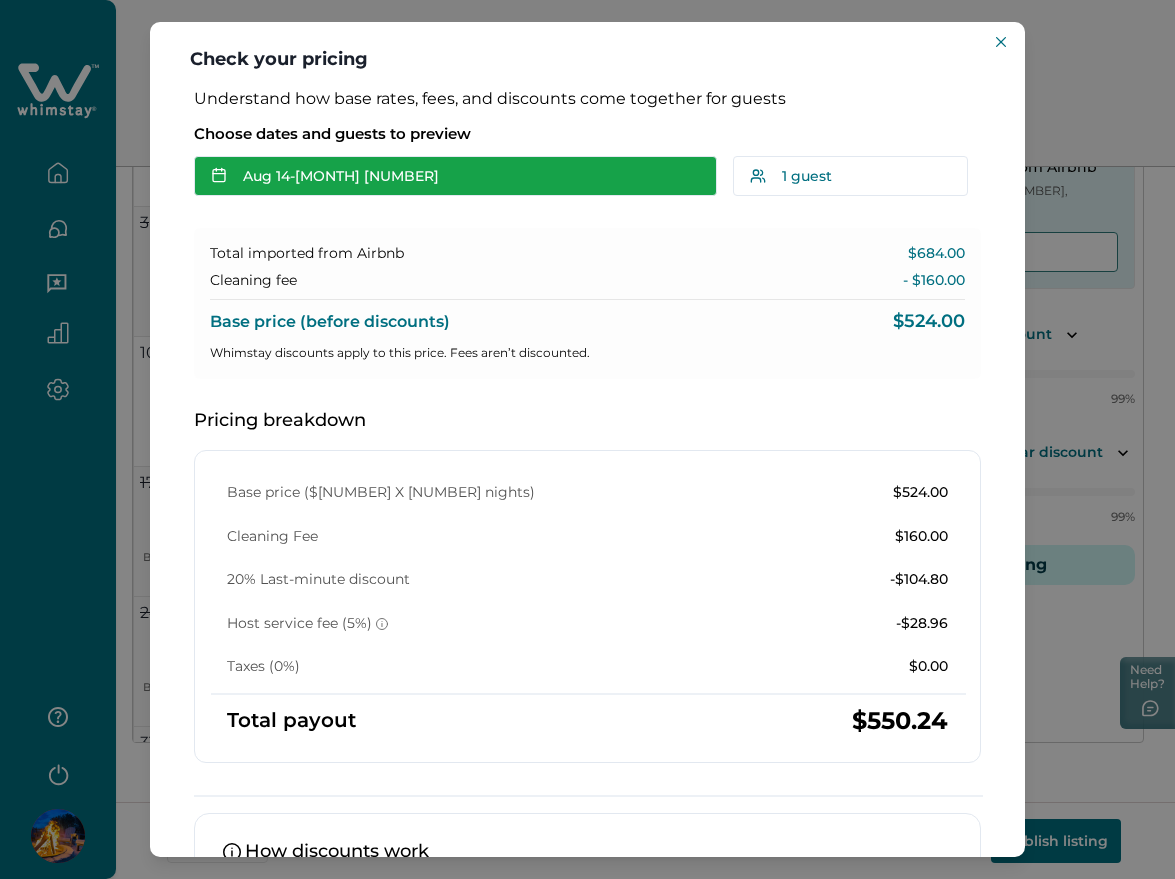 click on "[MONTH] [NUMBER]  -  [MONTH] [NUMBER]" at bounding box center [455, 176] 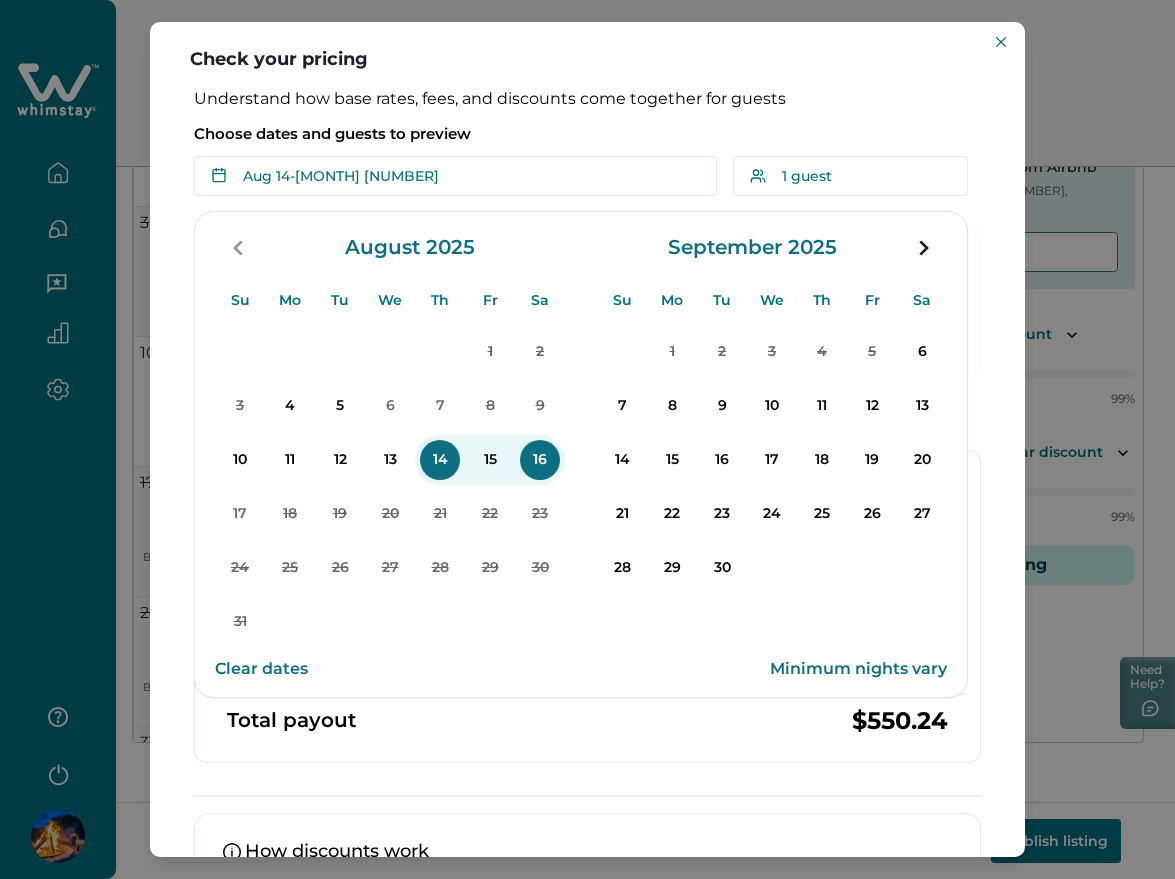 drag, startPoint x: 389, startPoint y: 467, endPoint x: 510, endPoint y: 469, distance: 121.016525 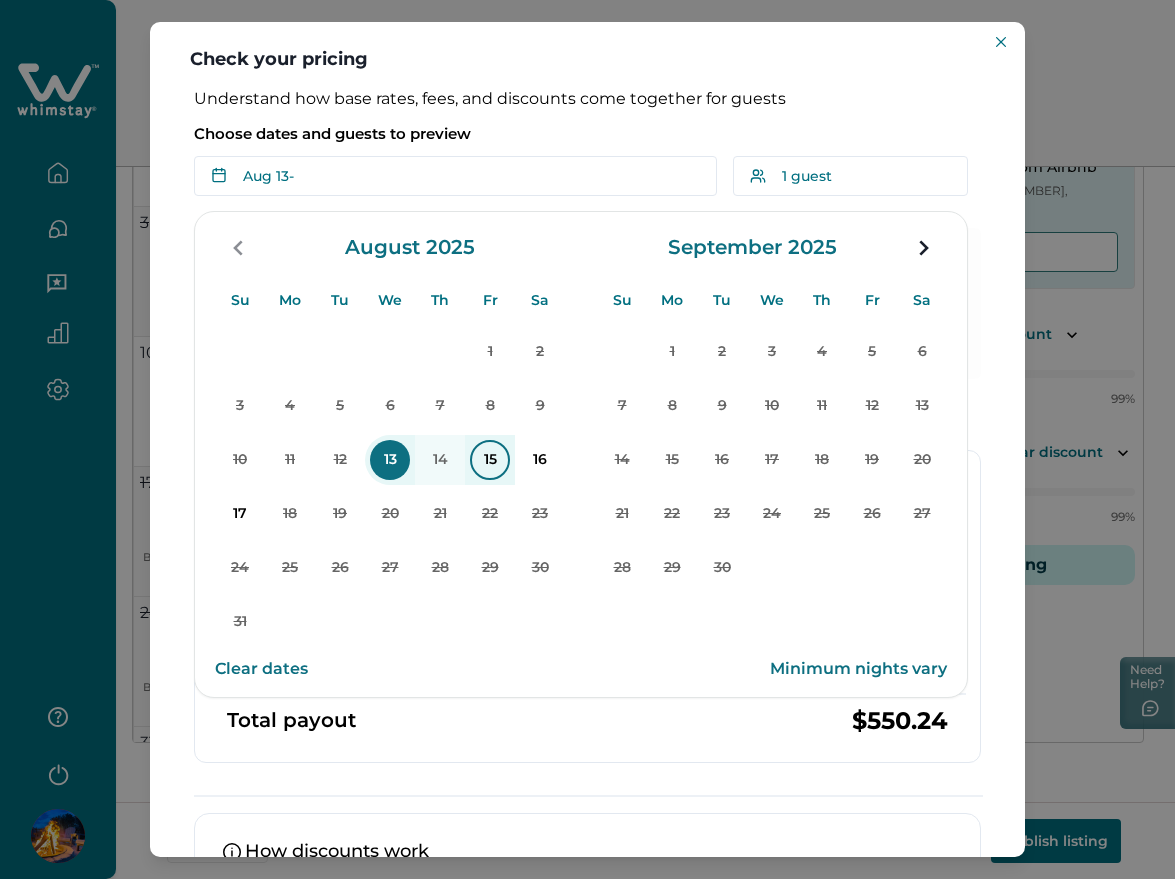 click on "15" at bounding box center [490, 460] 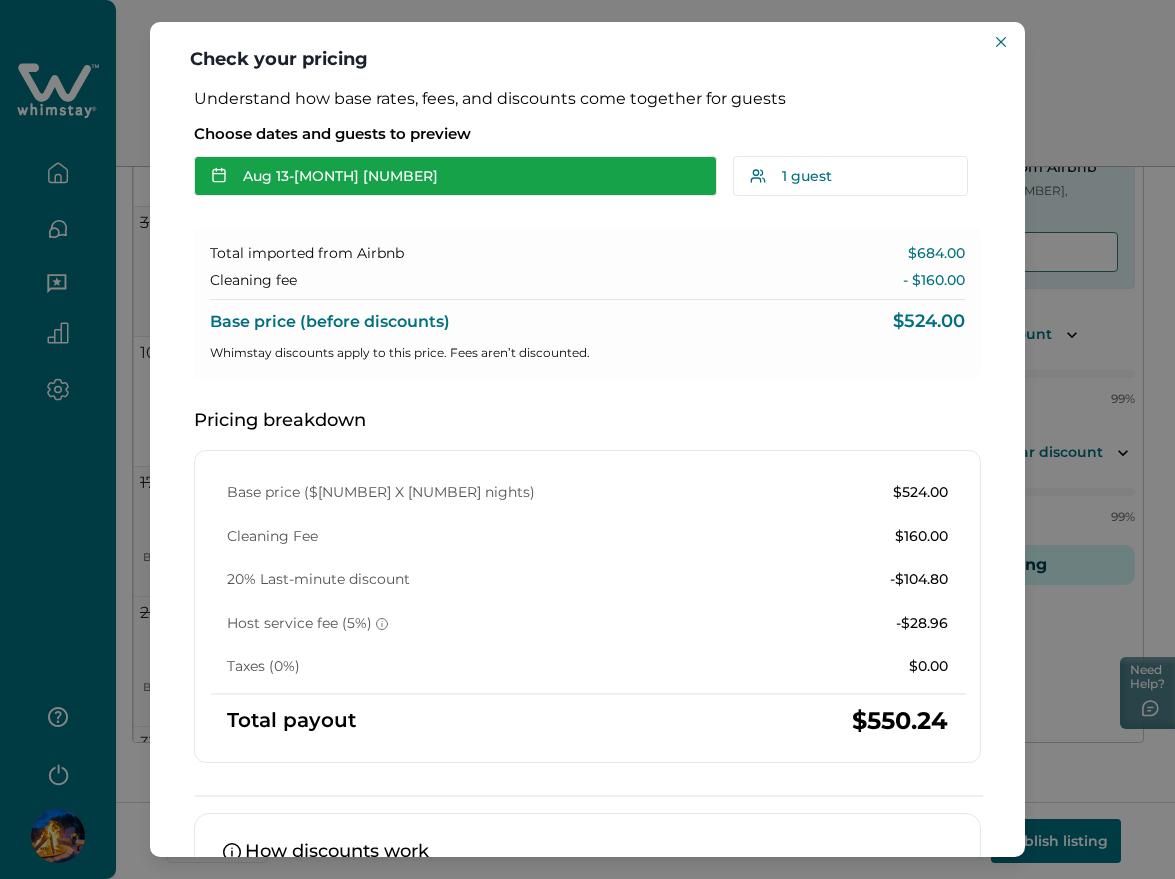 click on "[MONTH] [NUMBER]  -  [MONTH] [NUMBER]" at bounding box center (455, 176) 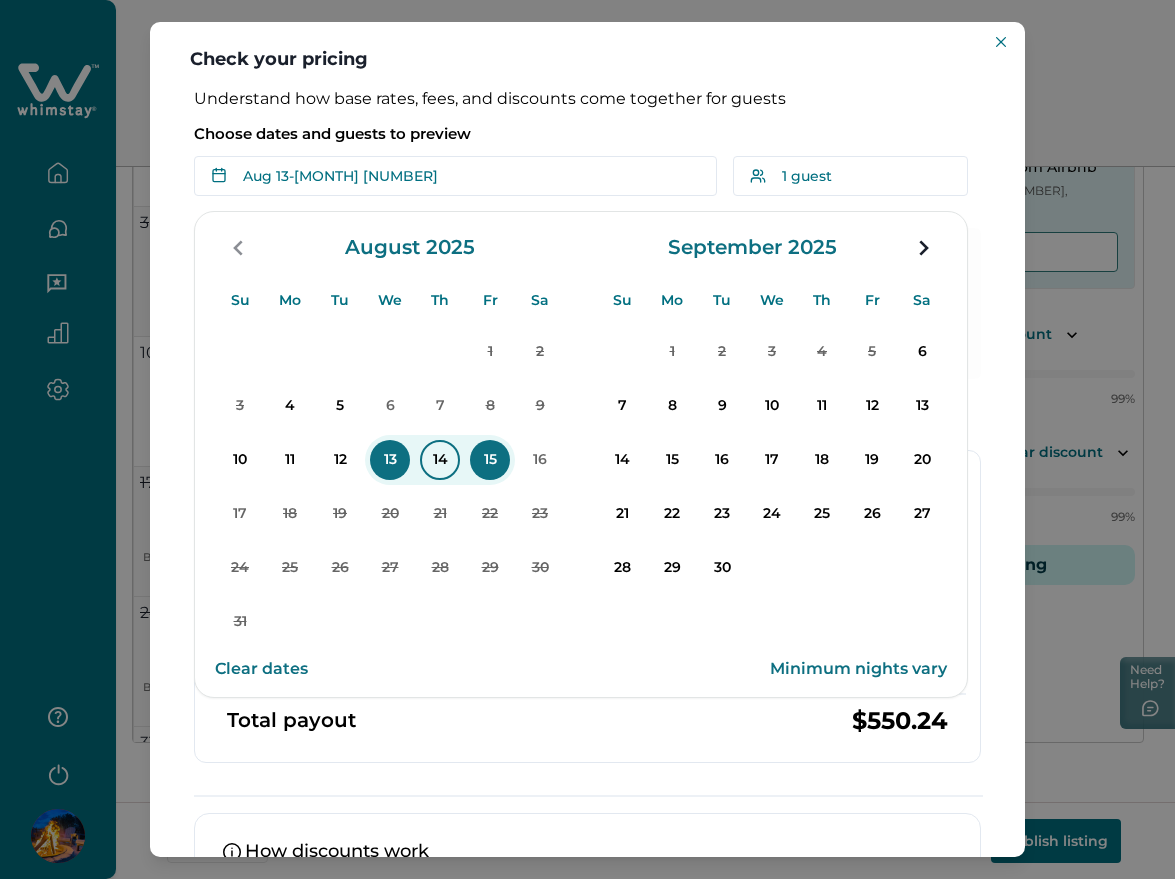 click on "14" at bounding box center [440, 460] 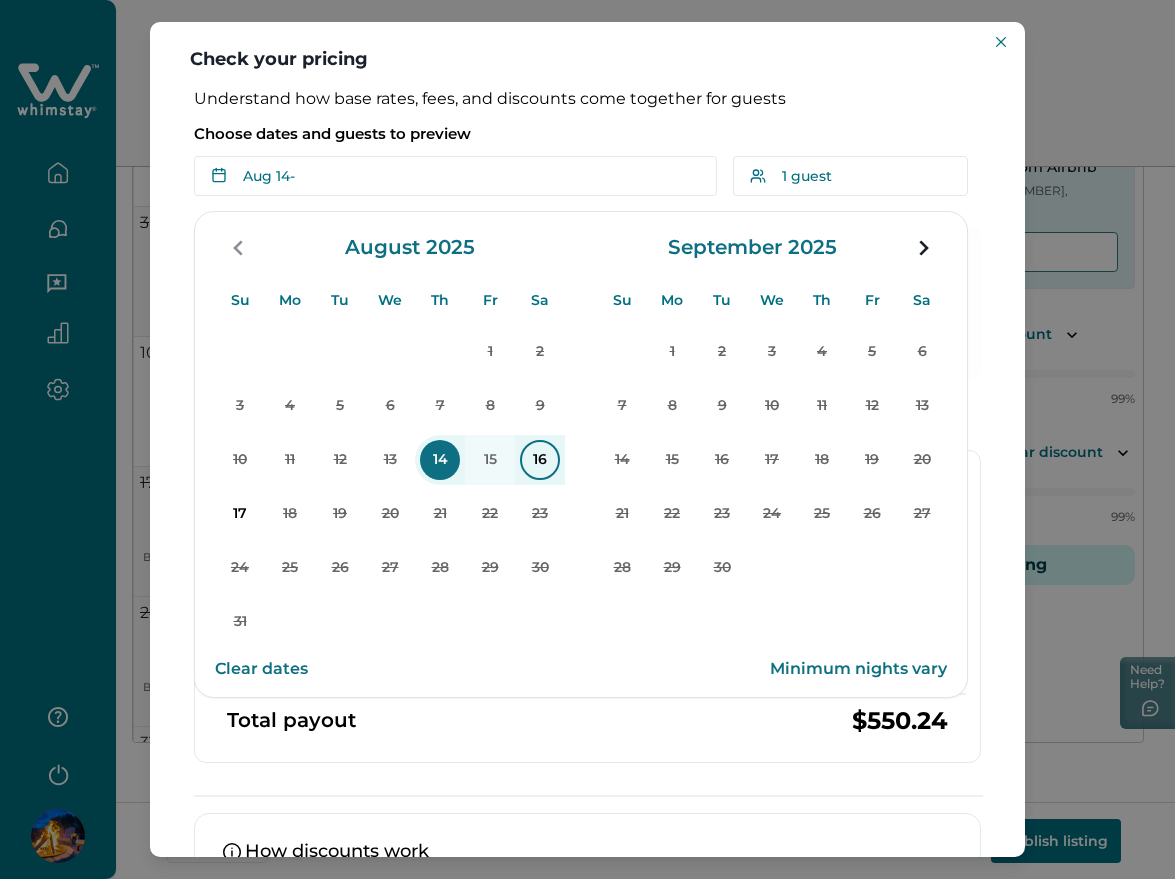click on "16" at bounding box center (540, 460) 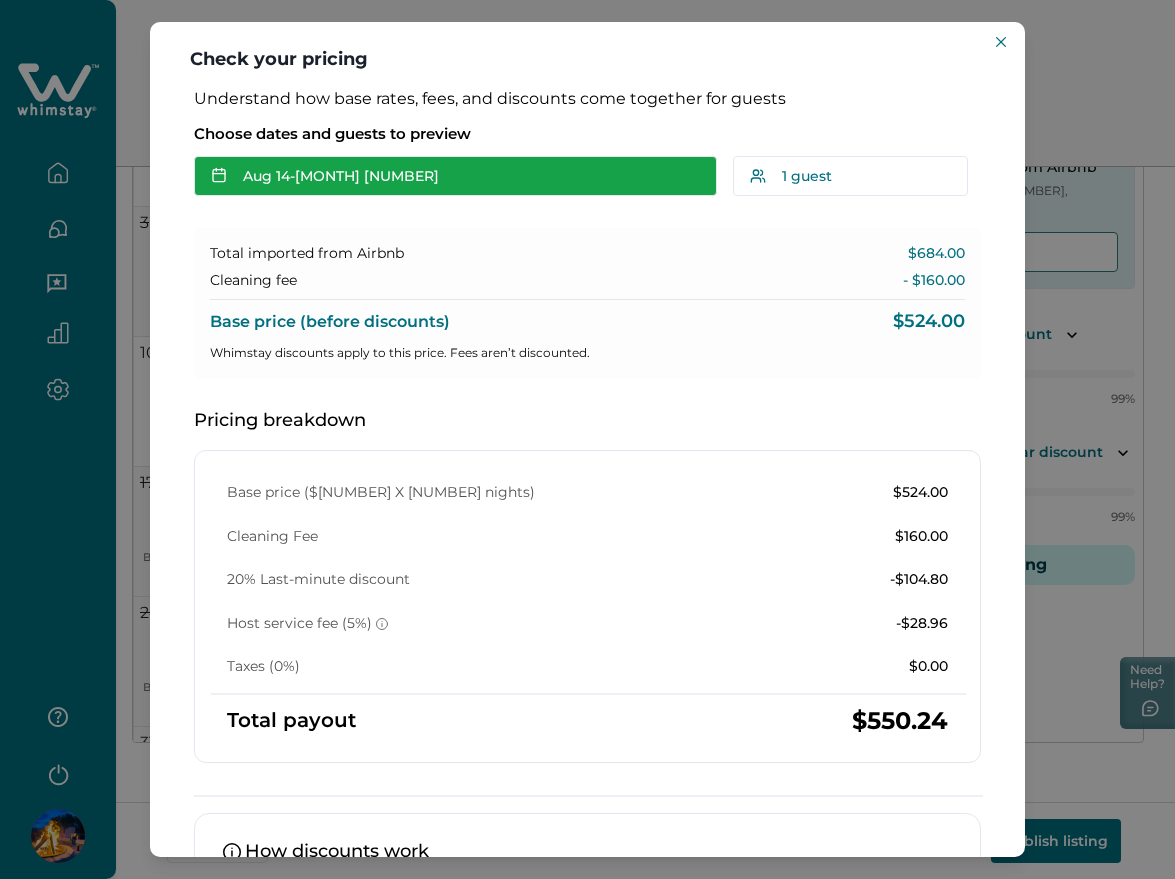 click on "[MONTH] [NUMBER]  -  [MONTH] [NUMBER]" at bounding box center (455, 176) 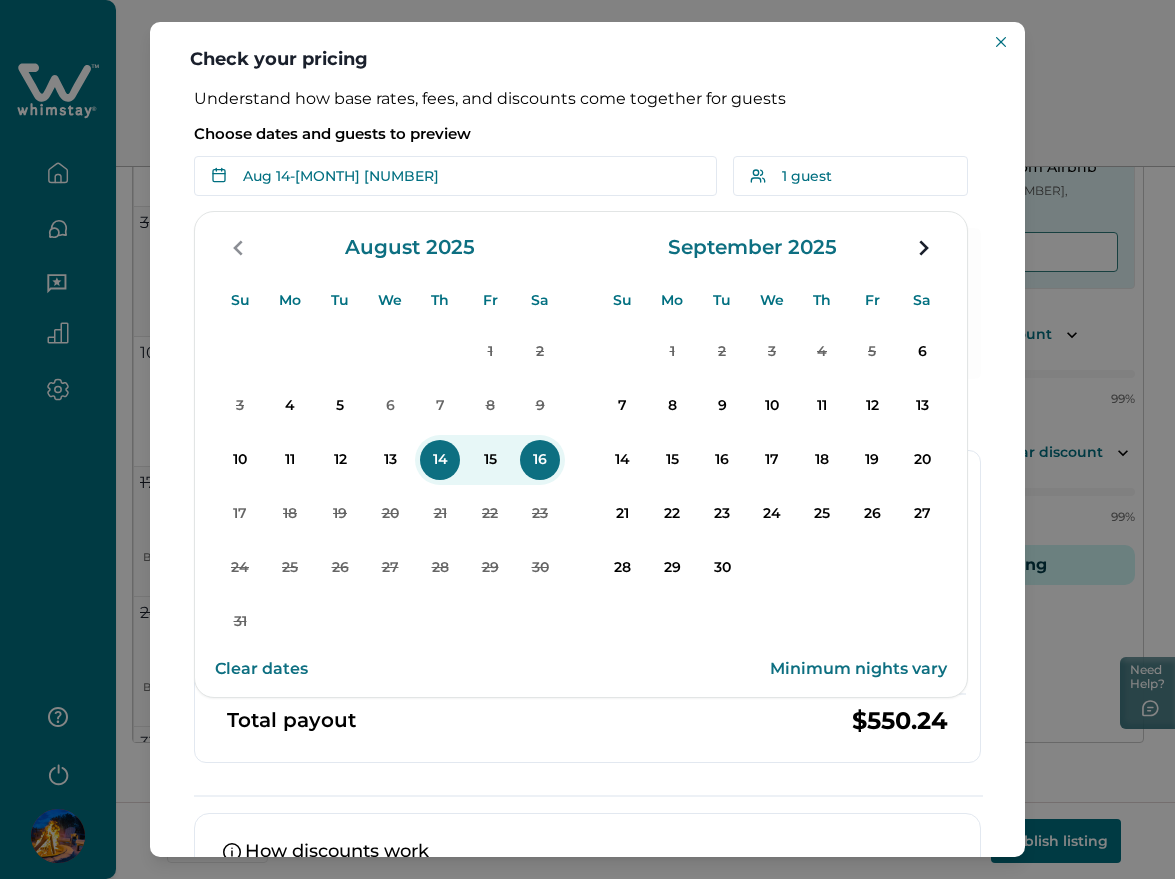 drag, startPoint x: 387, startPoint y: 461, endPoint x: 469, endPoint y: 468, distance: 82.29824 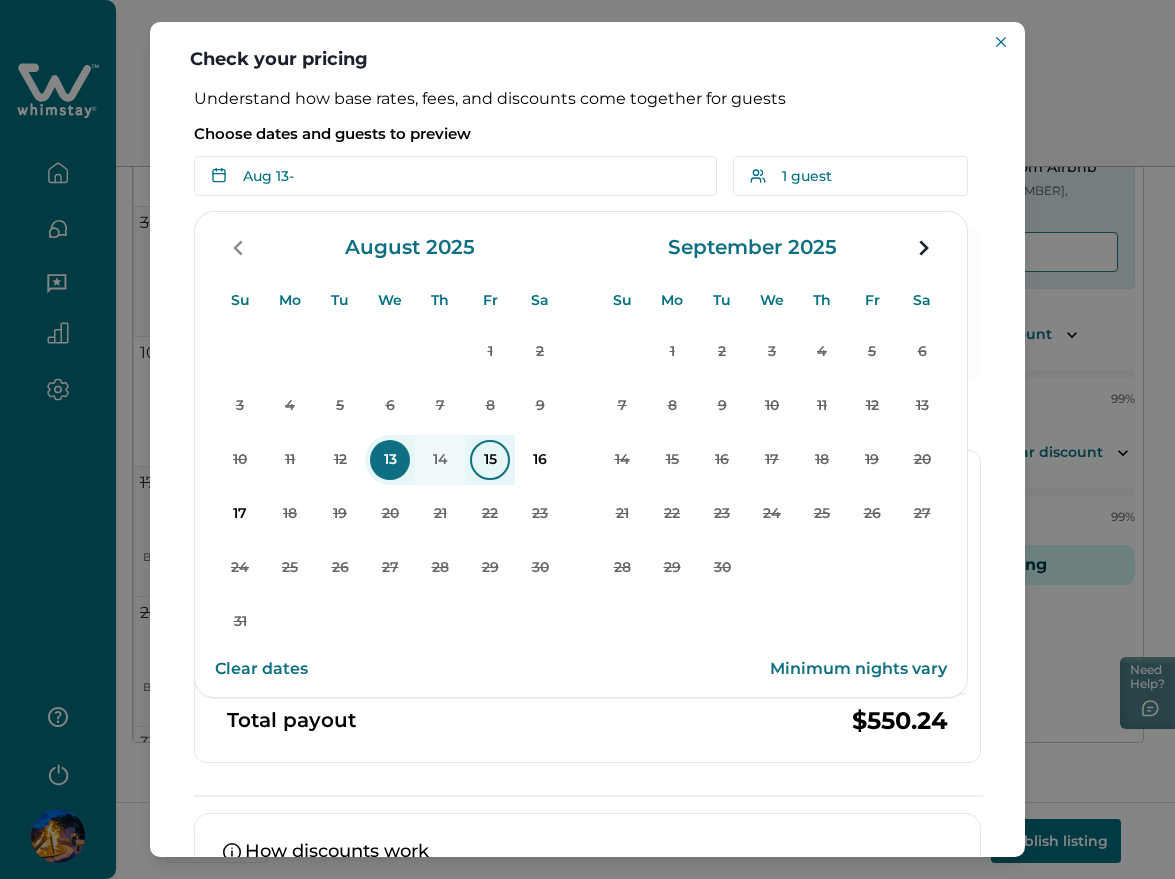 click on "15" at bounding box center [490, 460] 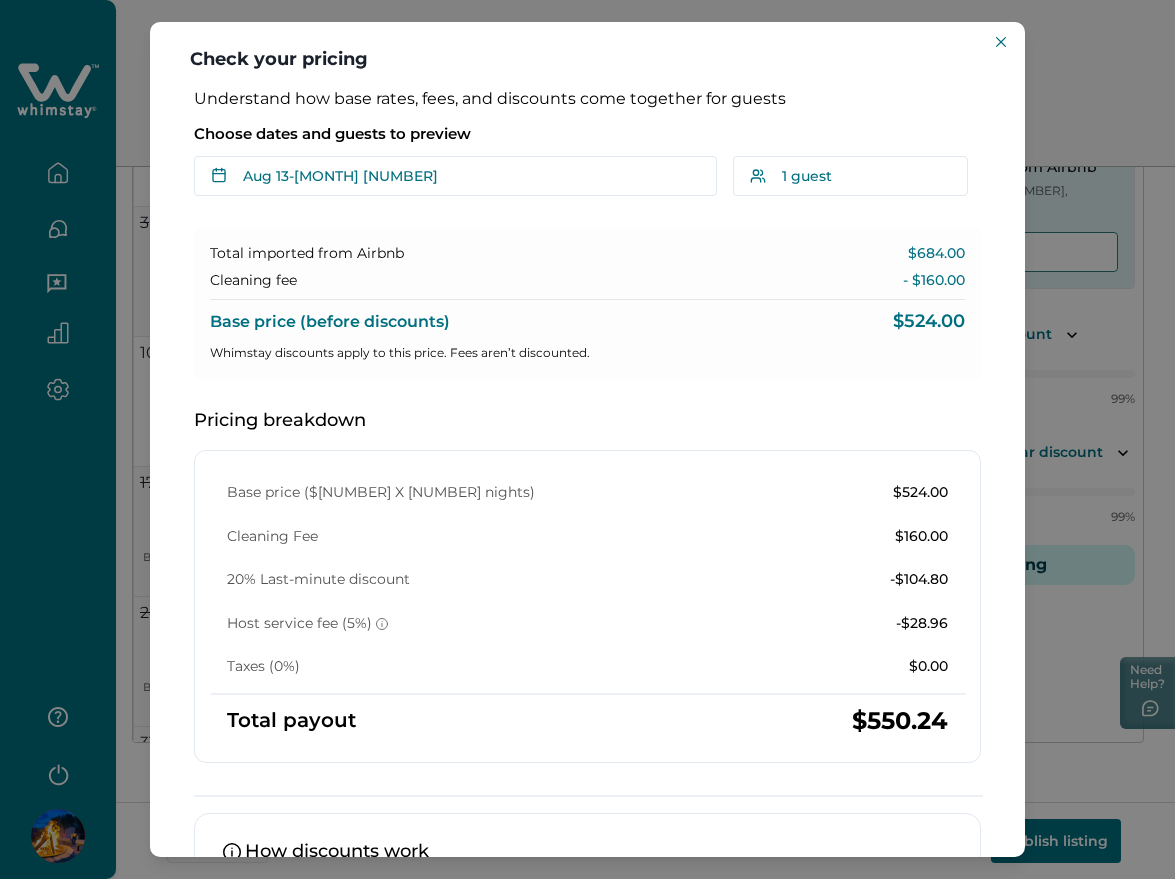 click on "Check your pricing Understand how base rates, fees, and discounts come together for guests Choose dates and guests to preview [MONTH] [NUMBER]  -  [MONTH] [NUMBER] Su Mo Tu We Th Fr Sa Su Mo Tu We Th Fr Sa [MONTH] 2025 Su Mo Tu We Th Fr Sa 1 2 3 4 5 6 7 8 9 10 11 12 13 14 15 16 17 18 19 20 21 22 23 24 25 26 27 28 29 30 31 [MONTH] 2025 Su Mo Tu We Th Fr Sa 1 2 3 4 5 6 7 8 9 10 11 12 13 14 15 16 17 18 19 20 21 22 23 24 25 26 27 28 29 30 Clear dates Minimum nights vary 1 guest Adults Ages 18 or above 1 Children Ages 2-12 0 Pets Are you bringing a pet? 6 guests maximum, not including infants. Minimum renter age is 18.  Reset Apply Total imported from Airbnb $[NUMBER] Cleaning fee - $[NUMBER] Base price (before discounts) $[NUMBER] Whimstay discounts apply to this price. Fees aren’t discounted. Pricing breakdown Base price ($[NUMBER] X [NUMBER] nights)   $[NUMBER] Cleaning Fee   $[NUMBER] [NUMBER]% Last-minute discount   -$[NUMBER] Host service fee ([NUMBER]%)   -$[NUMBER] Taxes   ([NUMBER]%) $[NUMBER]0.00 Total payout   $[NUMBER]  How discounts work   Ask about pricing" at bounding box center [587, 439] 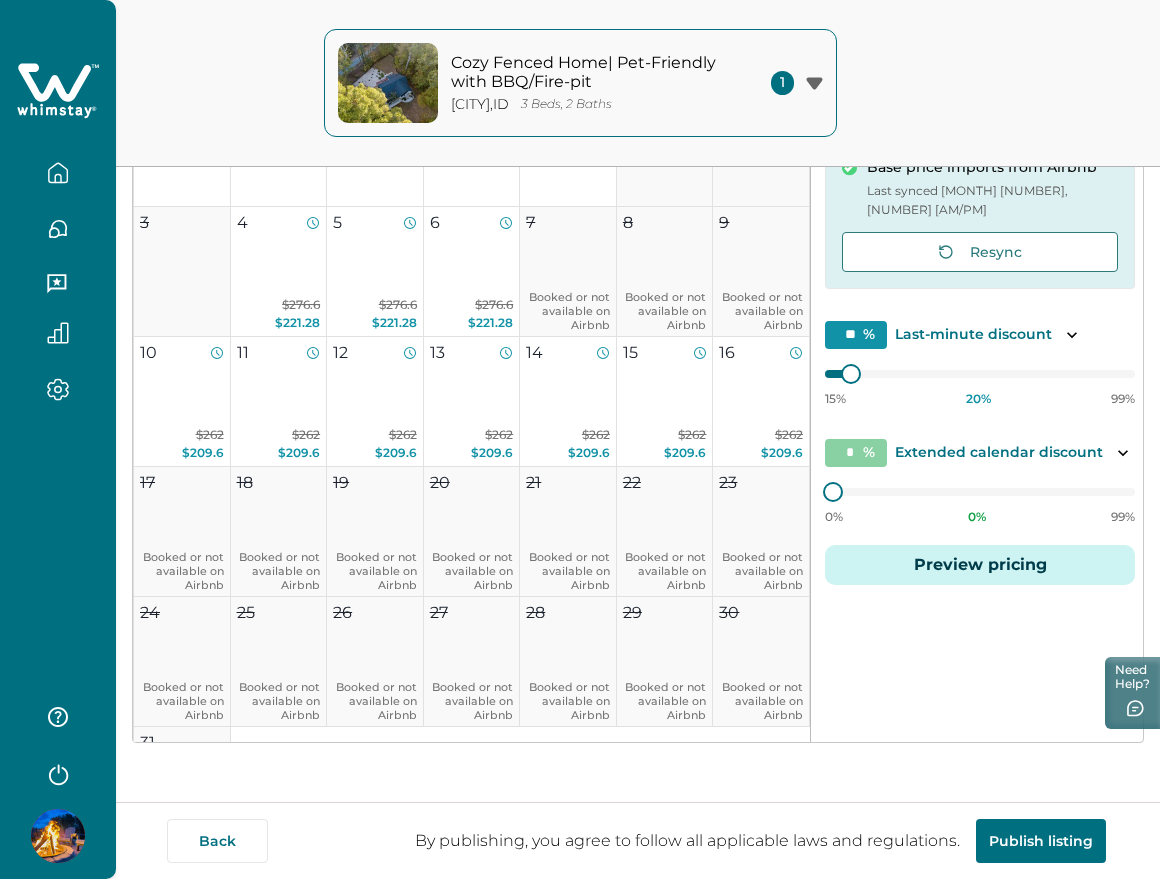 click on "Preview pricing" at bounding box center (980, 565) 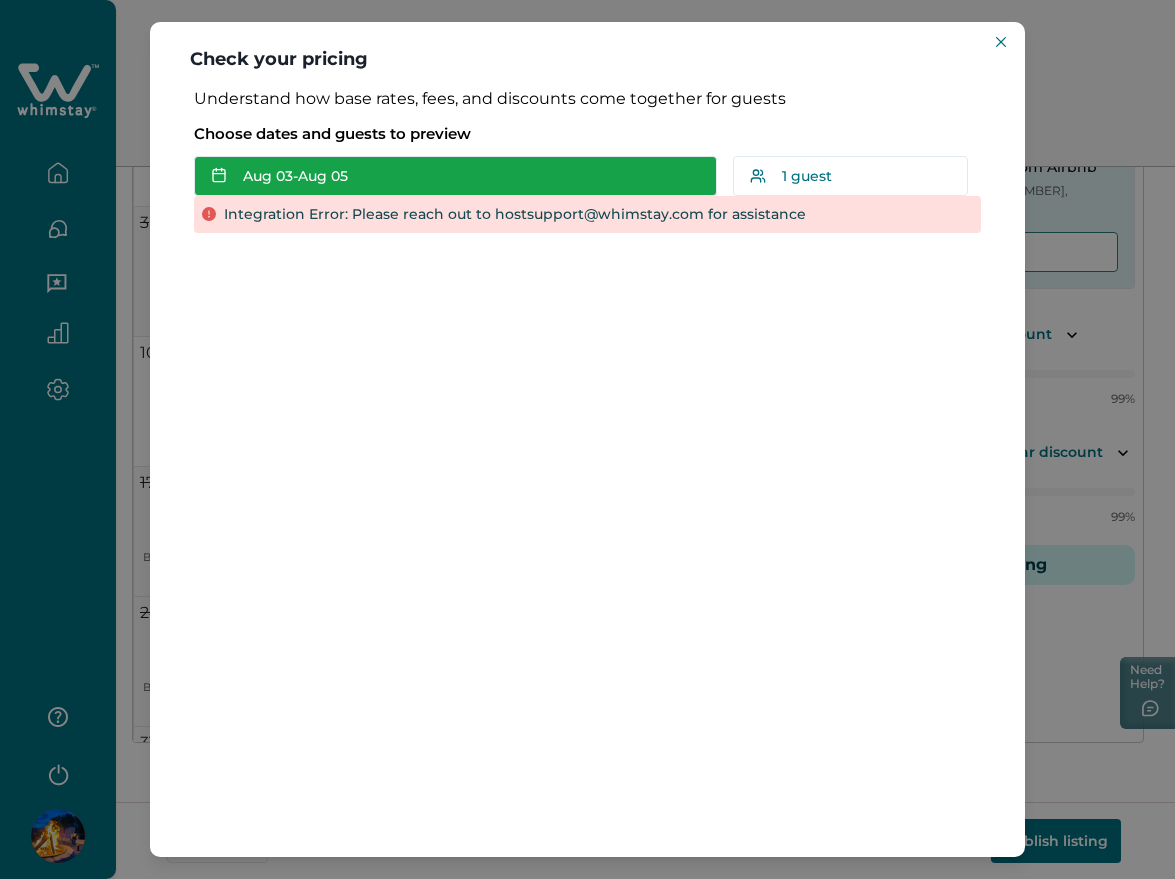 click on "[MONTH] [NUMBER]  -  [MONTH] [NUMBER]" at bounding box center [455, 176] 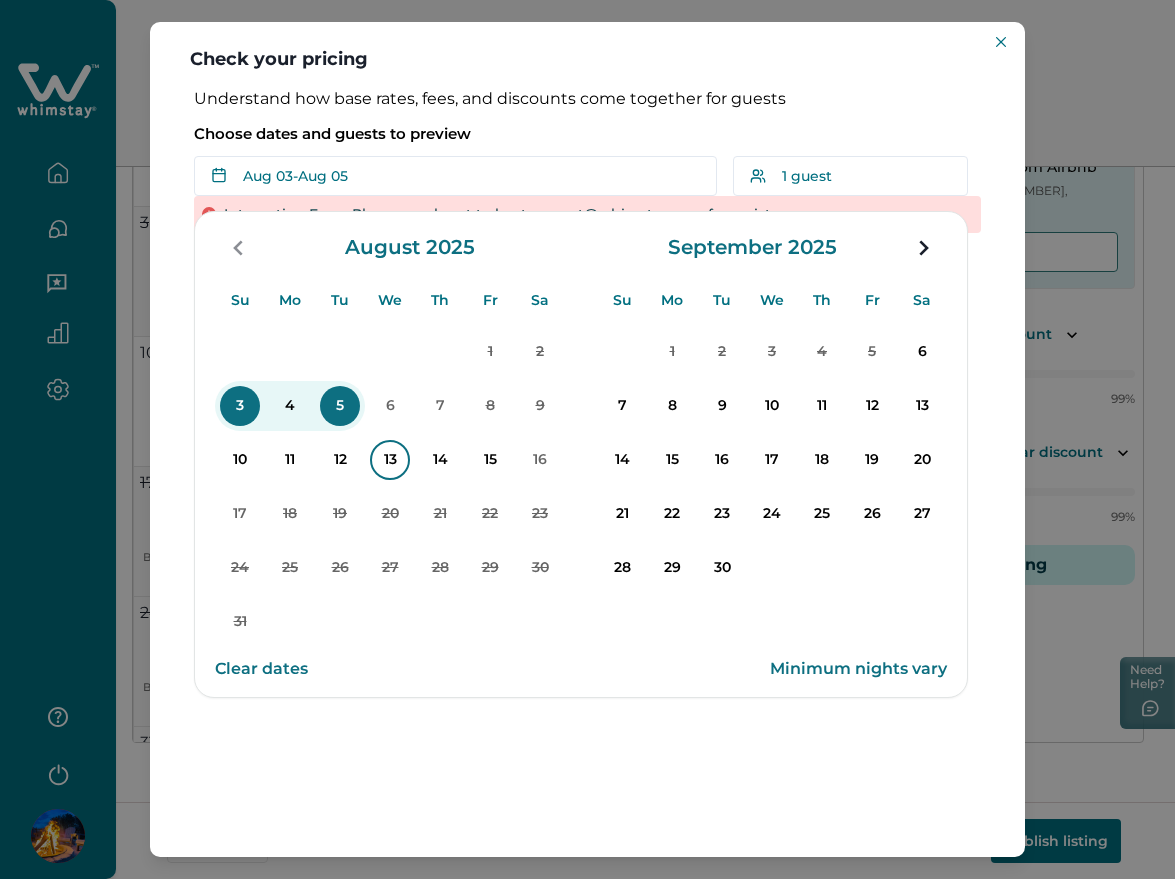 click on "13" at bounding box center [390, 460] 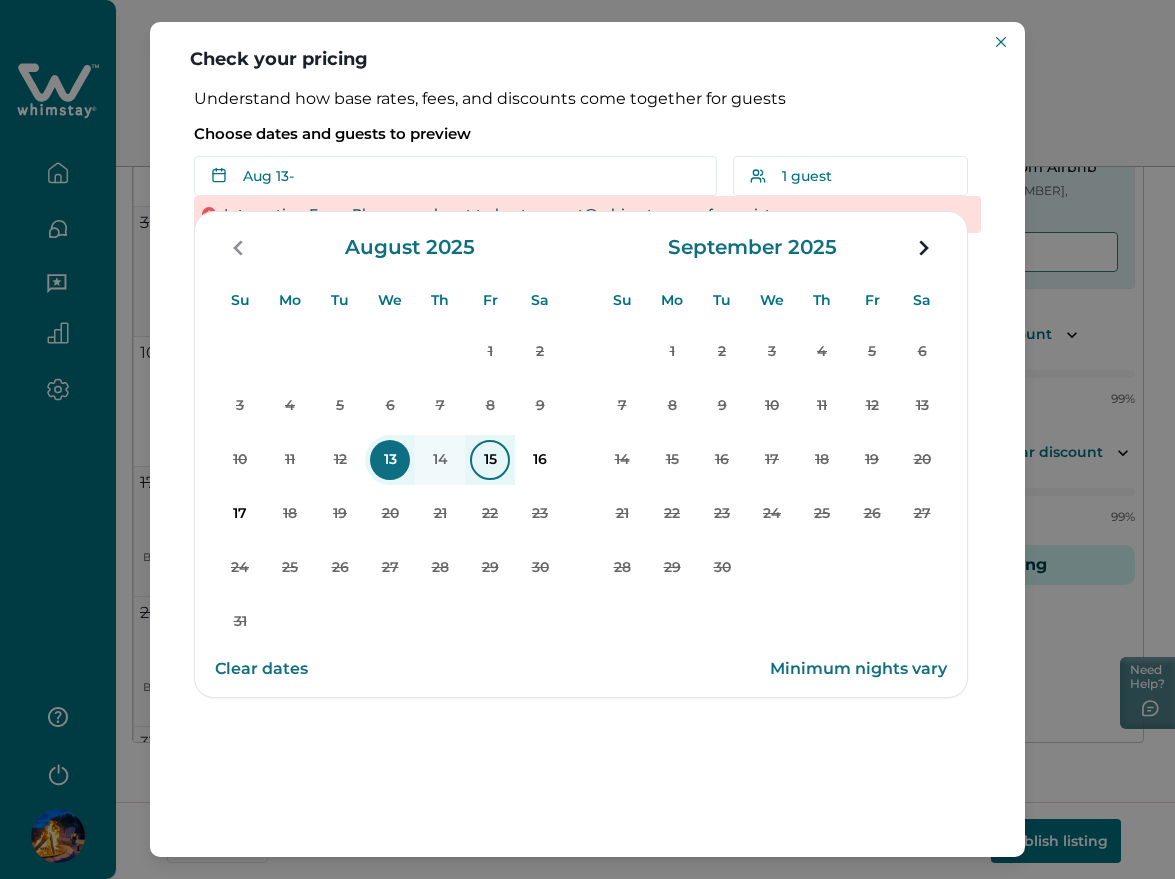 click on "15" at bounding box center [490, 460] 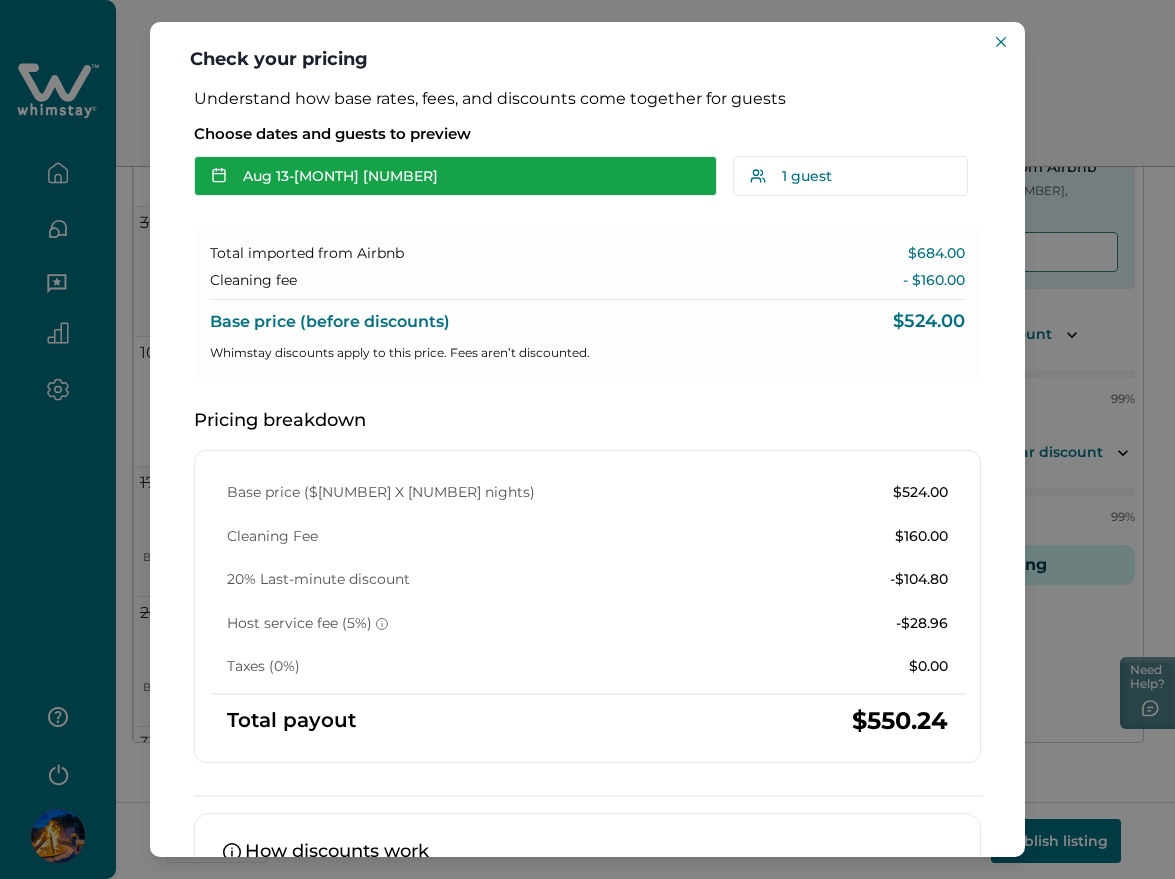 click on "[MONTH] [NUMBER]  -  [MONTH] [NUMBER]" at bounding box center [455, 176] 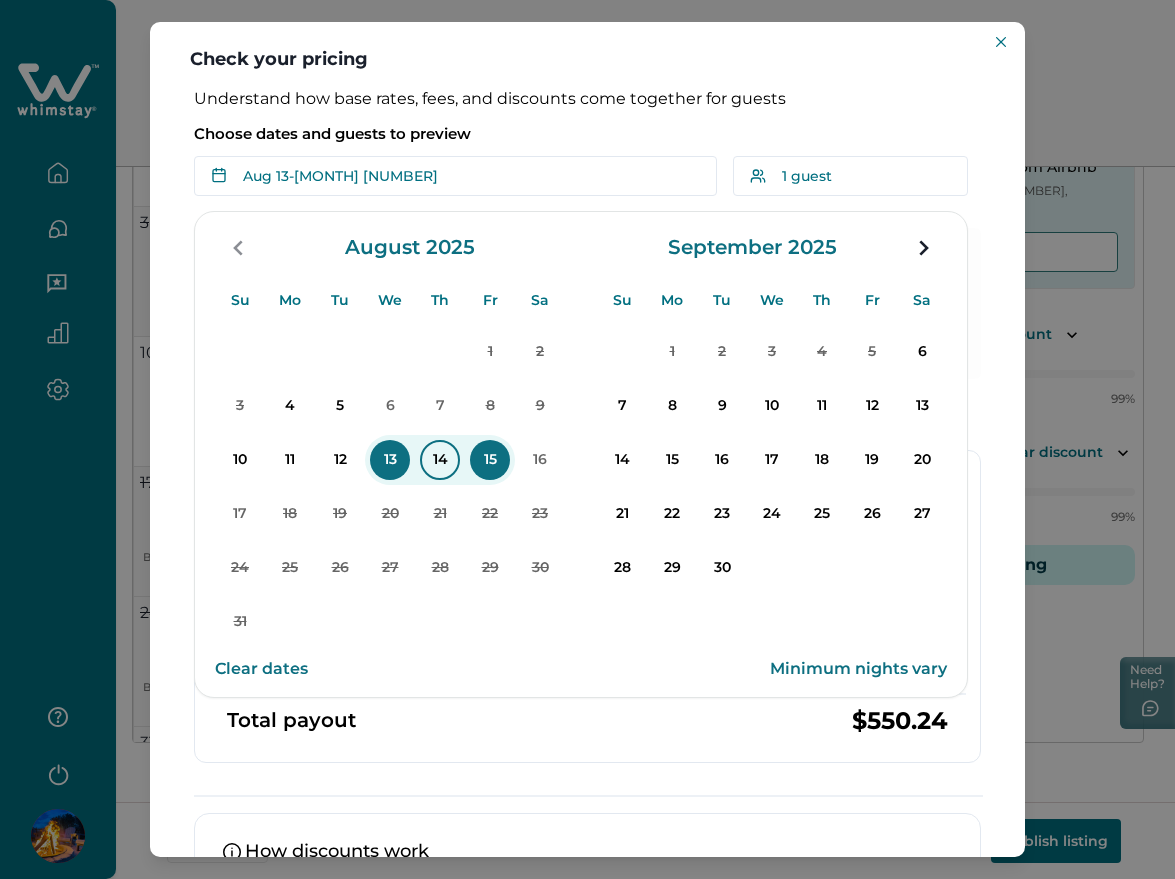 click on "14" at bounding box center [440, 460] 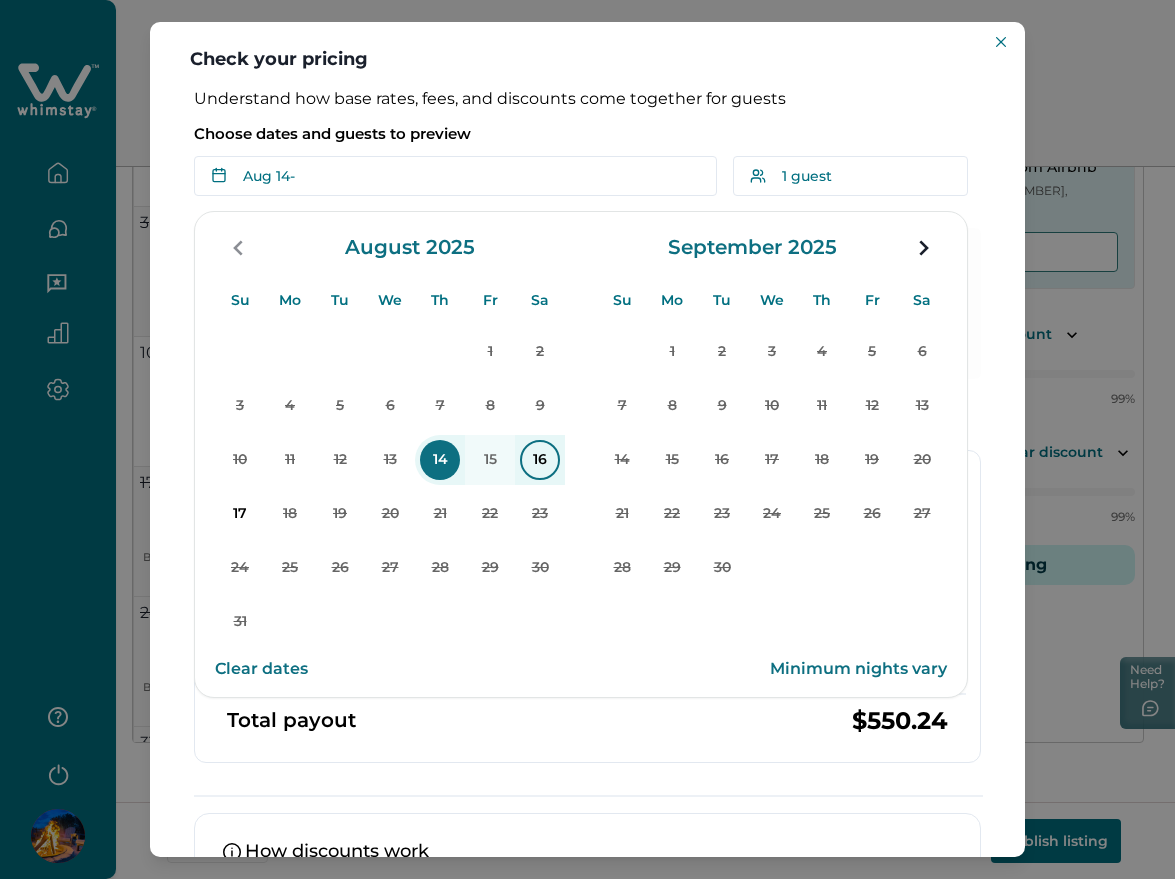 click on "16" at bounding box center [540, 460] 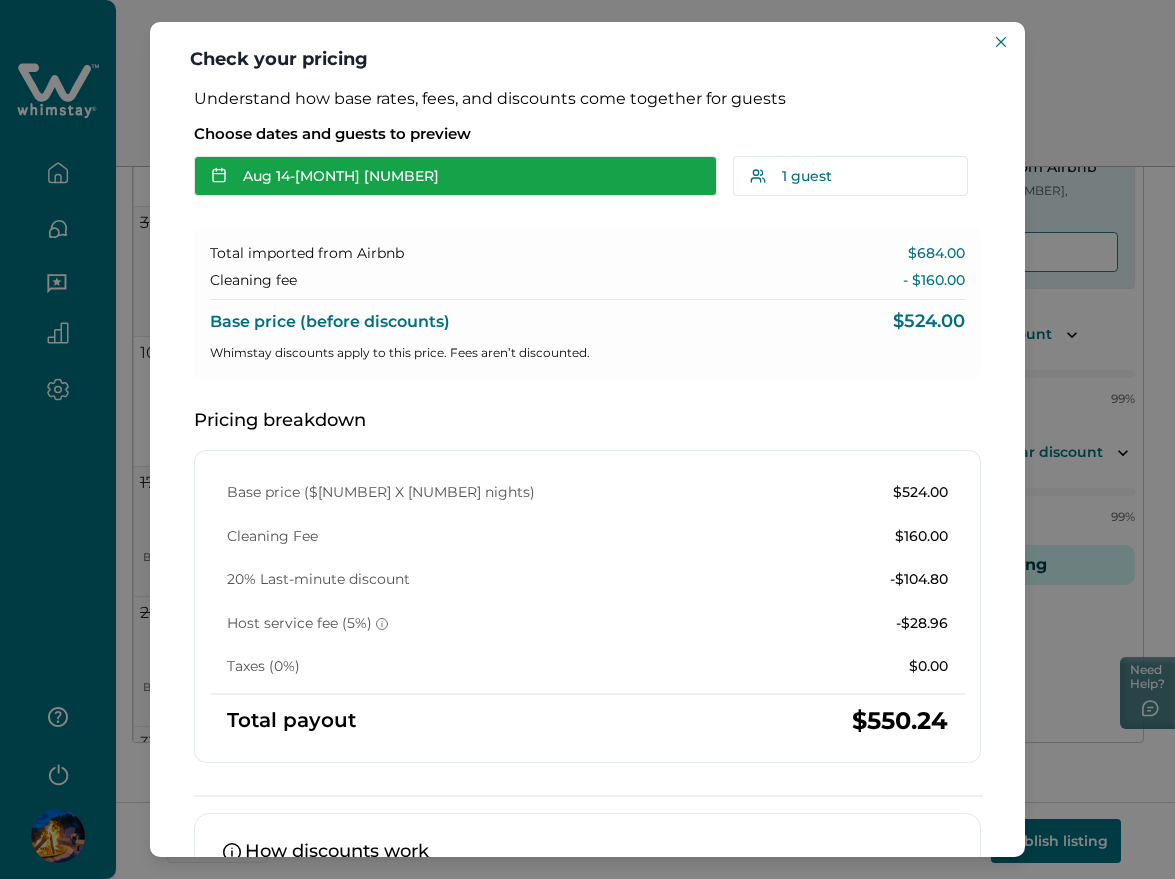 click on "[MONTH] [NUMBER]  -  [MONTH] [NUMBER]" at bounding box center (455, 176) 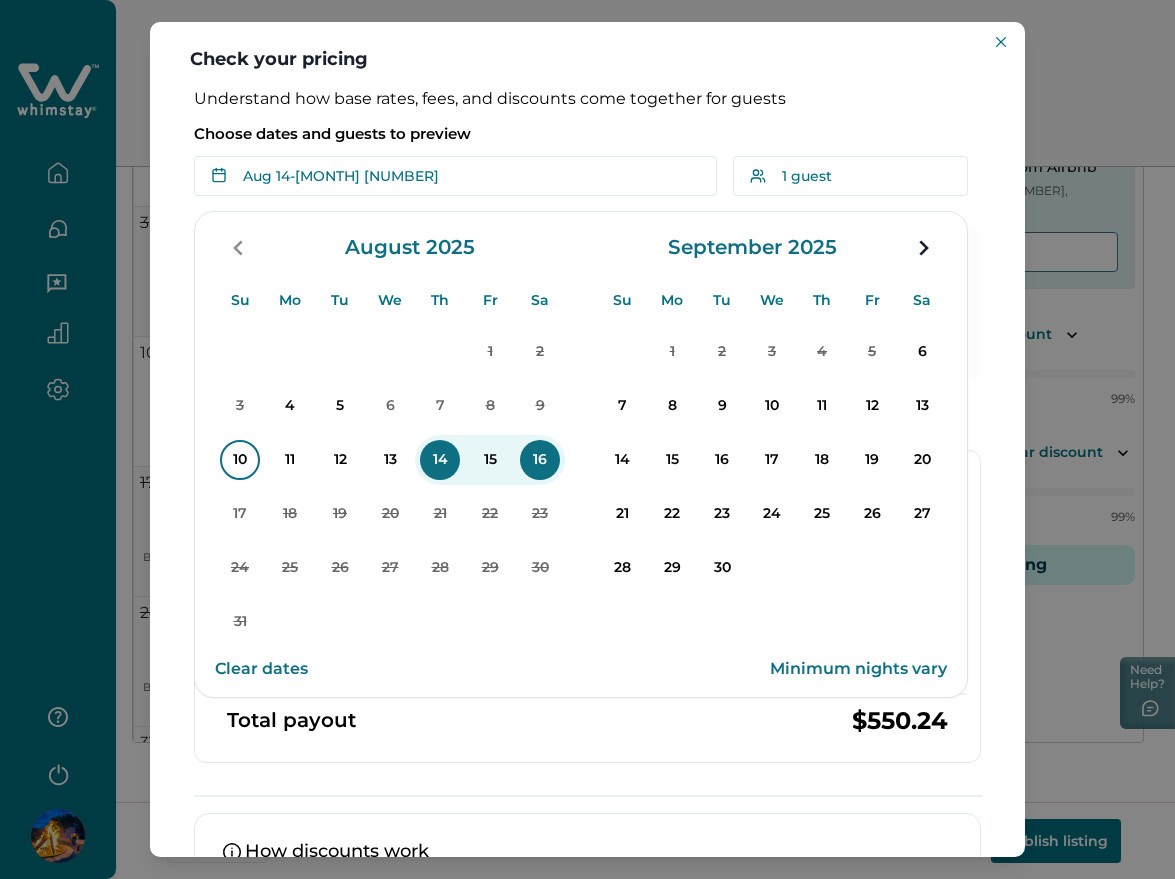 click on "10" at bounding box center (240, 460) 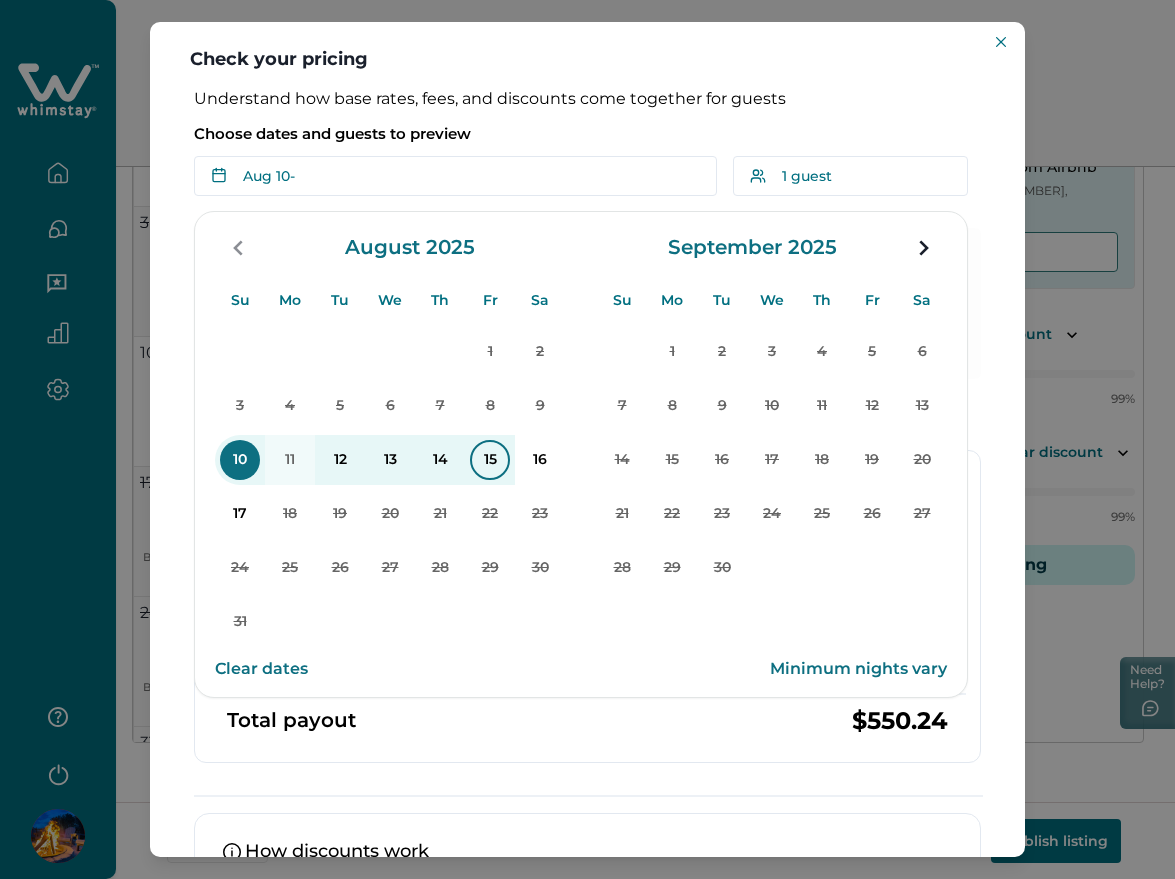 click on "15" at bounding box center (490, 460) 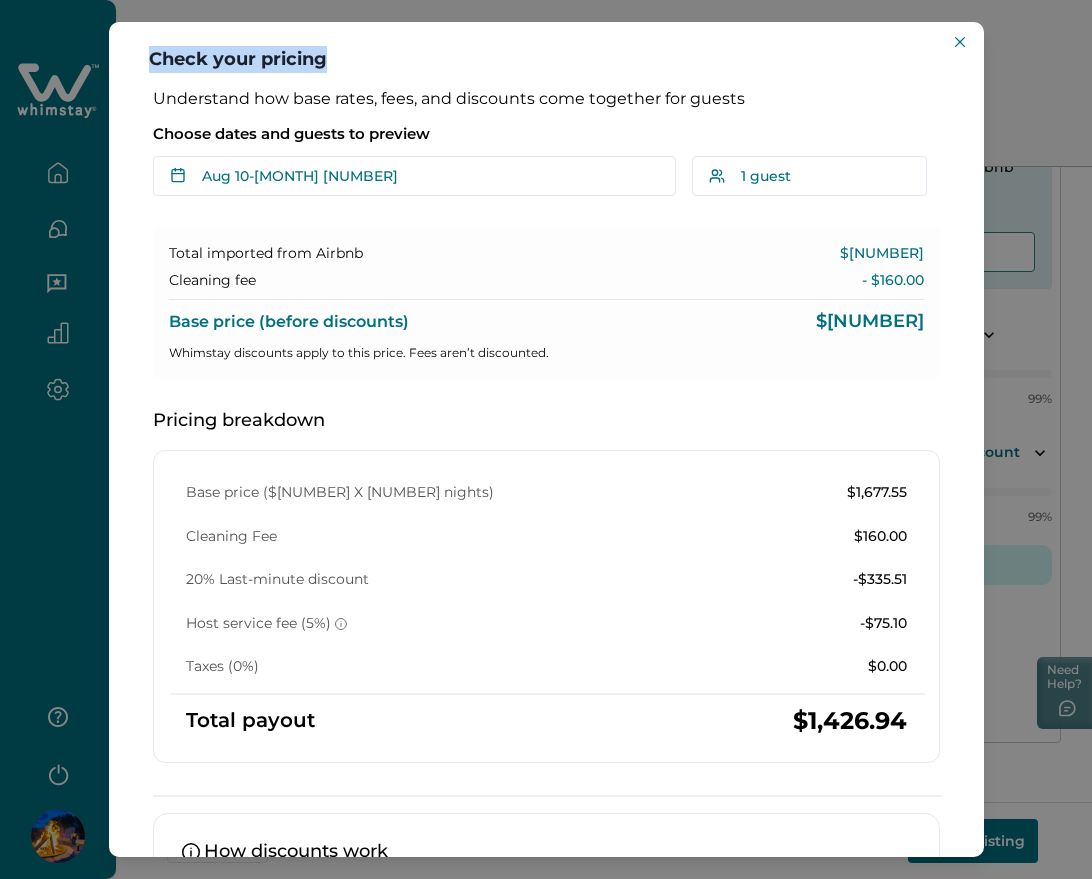 drag, startPoint x: 151, startPoint y: 59, endPoint x: 337, endPoint y: 62, distance: 186.02419 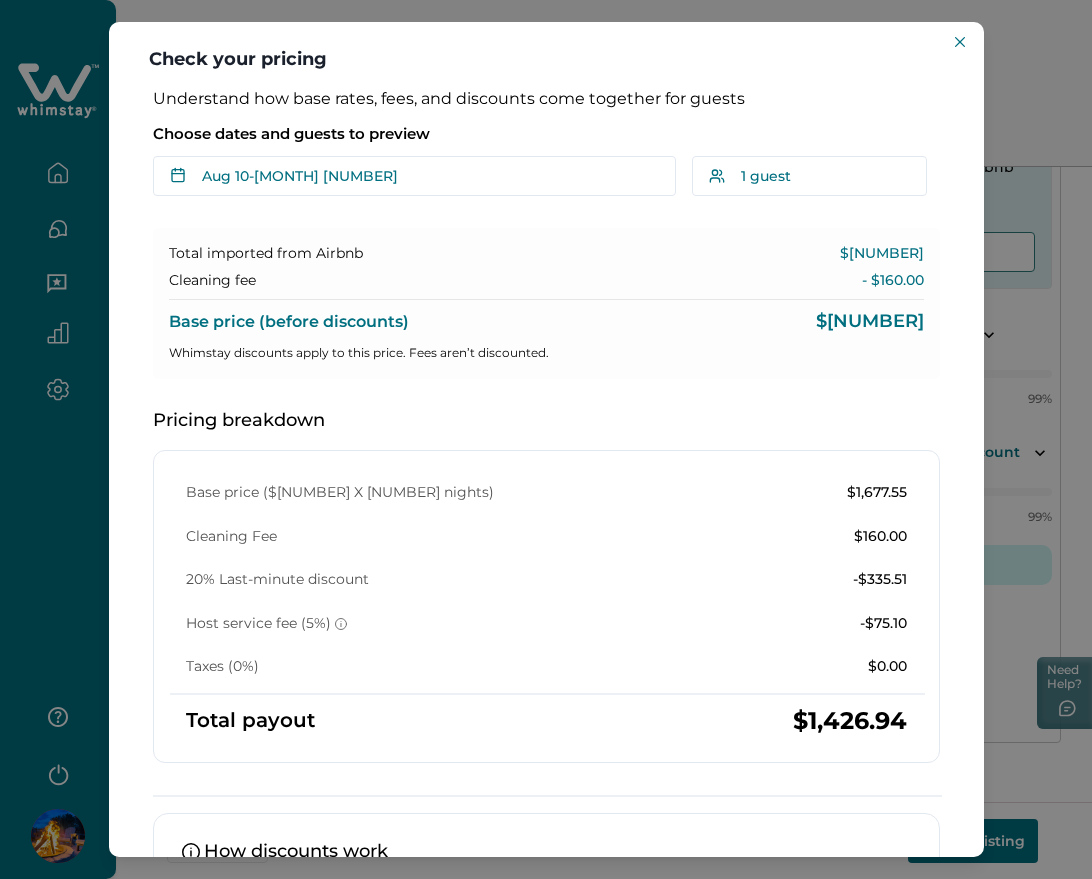 click on "Check your pricing Understand how base rates, fees, and discounts come together for guests Choose dates and guests to preview [MONTH] [NUMBER]  -  [MONTH] [NUMBER] Su Mo Tu We Th Fr Sa Su Mo Tu We Th Fr Sa [MONTH] 2025 Su Mo Tu We Th Fr Sa 1 2 3 4 5 6 7 8 9 10 11 12 13 14 15 16 17 18 19 20 21 22 23 24 25 26 27 28 29 30 31 [MONTH] 2025 Su Mo Tu We Th Fr Sa 1 2 3 4 5 6 7 8 9 10 11 12 13 14 15 16 17 18 19 20 21 22 23 24 25 26 27 28 29 30 Clear dates Minimum nights vary 1 guest Adults Ages 18 or above 1 Children Ages 2-12 0 Pets Are you bringing a pet? 6 guests maximum, not including infants. Minimum renter age is 18.  Reset Apply Total imported from Airbnb $[NUMBER] Cleaning fee - $[NUMBER] Base price (before discounts) $[NUMBER] Whimstay discounts apply to this price. Fees aren’t discounted. Pricing breakdown Base price ($[NUMBER] X [NUMBER] nights)   $[NUMBER] Cleaning Fee   $[NUMBER] [NUMBER]% Last-minute discount   -$[NUMBER] Host service fee ([NUMBER]%)   -$[NUMBER] Taxes   ([NUMBER]%) $[NUMBER]0.00 Total payout   $[NUMBER]  How discounts work   Ask about pricing" at bounding box center [546, 439] 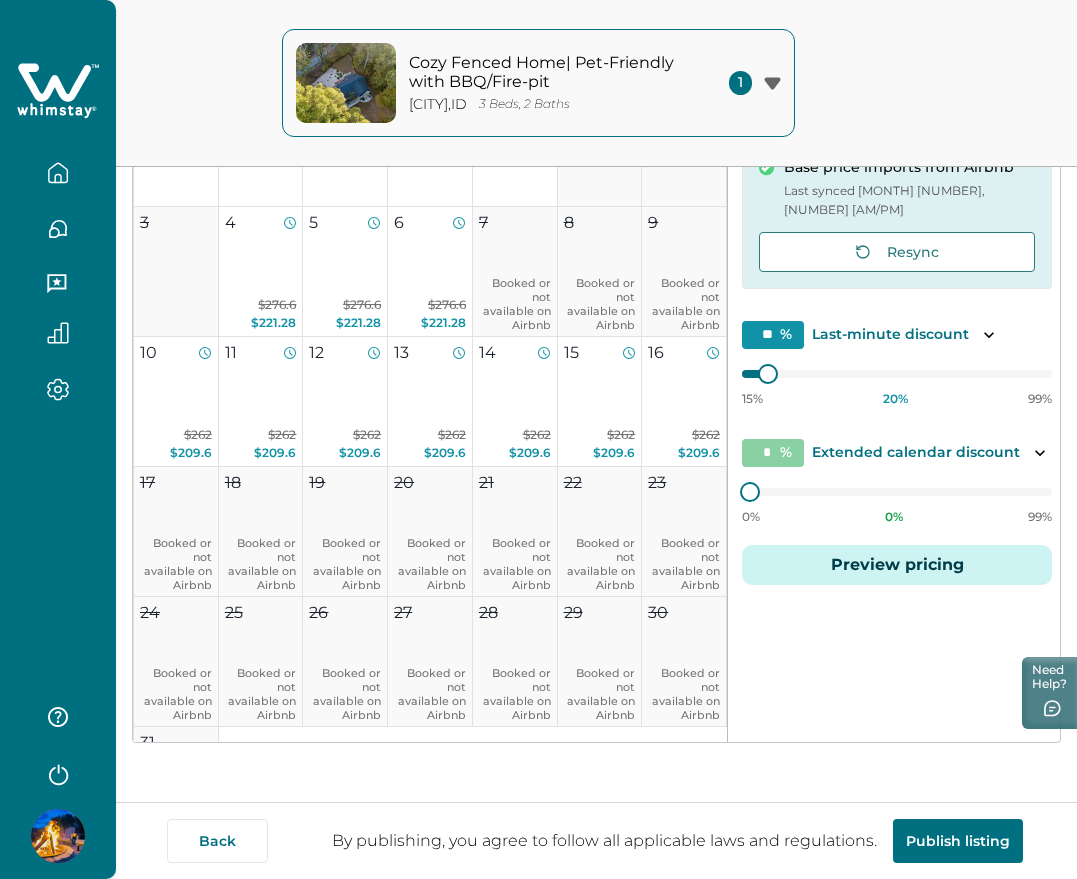 click at bounding box center (58, 836) 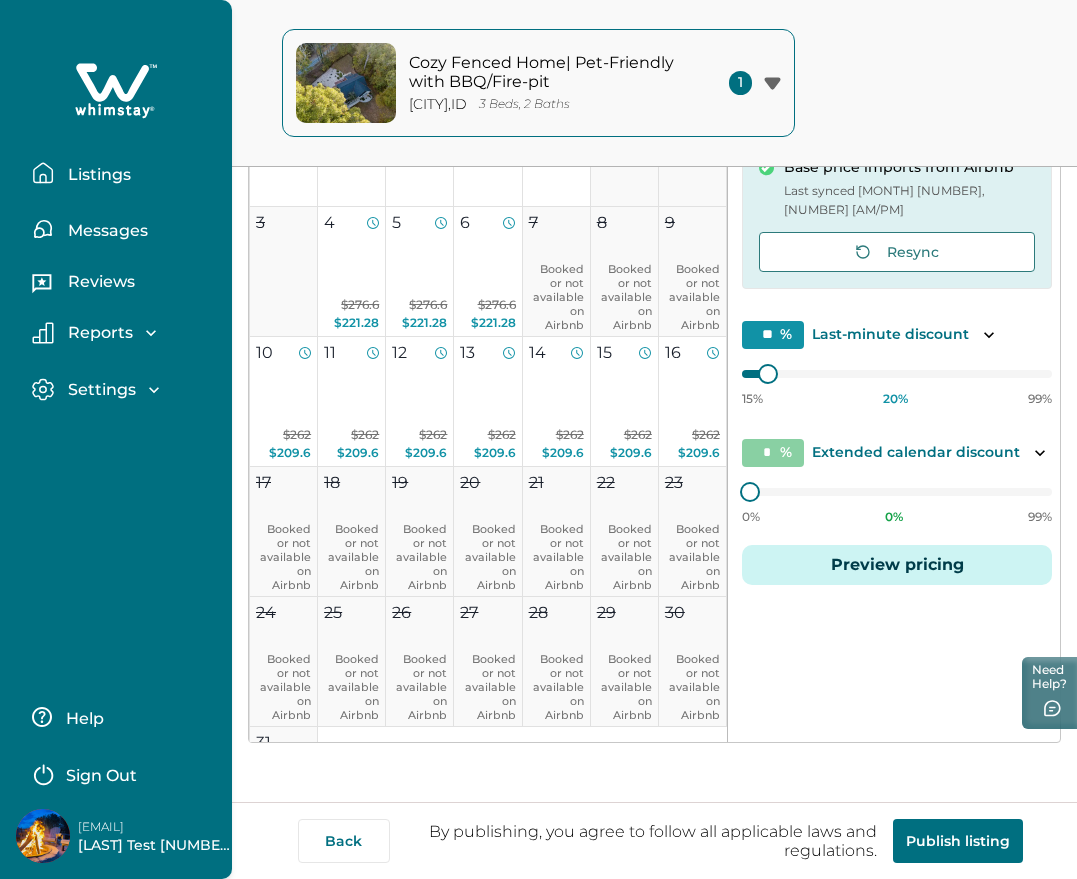 click on "Sign Out" at bounding box center (101, 776) 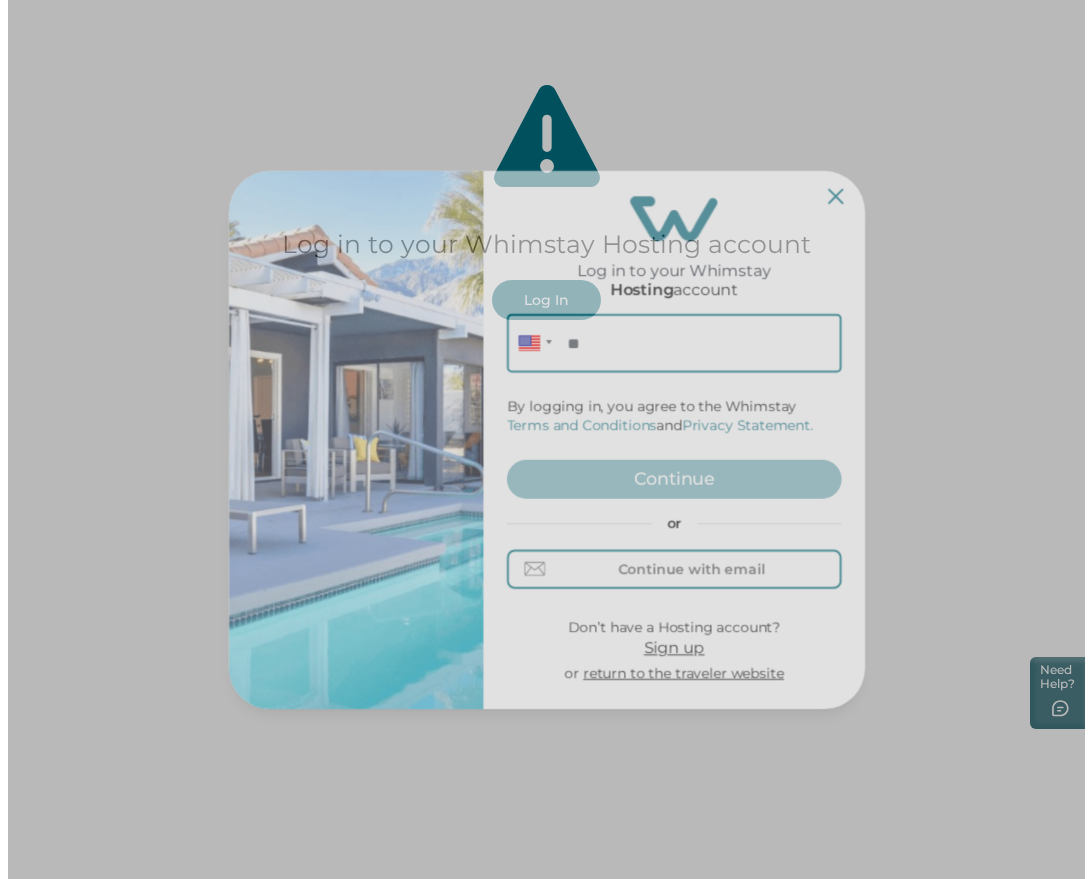 scroll, scrollTop: 0, scrollLeft: 0, axis: both 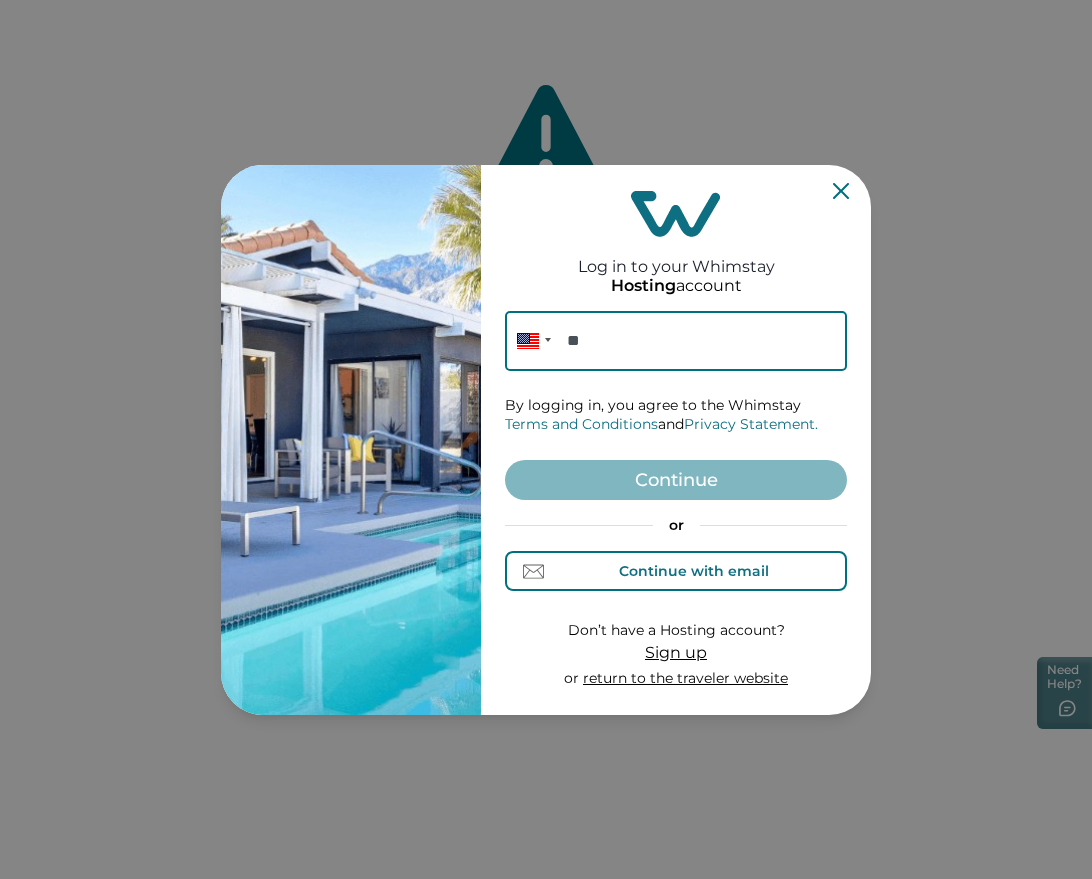 click on "Continue with email" at bounding box center (694, 571) 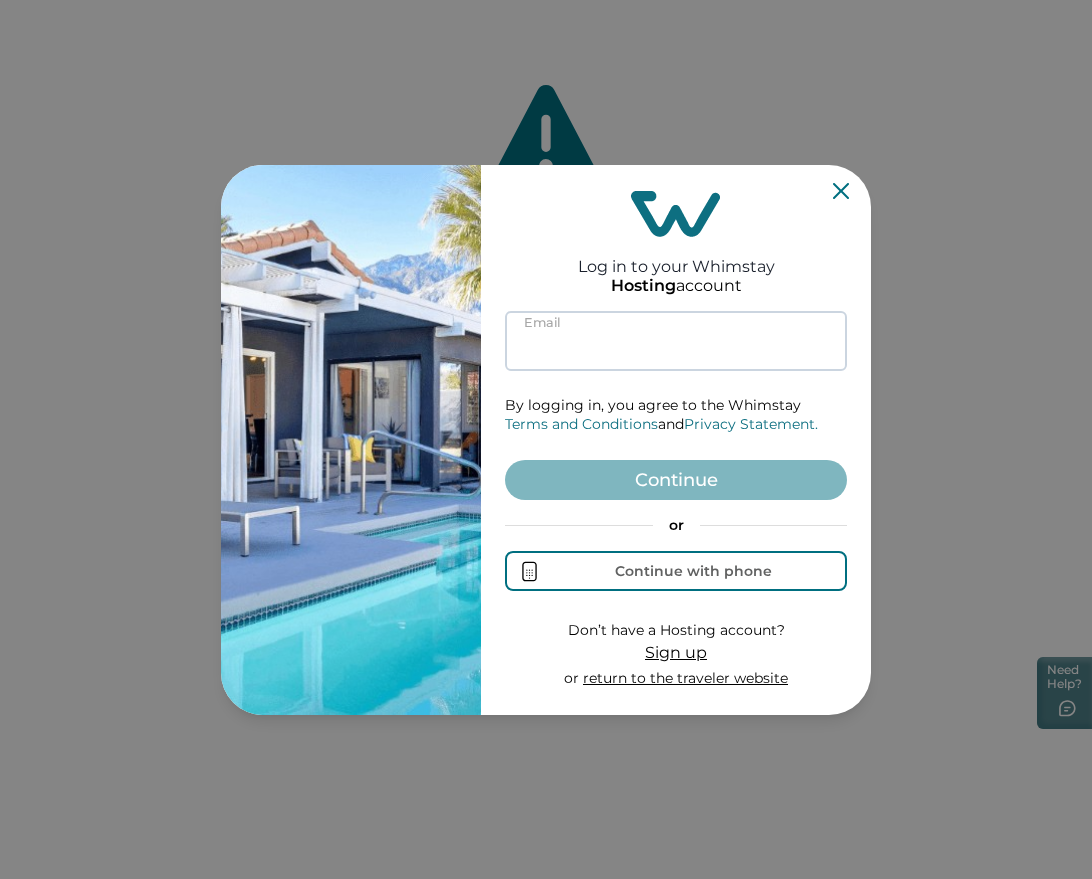 click at bounding box center [676, 341] 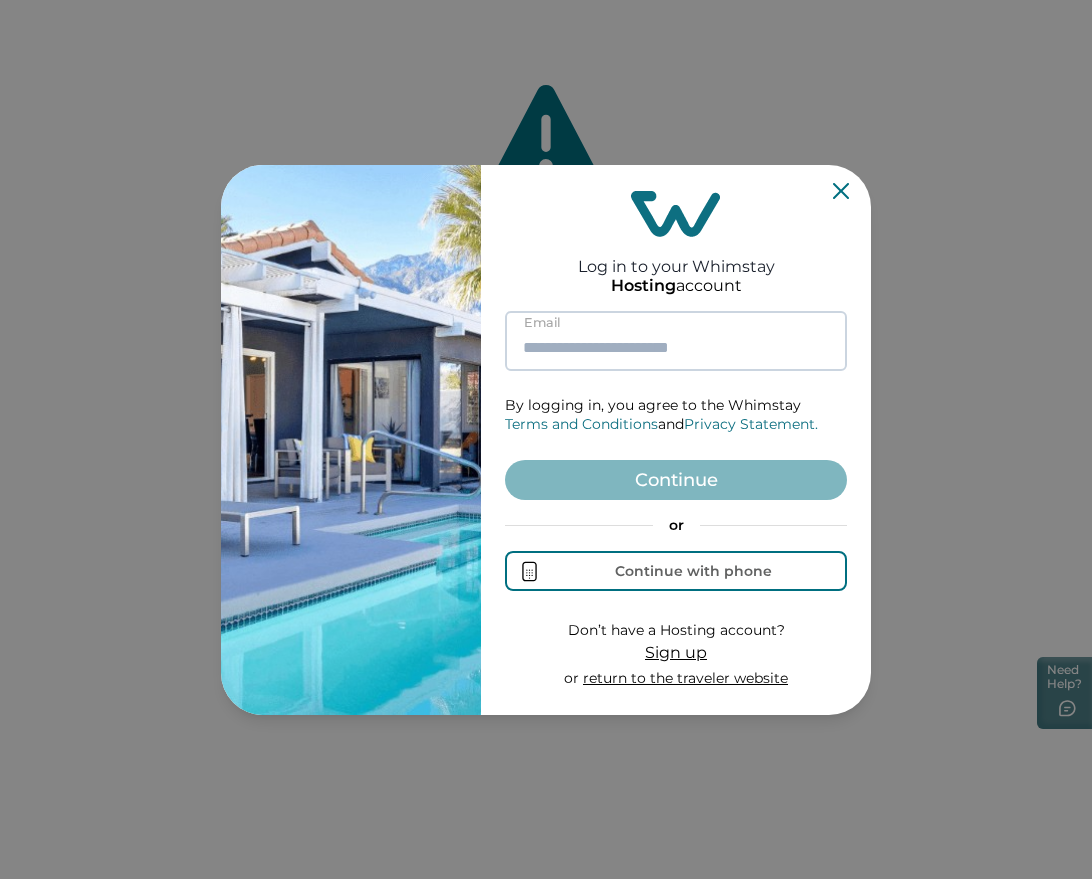 paste on "******" 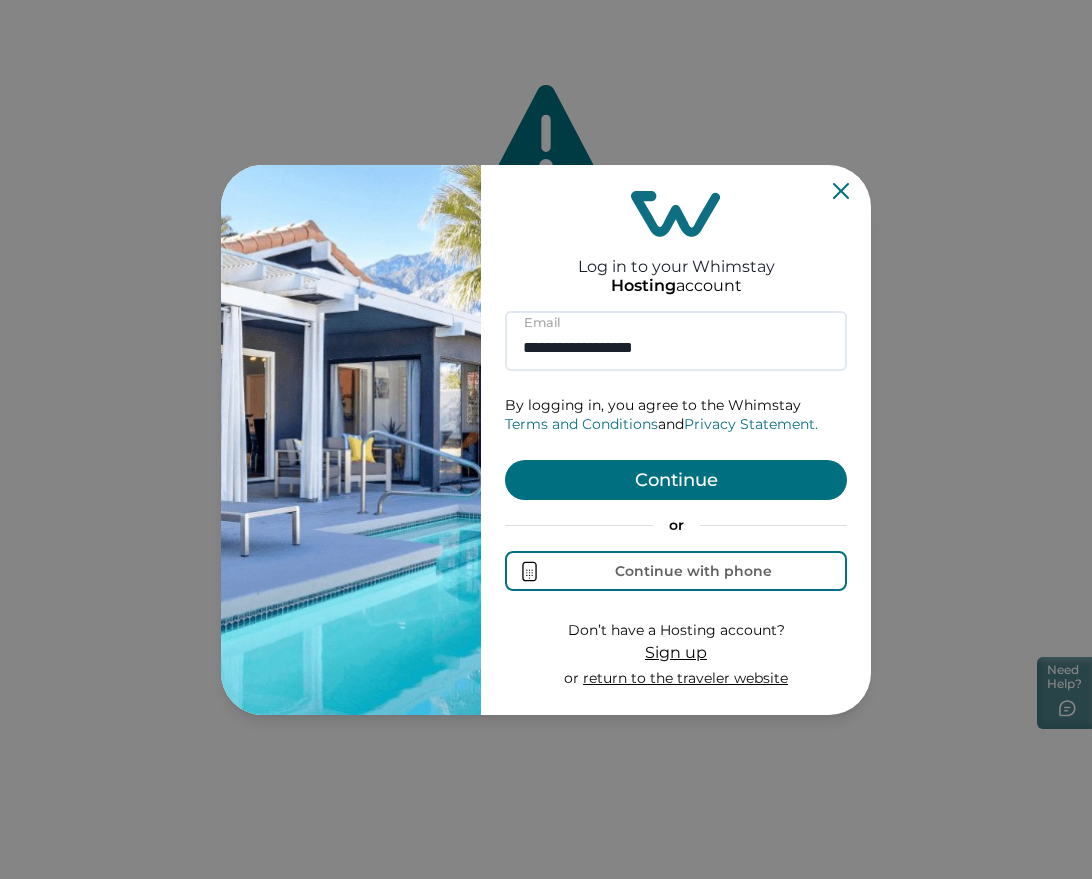 type on "**********" 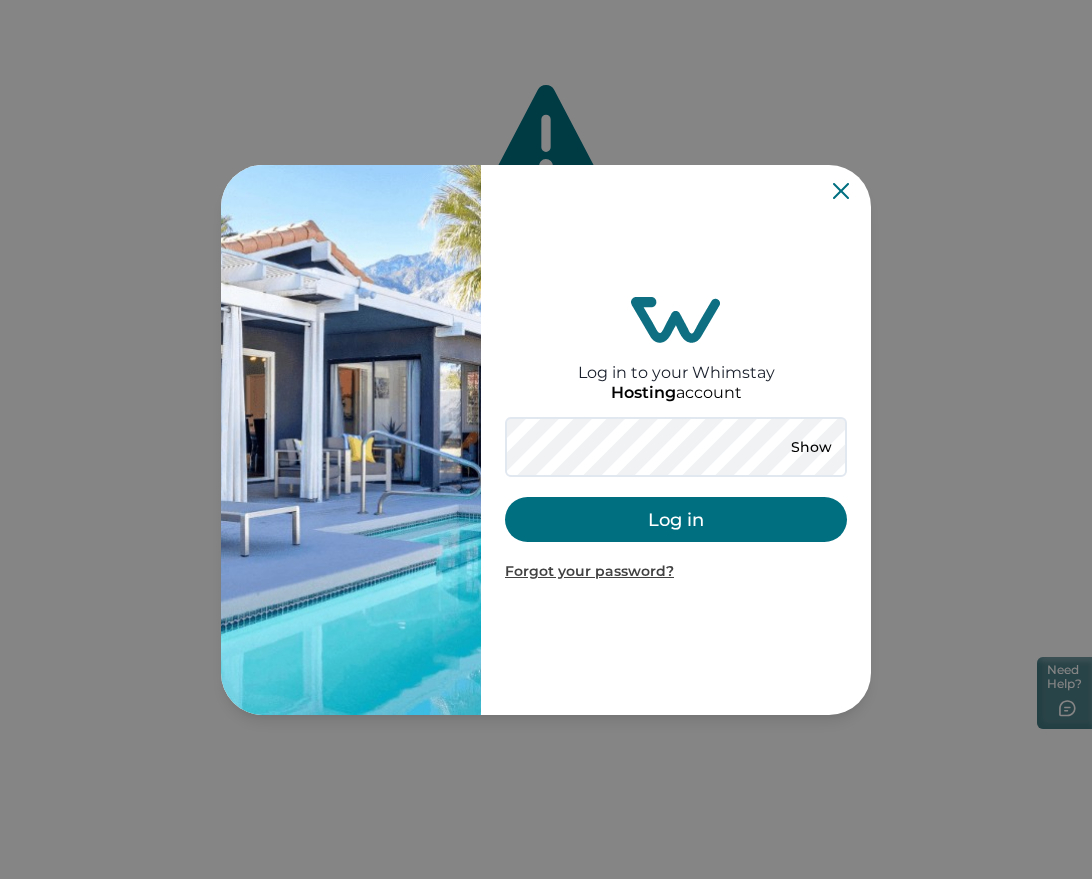 click on "Log in" at bounding box center (676, 519) 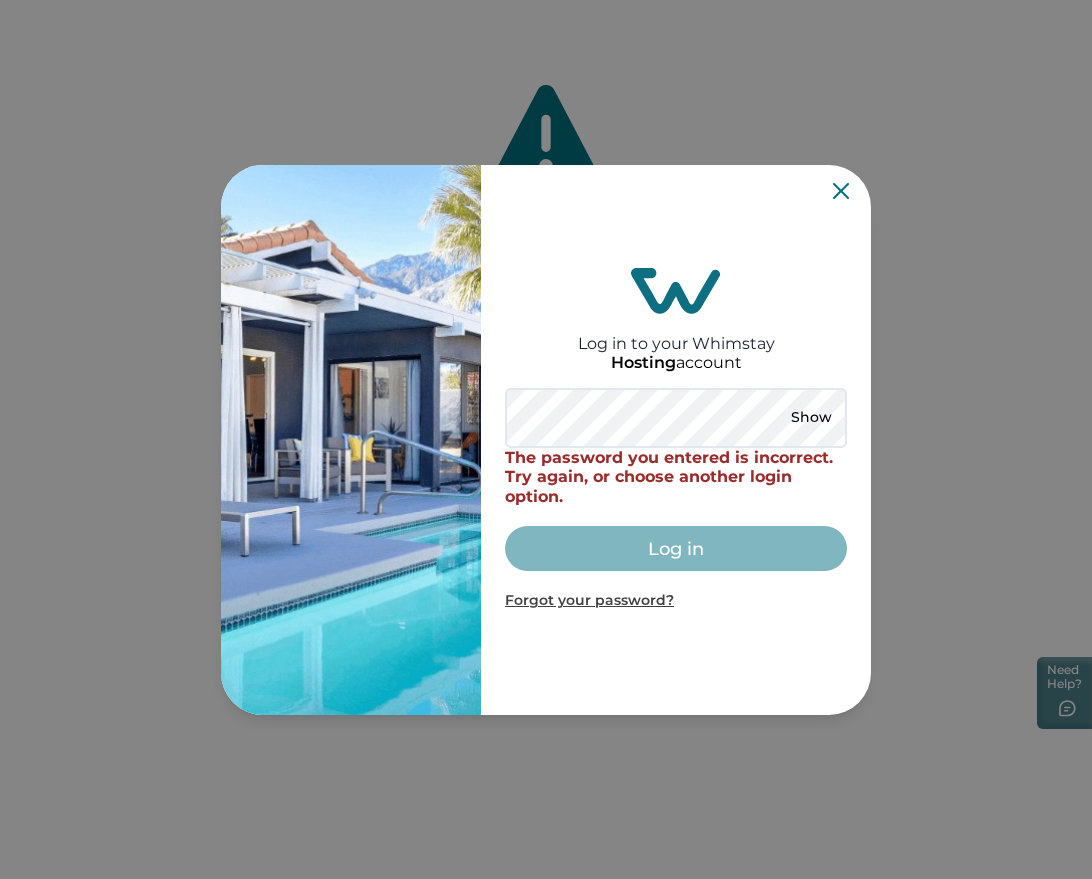 click on "Show" at bounding box center (811, 418) 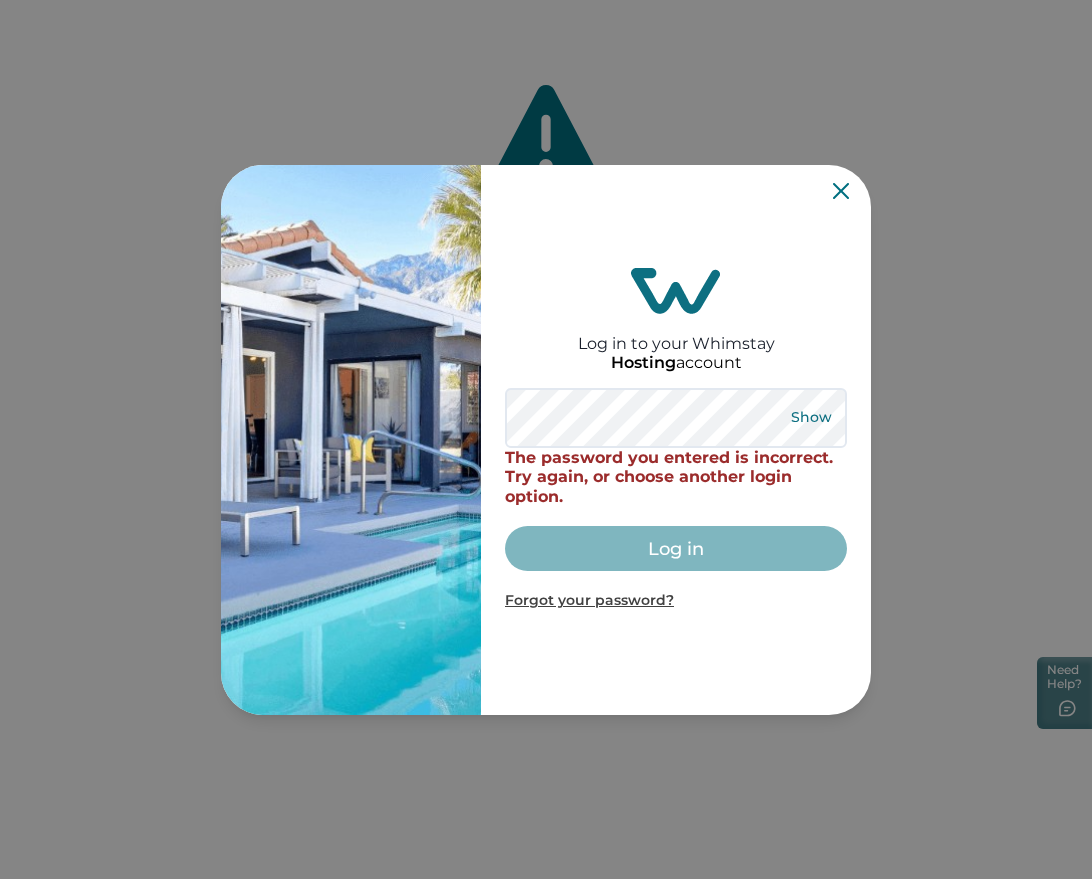 click on "Show" at bounding box center [811, 418] 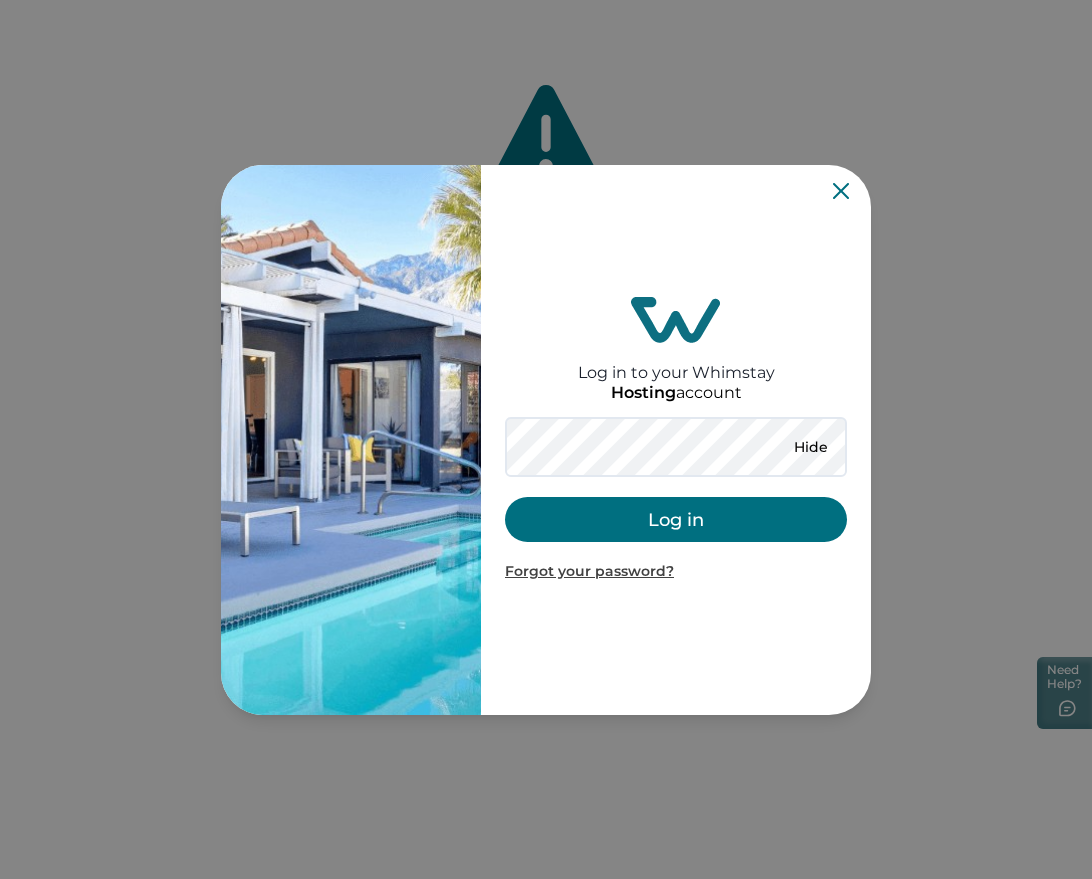 click on "Log in" at bounding box center [676, 519] 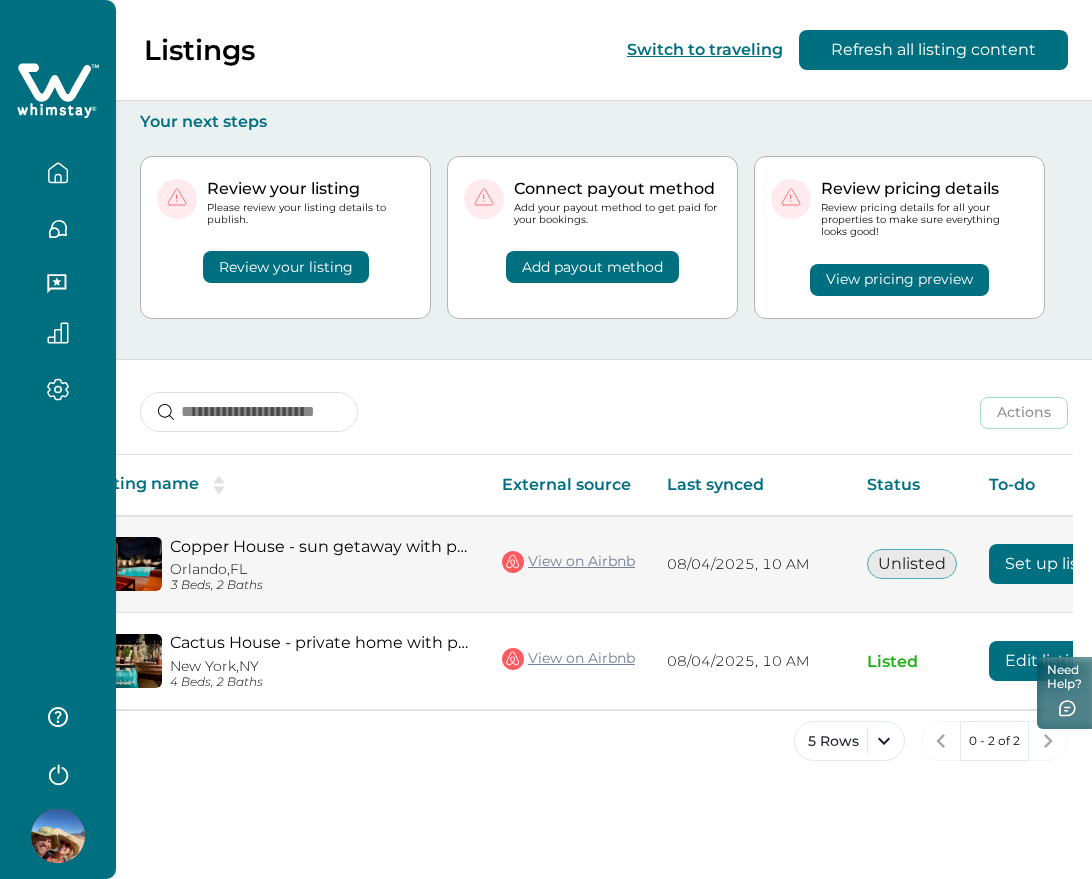scroll, scrollTop: 0, scrollLeft: 0, axis: both 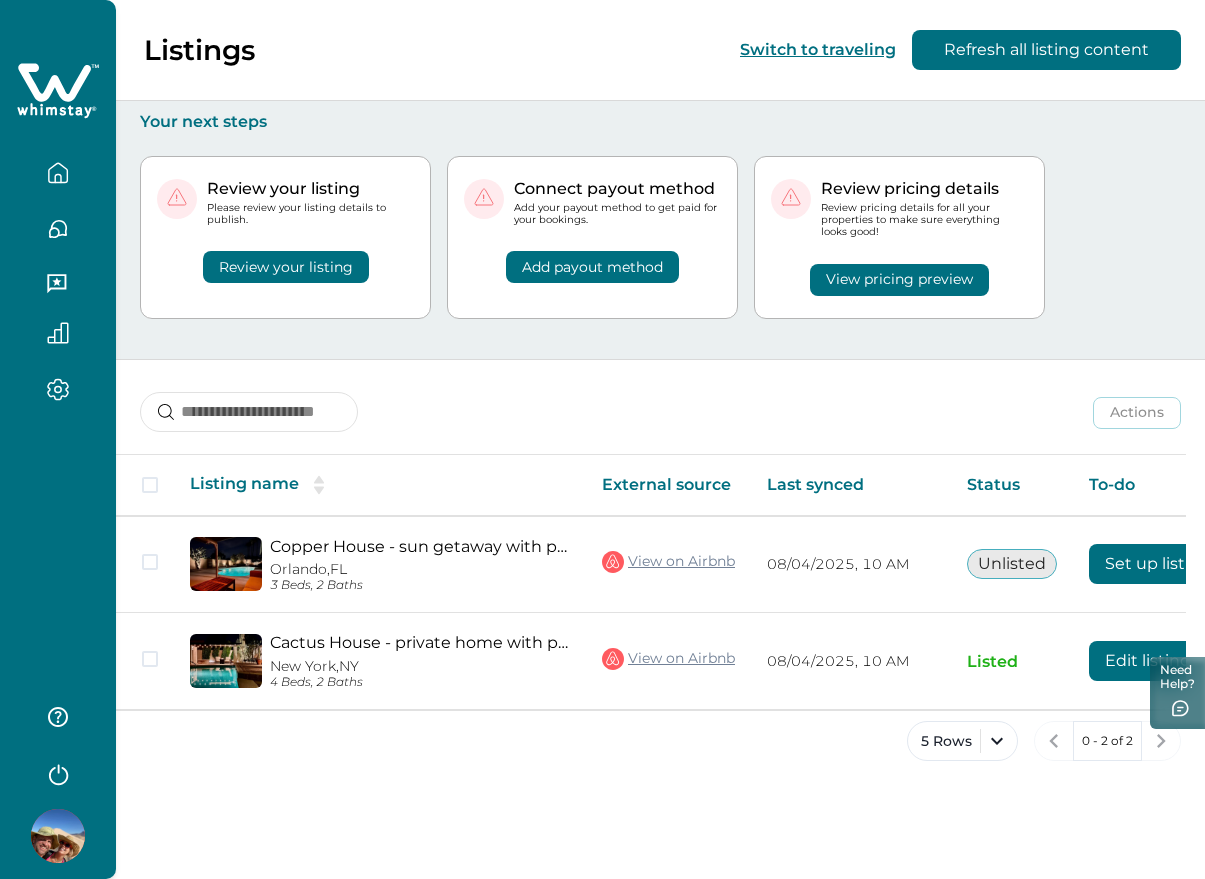 click at bounding box center (58, 836) 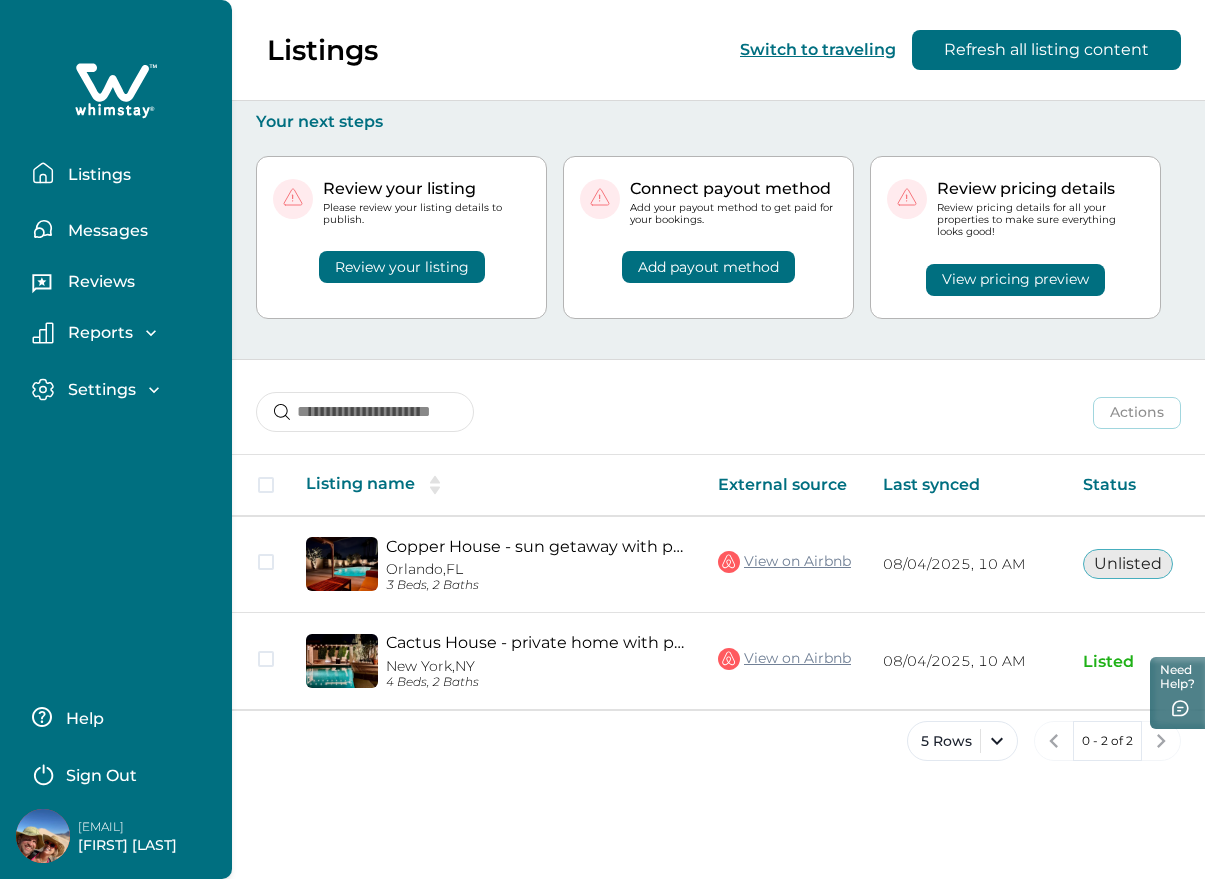 click on "Sign Out" at bounding box center (101, 776) 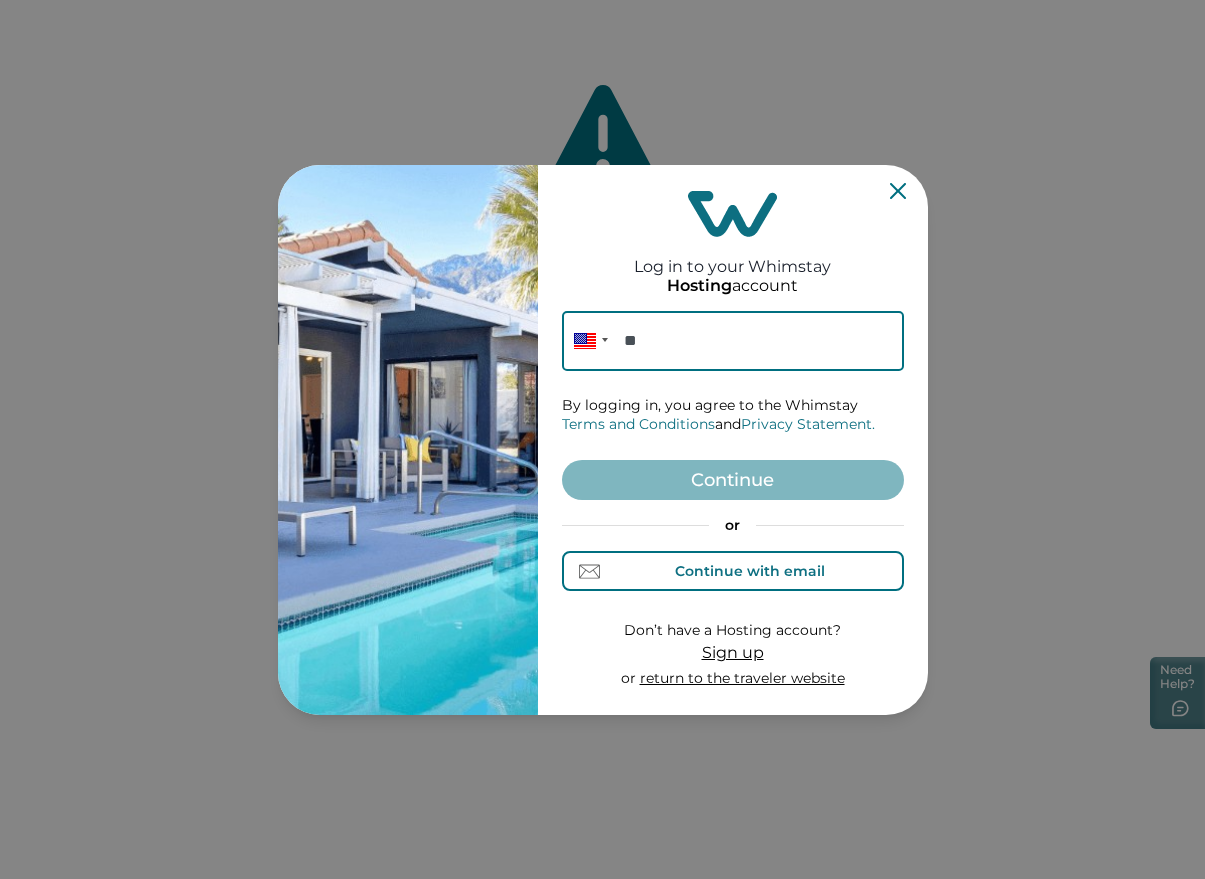 click on "Continue with email" at bounding box center [733, 571] 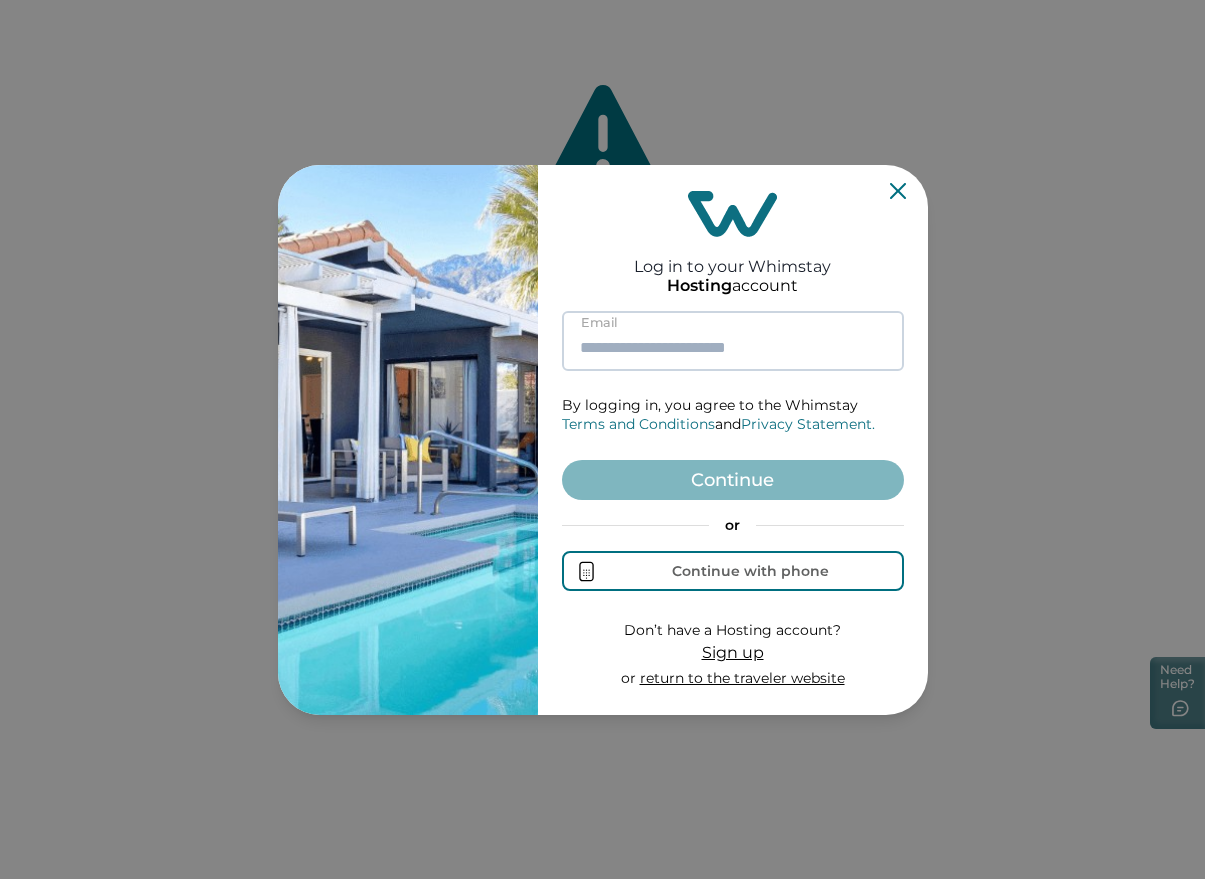 click at bounding box center [733, 341] 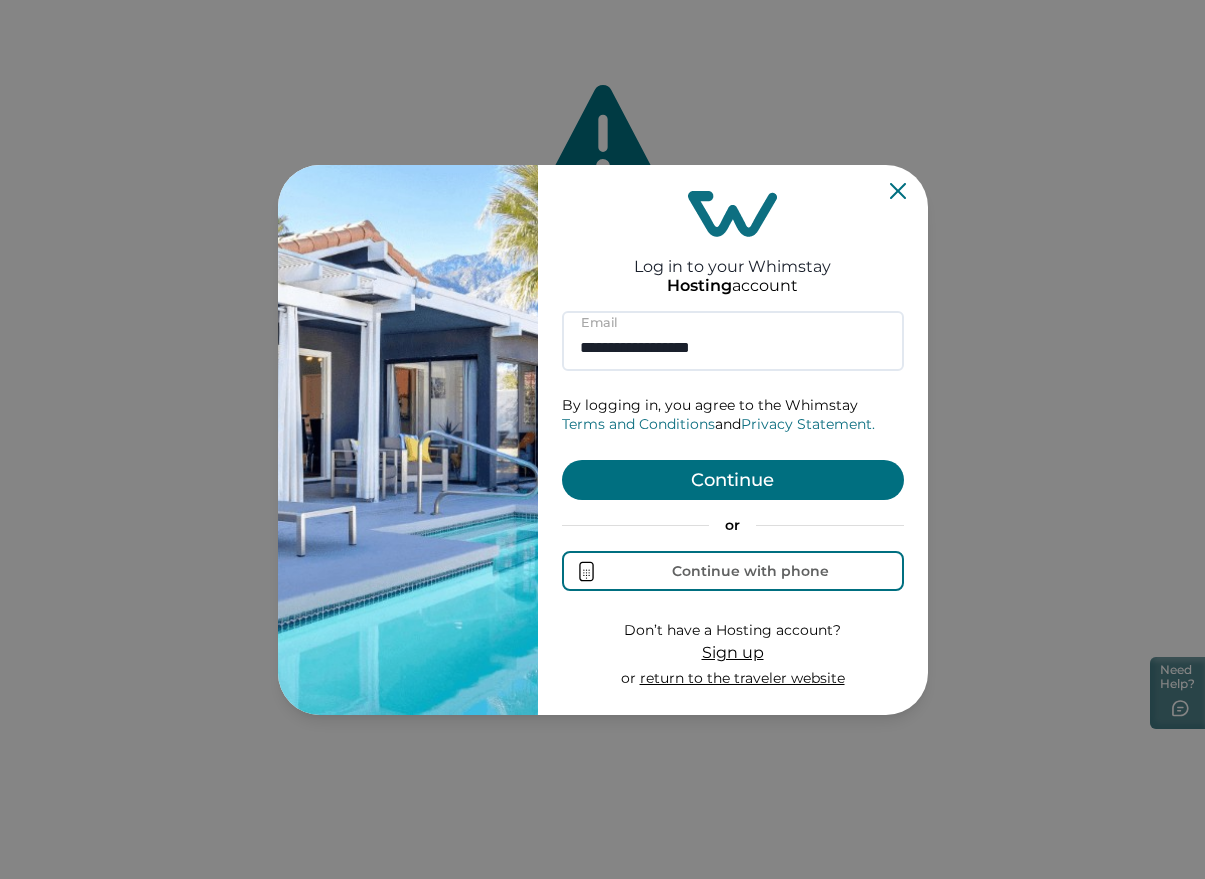 type on "**********" 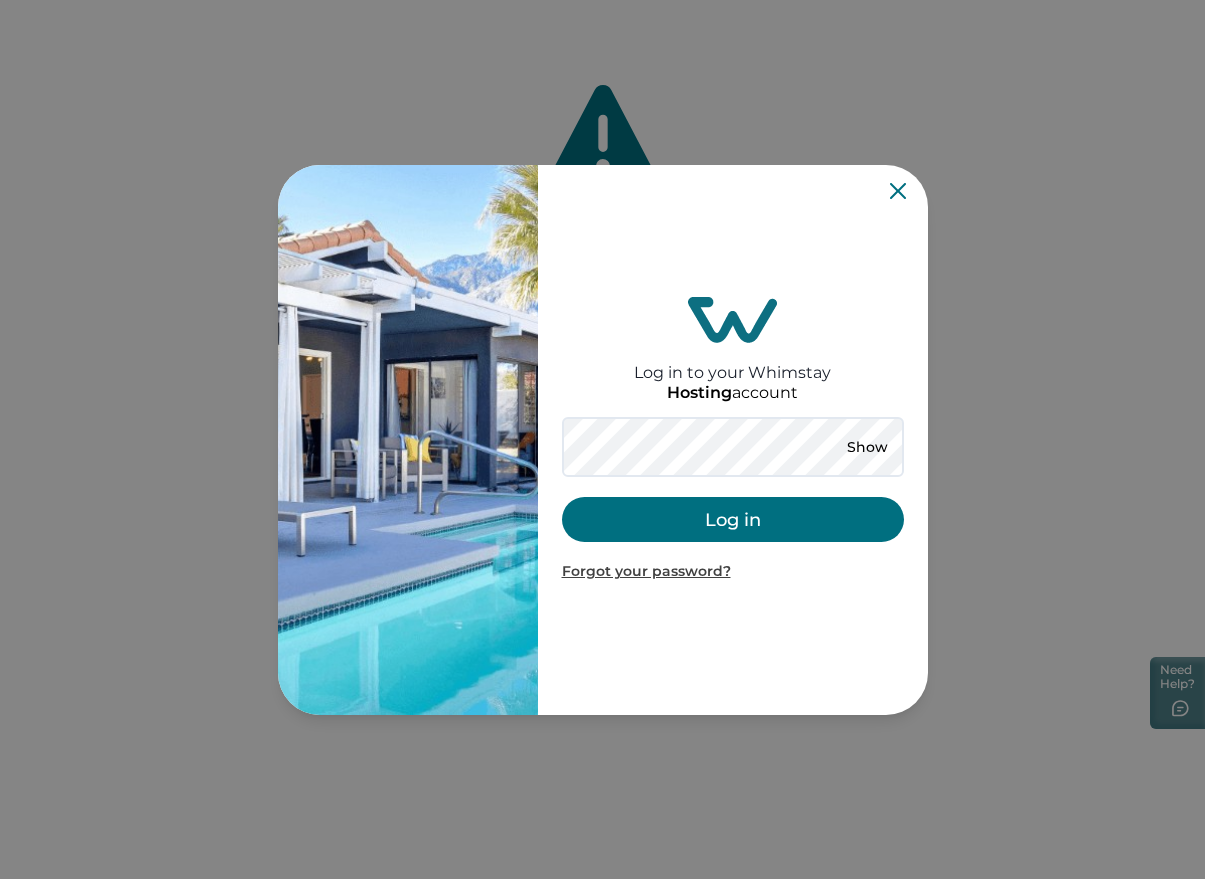 click on "Log in" at bounding box center [733, 519] 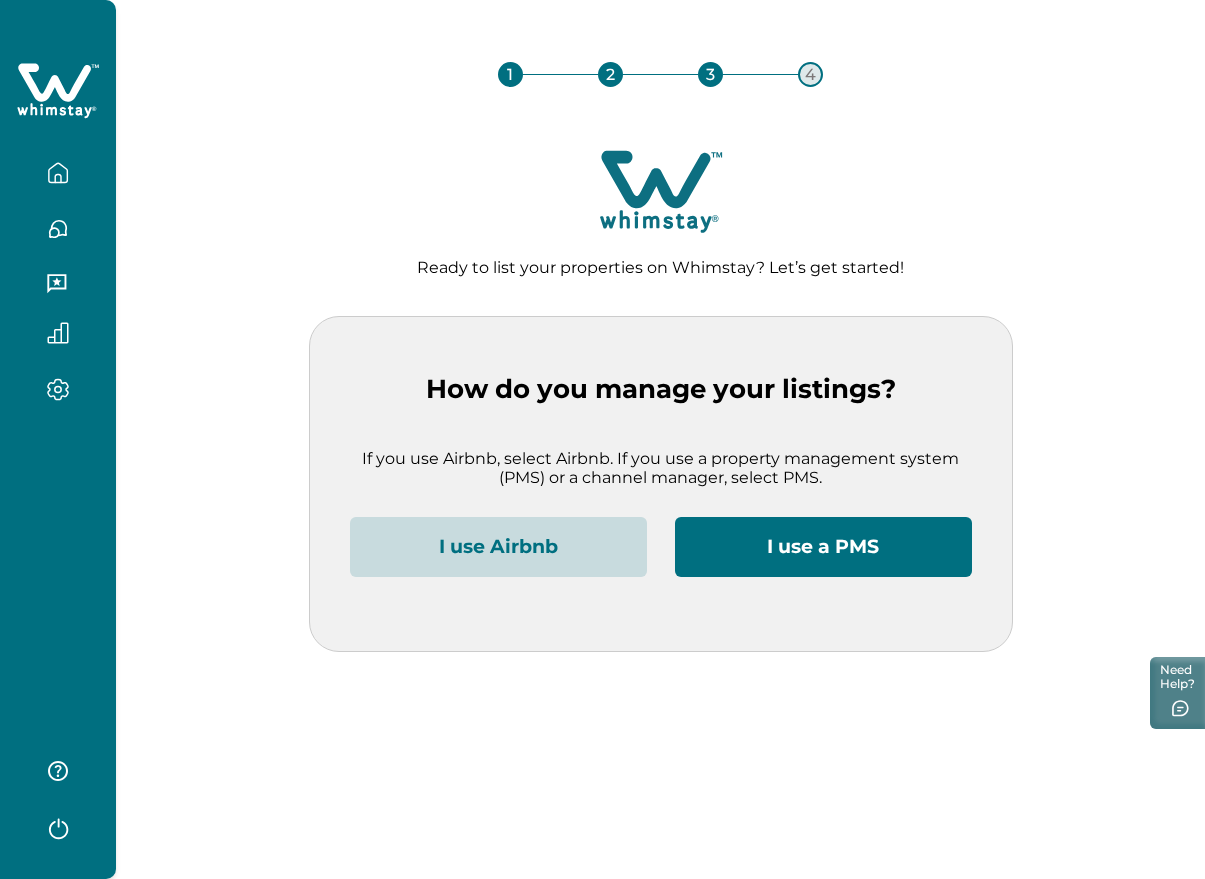 click on "Skip to Content   1 2 3 4 Ready to list your properties on Whimstay? Let’s get started! How do you manage your listings? If you use Airbnb, select Airbnb. If you use a property management system (PMS) or a channel manager, select PMS. I use Airbnb I use a PMS Need Help?" at bounding box center [602, 439] 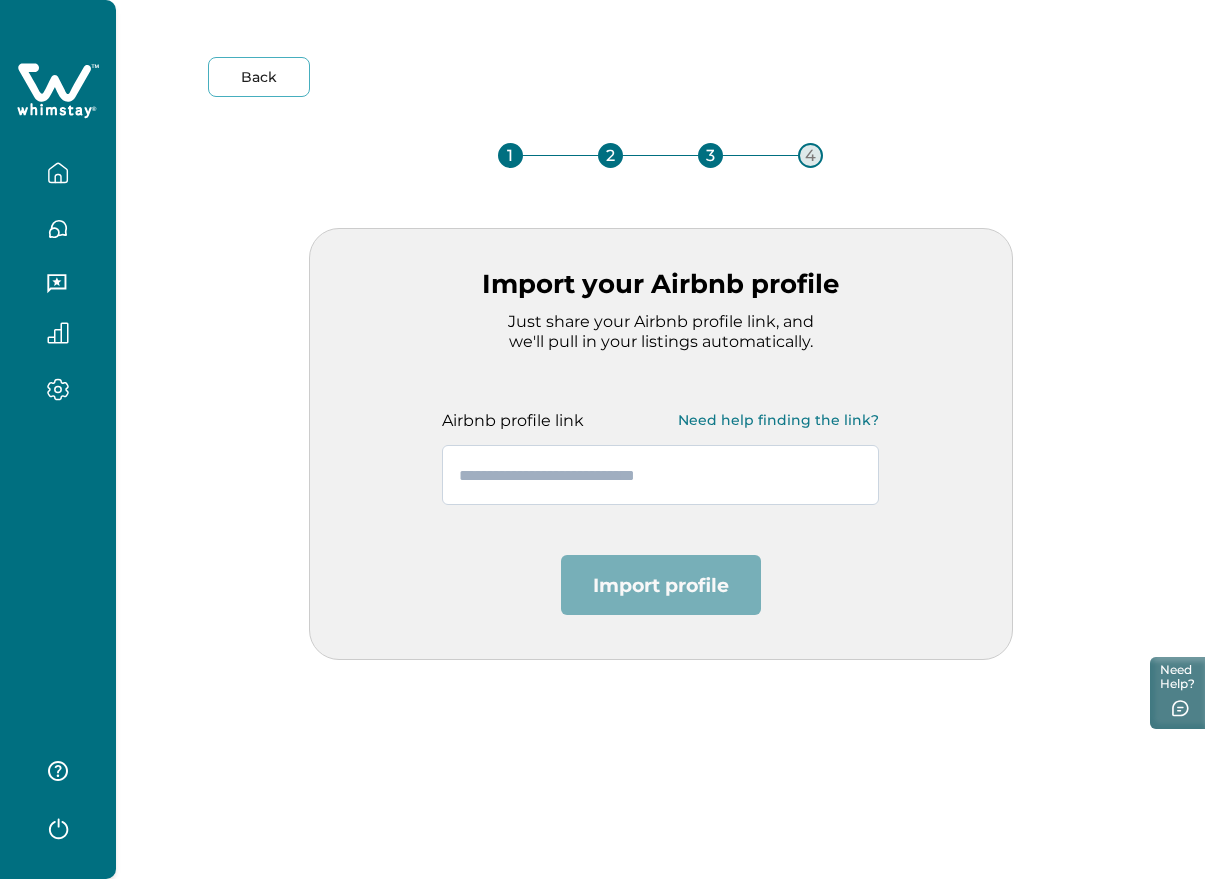 click at bounding box center [660, 475] 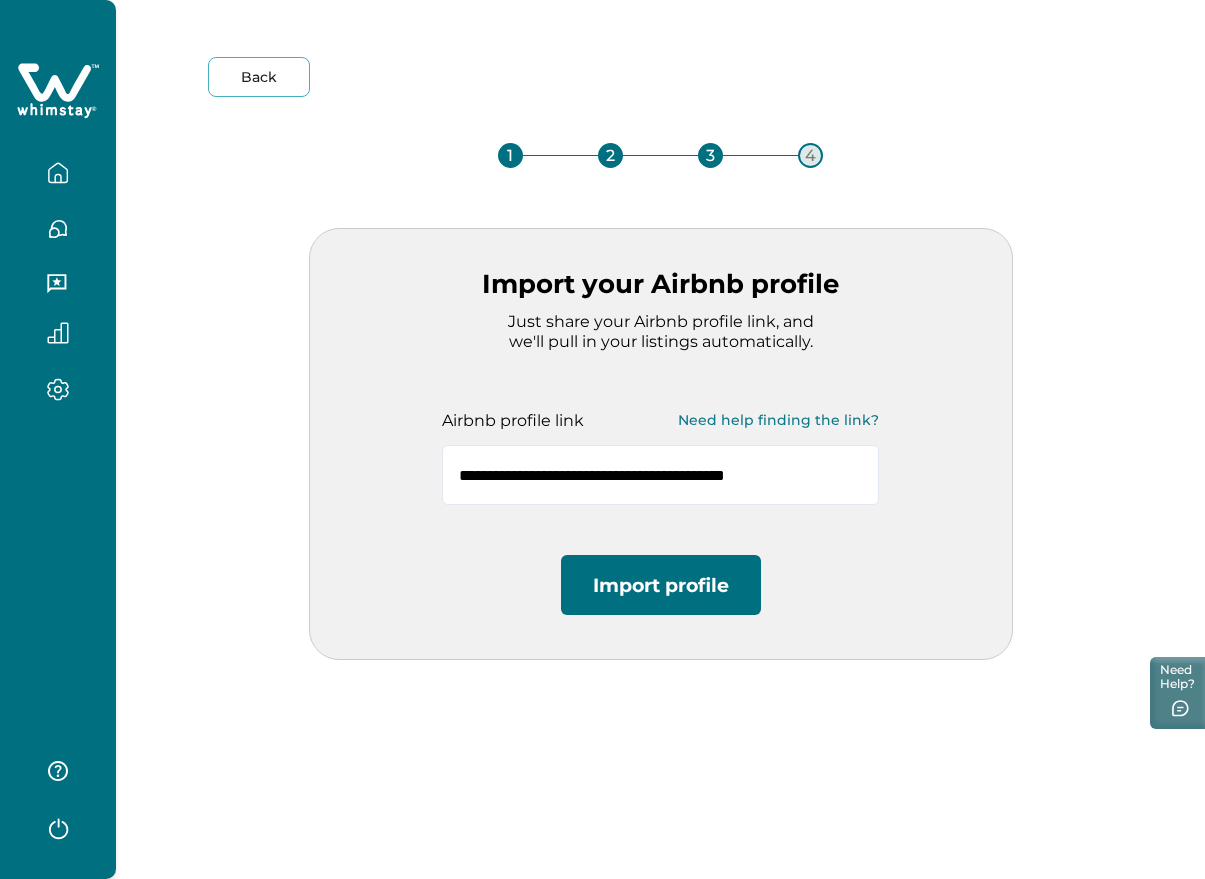 click on "Import profile" at bounding box center [661, 585] 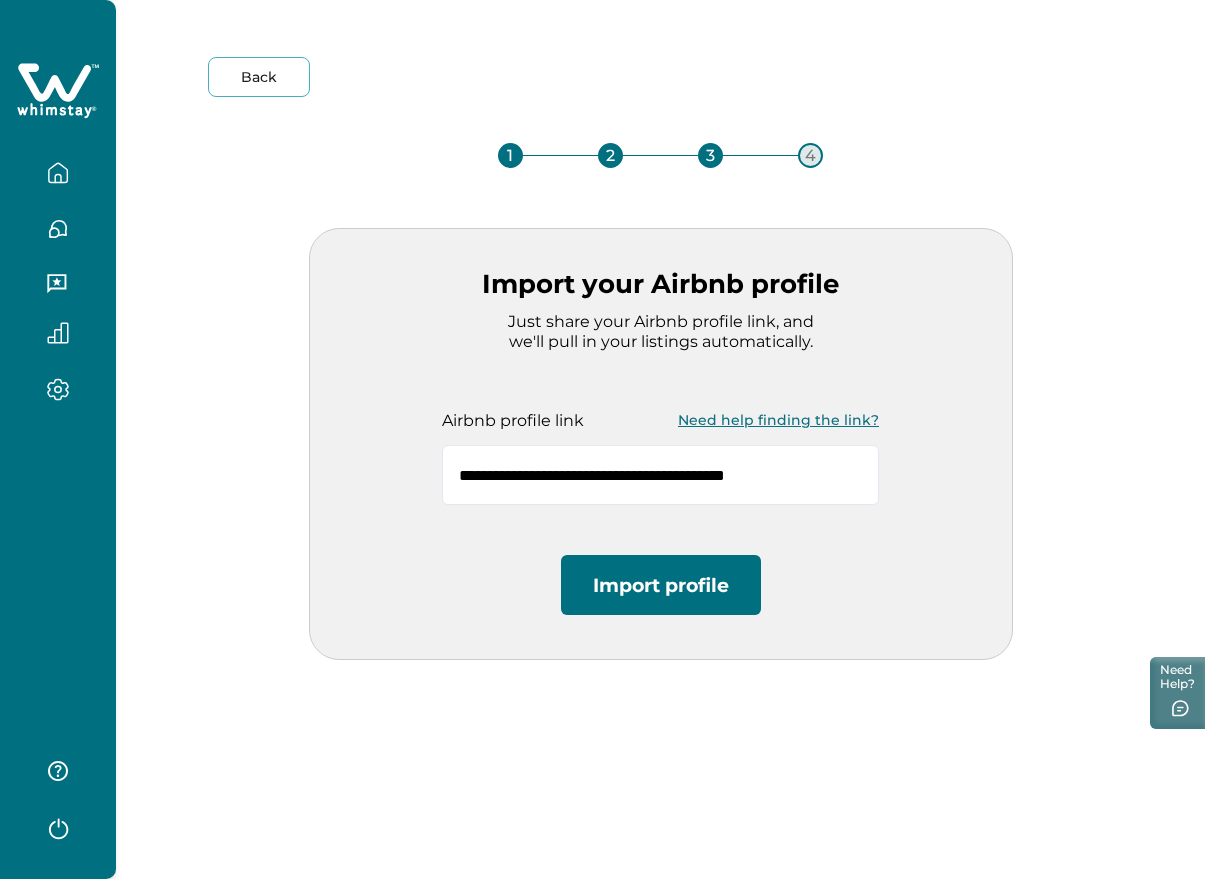 click on "Need help finding the link?" at bounding box center (778, 420) 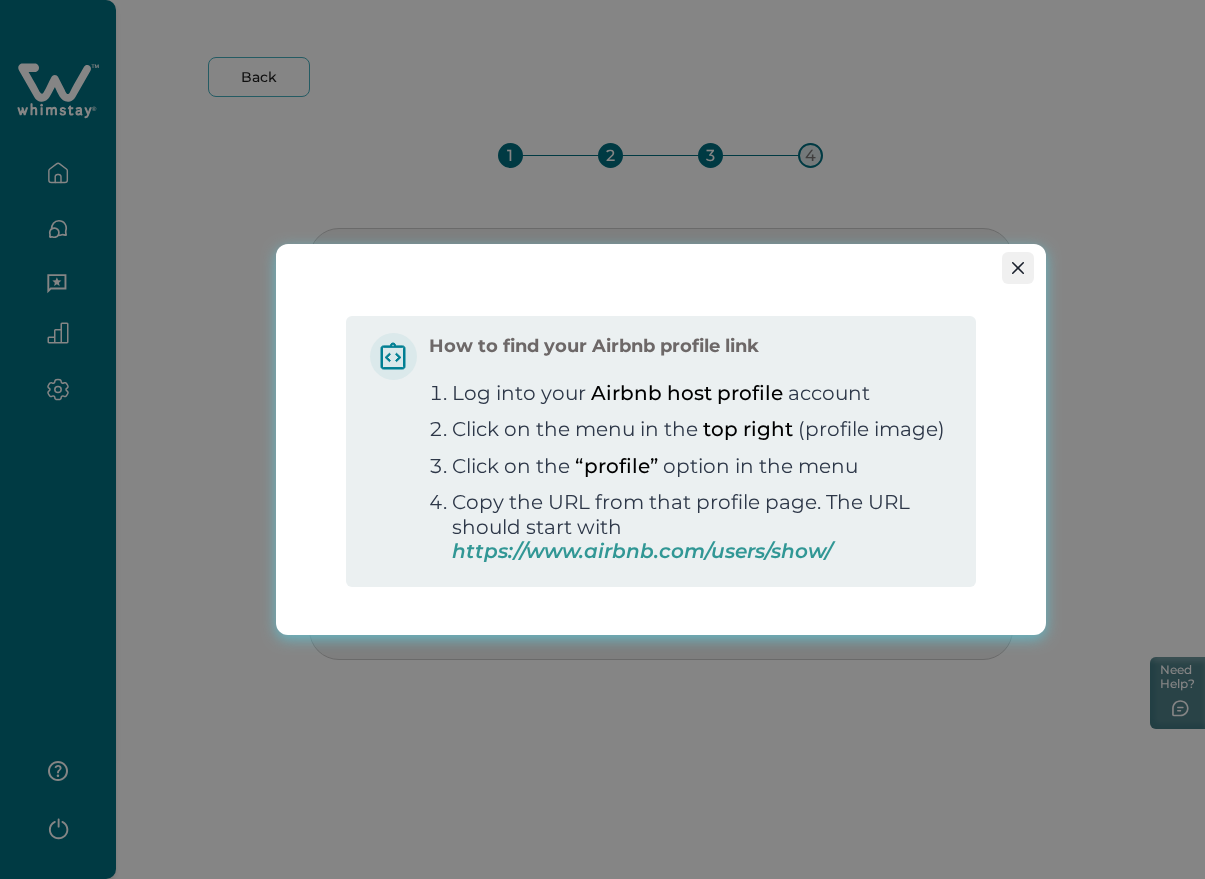 click at bounding box center [1018, 268] 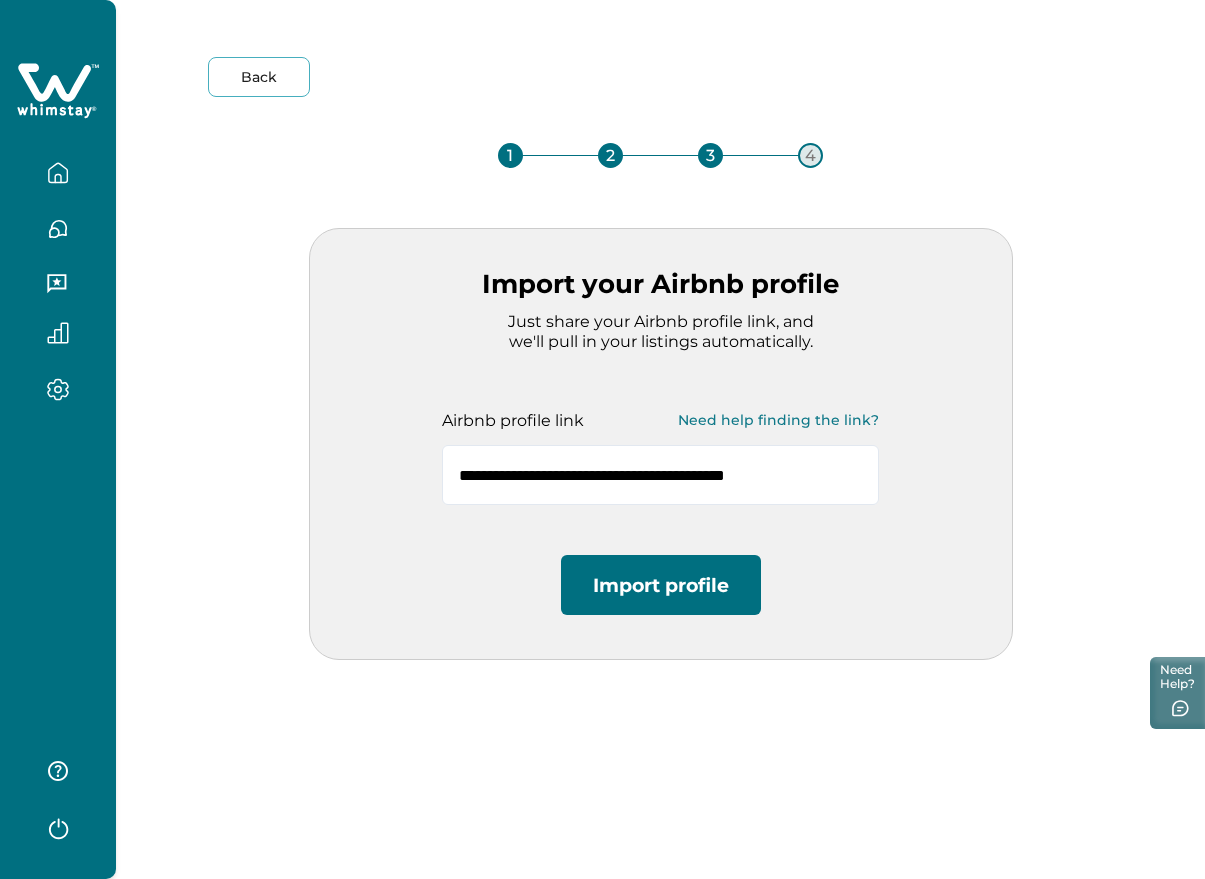 click on "Import profile" at bounding box center [661, 585] 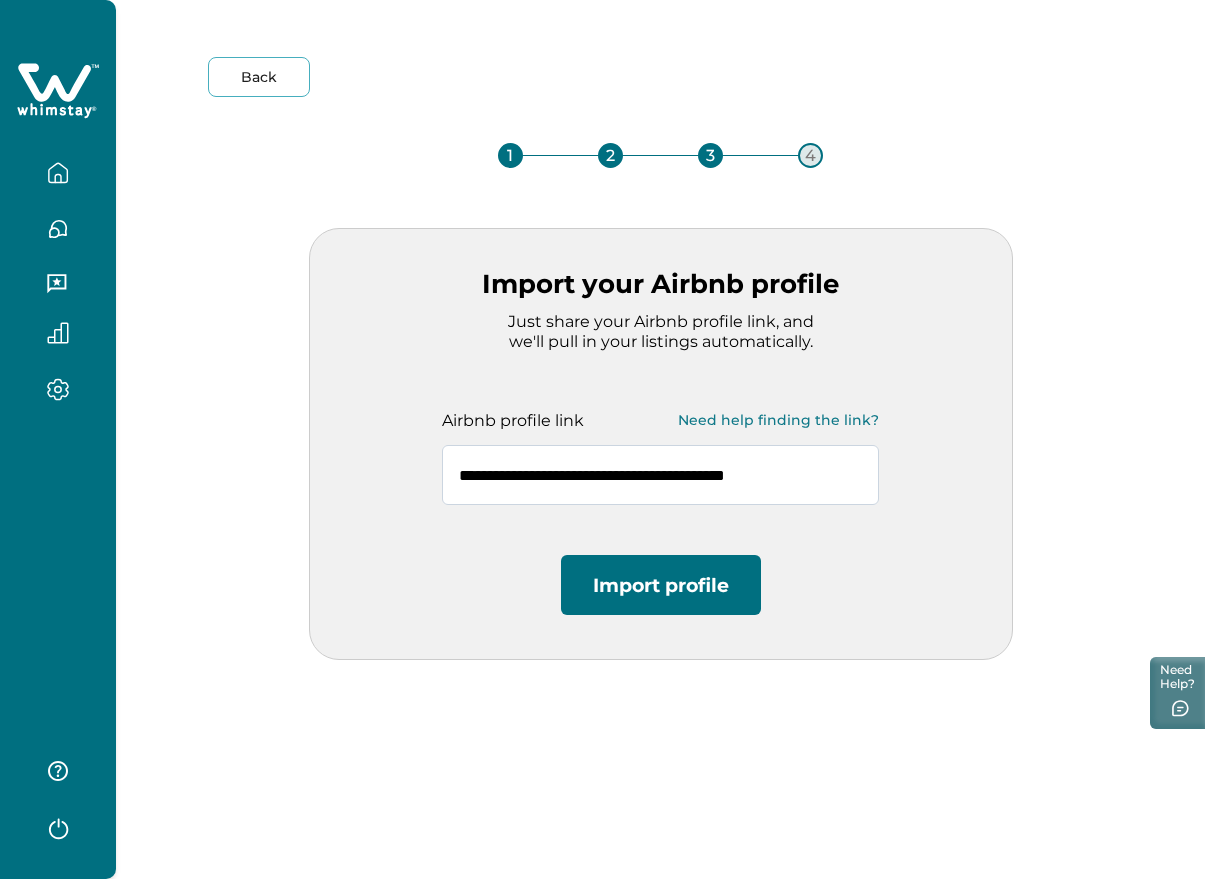 click on "**********" at bounding box center [660, 475] 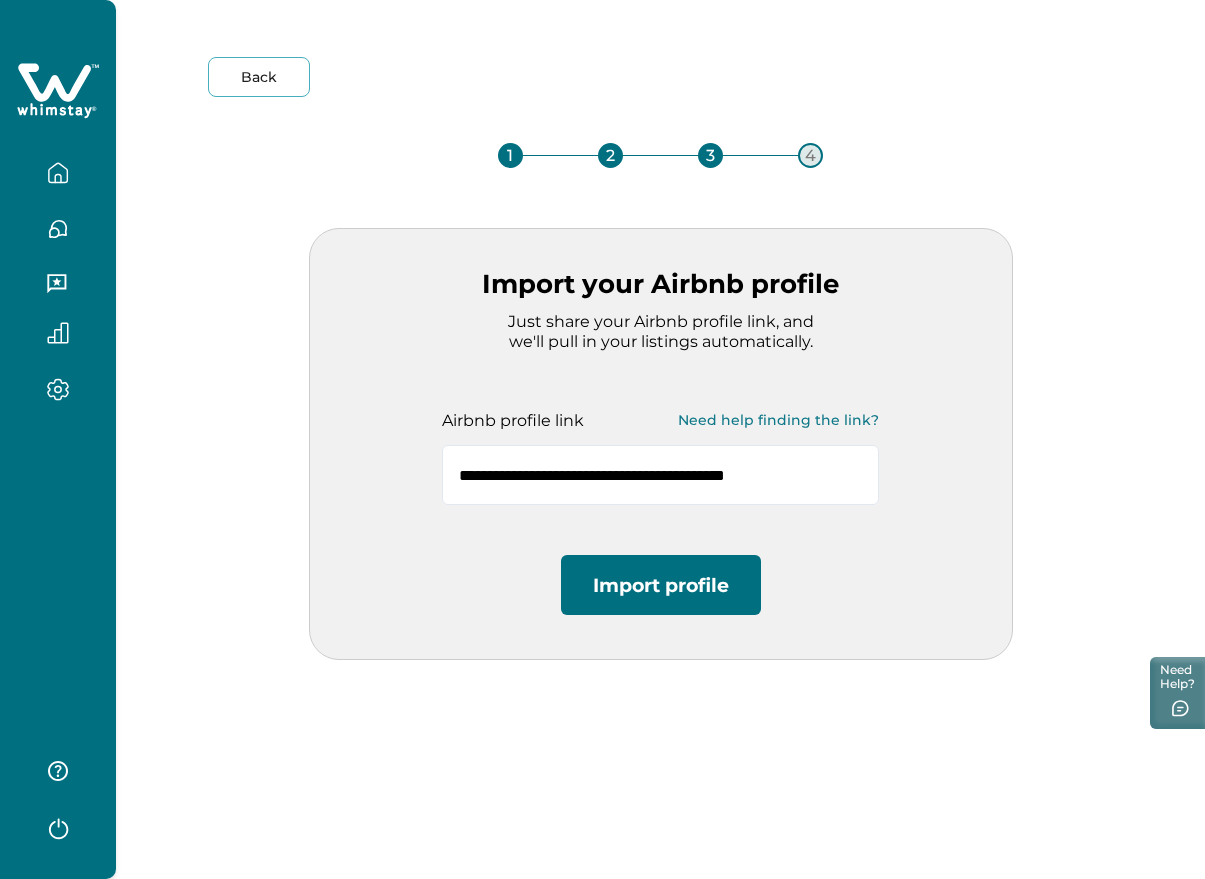 click on "Import profile" at bounding box center [661, 585] 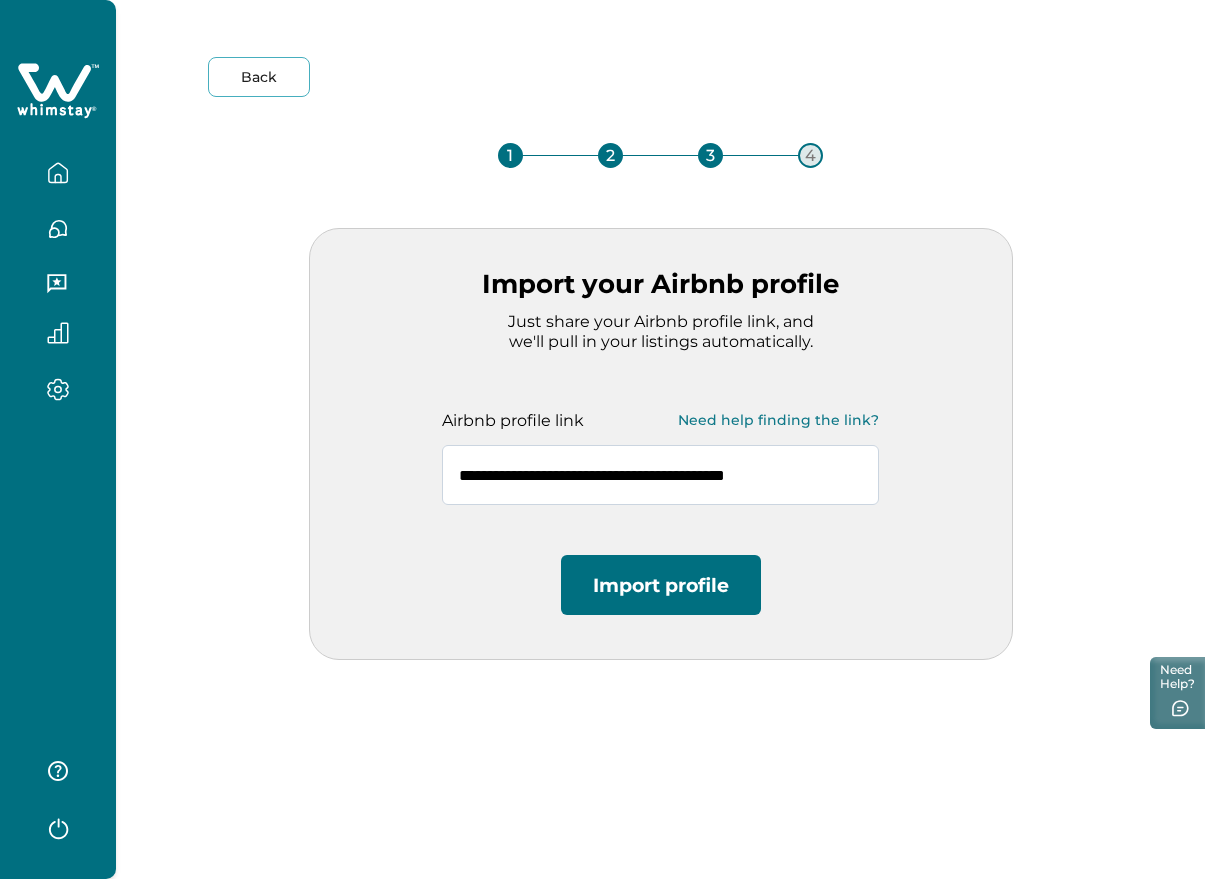 drag, startPoint x: 774, startPoint y: 475, endPoint x: 845, endPoint y: 474, distance: 71.00704 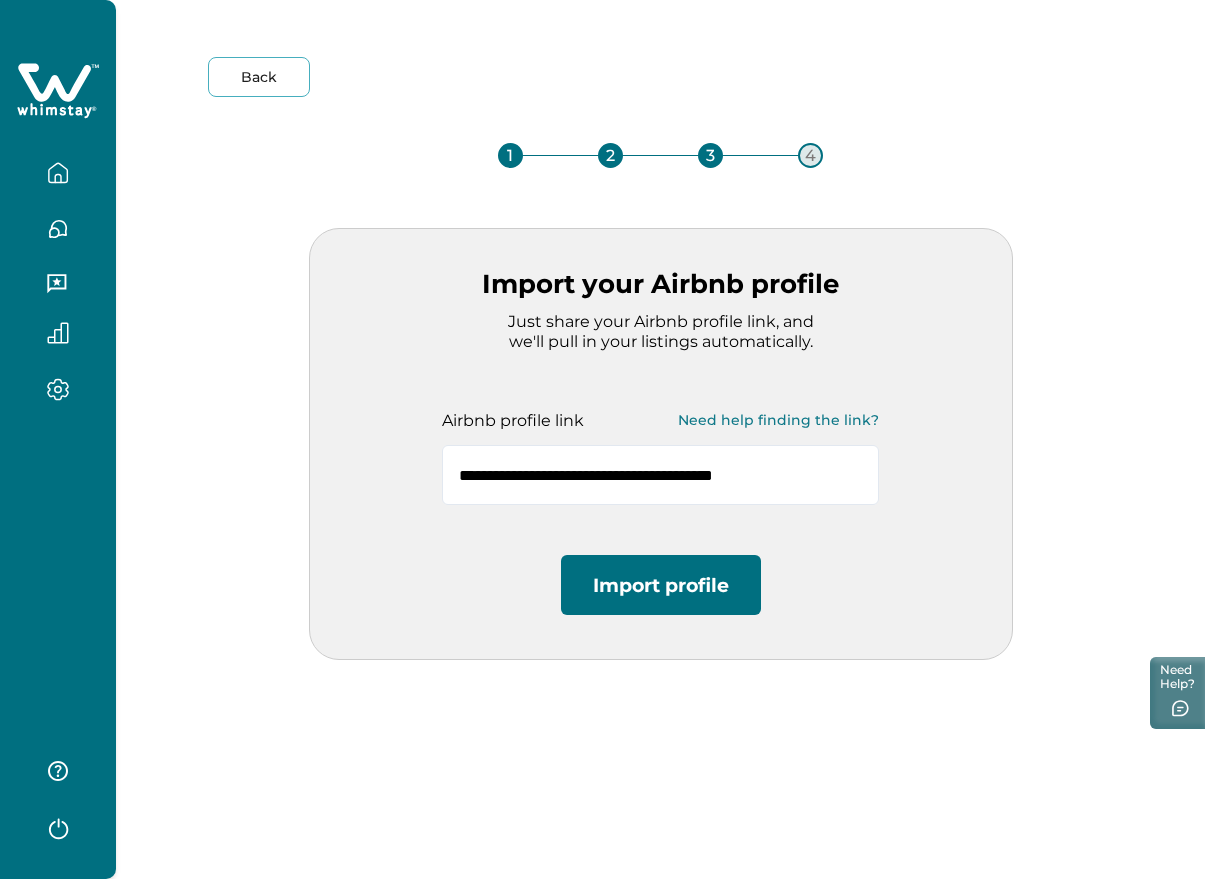 type on "**********" 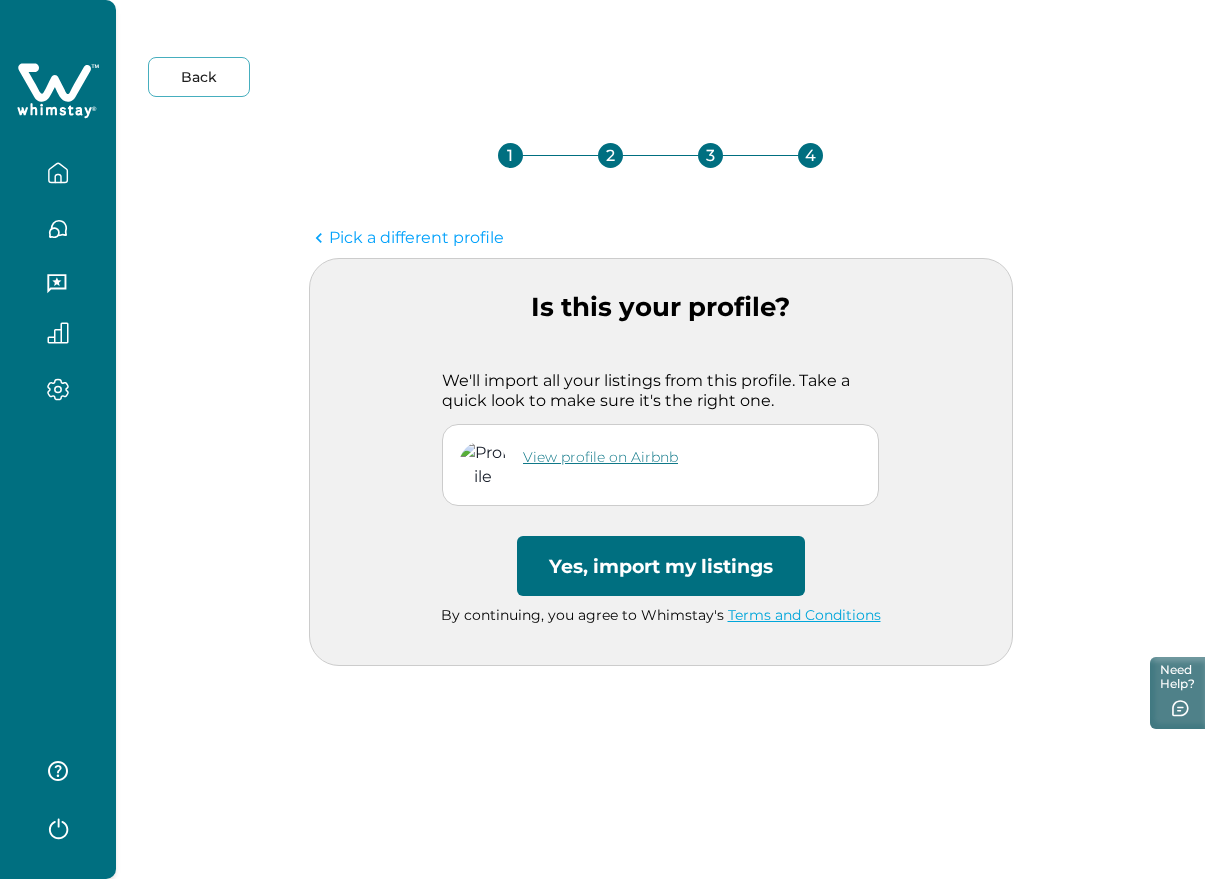 click on "View profile on Airbnb" at bounding box center [600, 457] 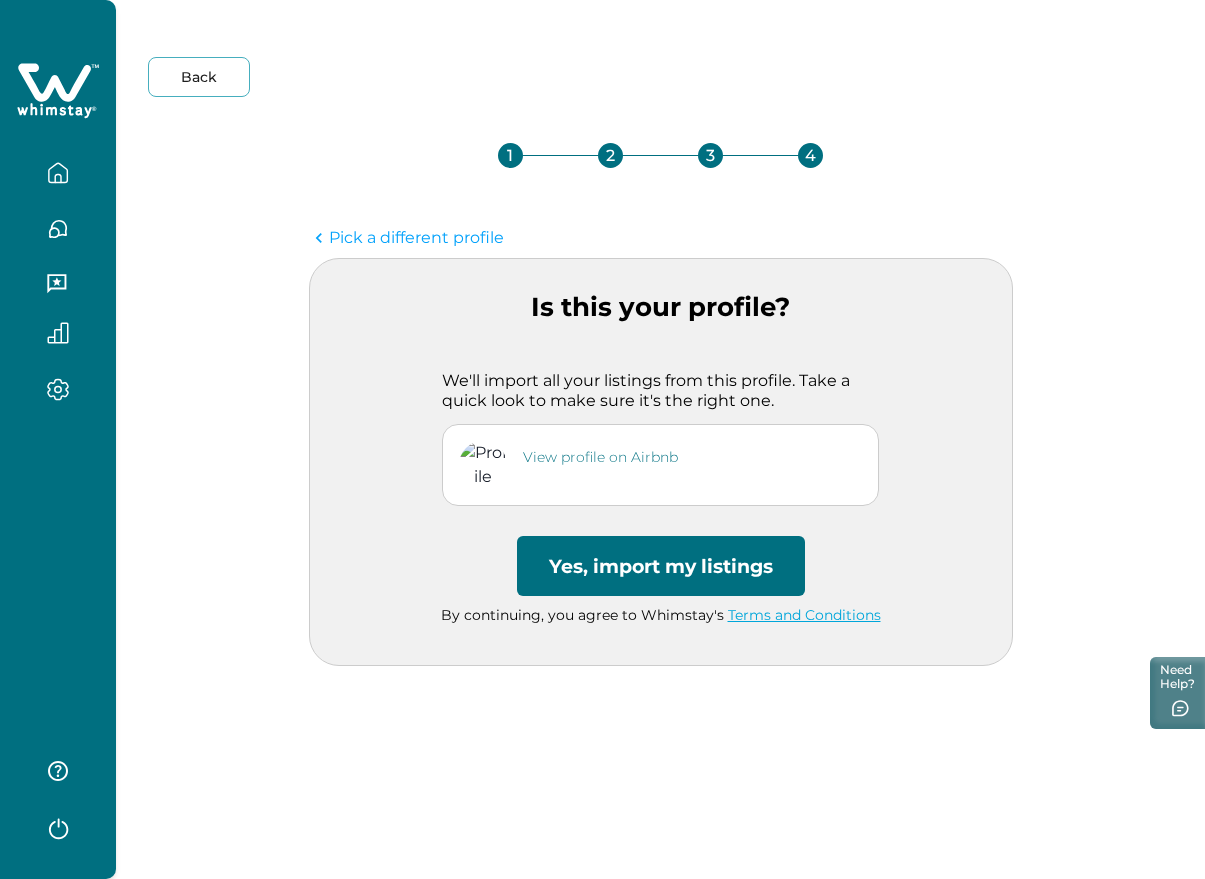 click 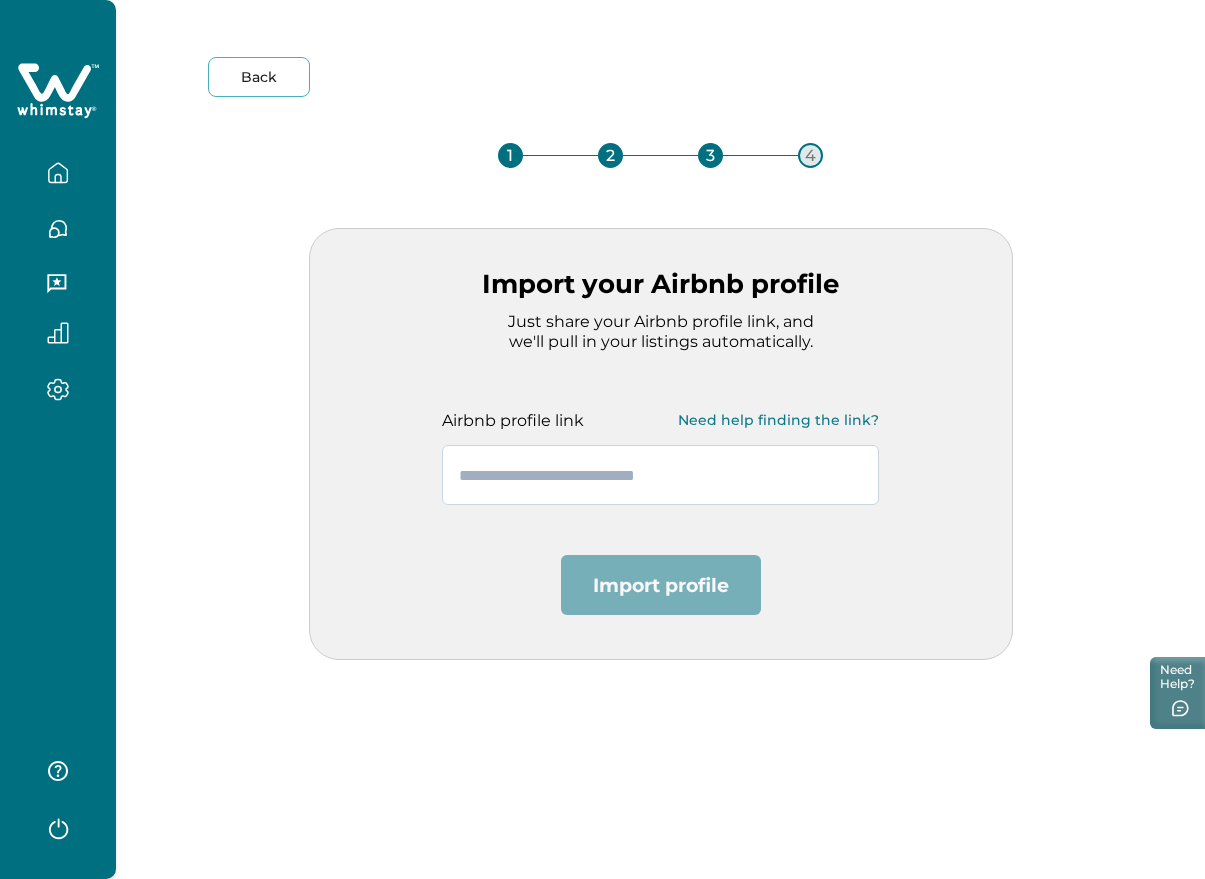 click at bounding box center [660, 475] 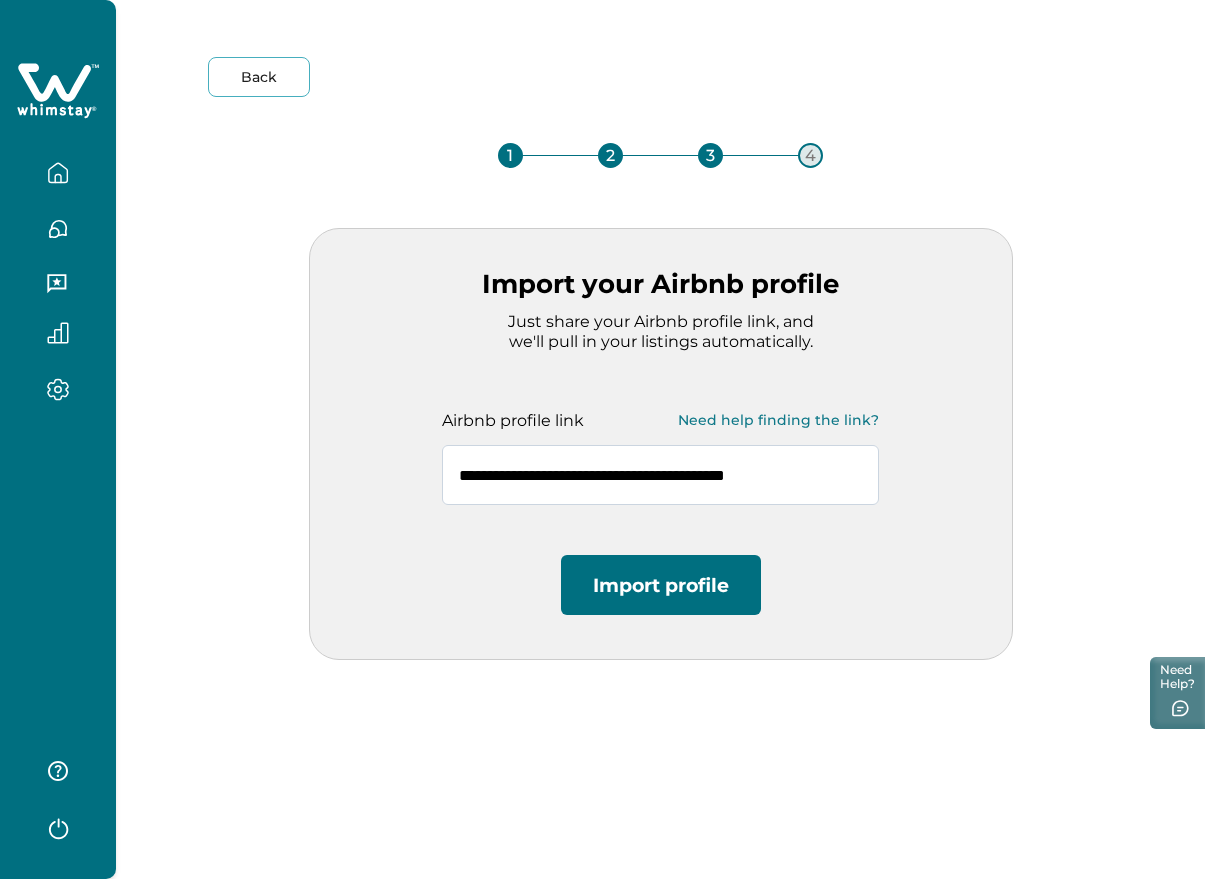 click on "**********" at bounding box center [660, 475] 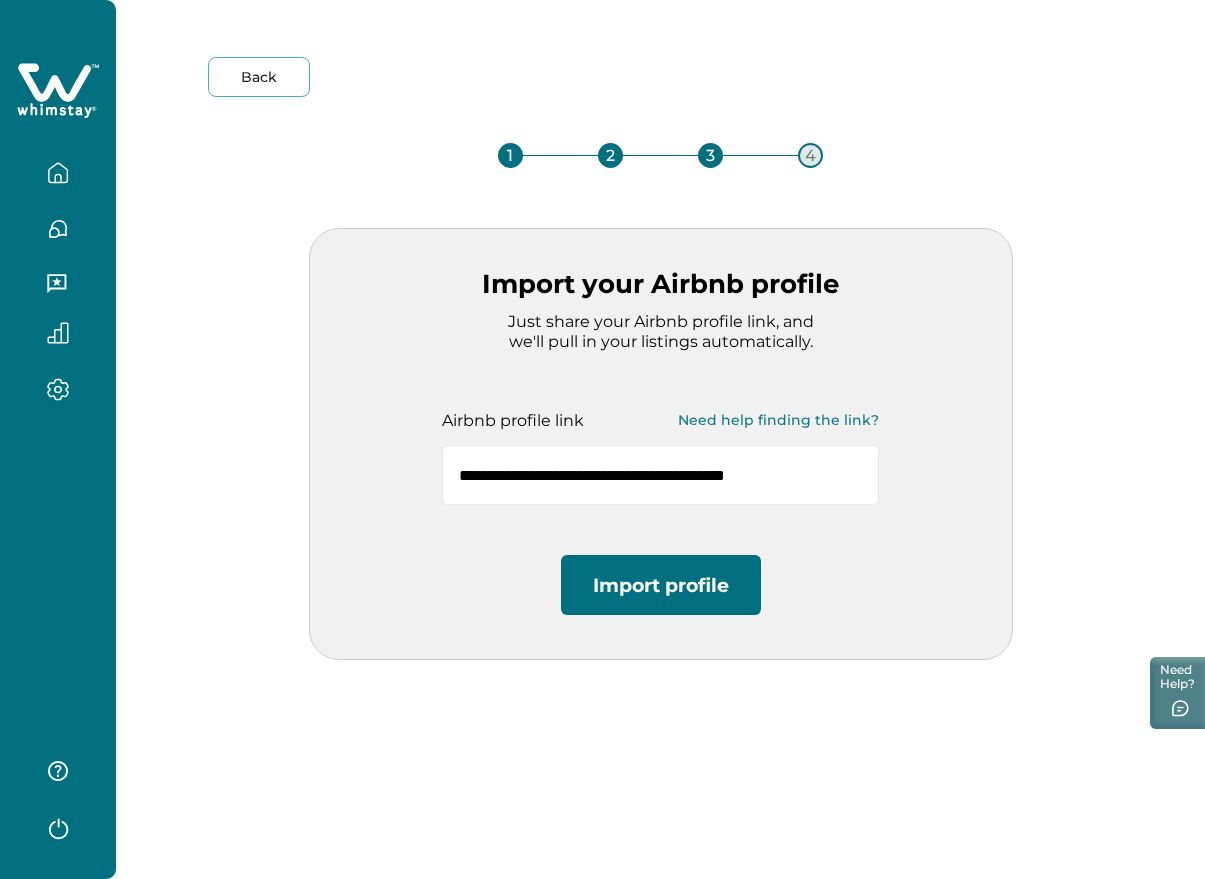 type on "**********" 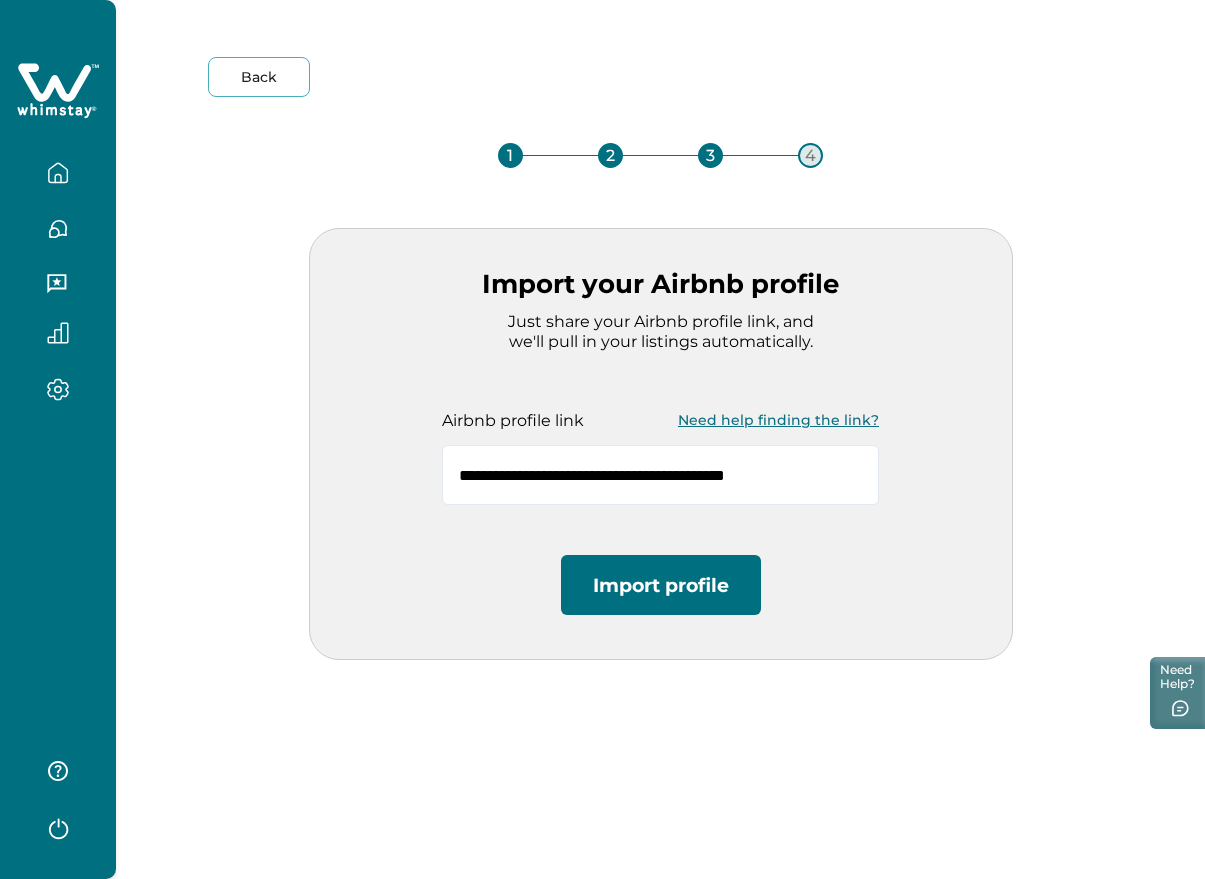 click on "Need help finding the link?" at bounding box center (778, 420) 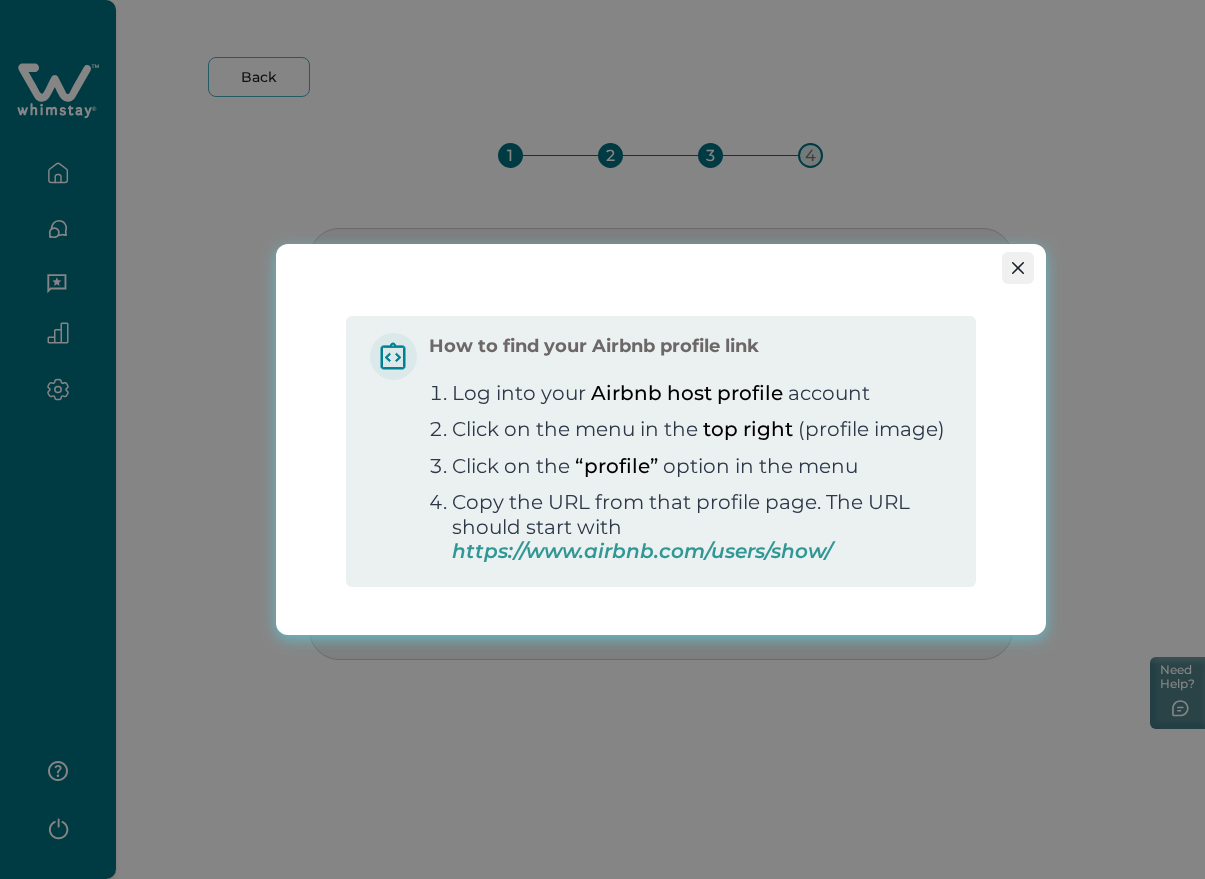 click at bounding box center (1018, 268) 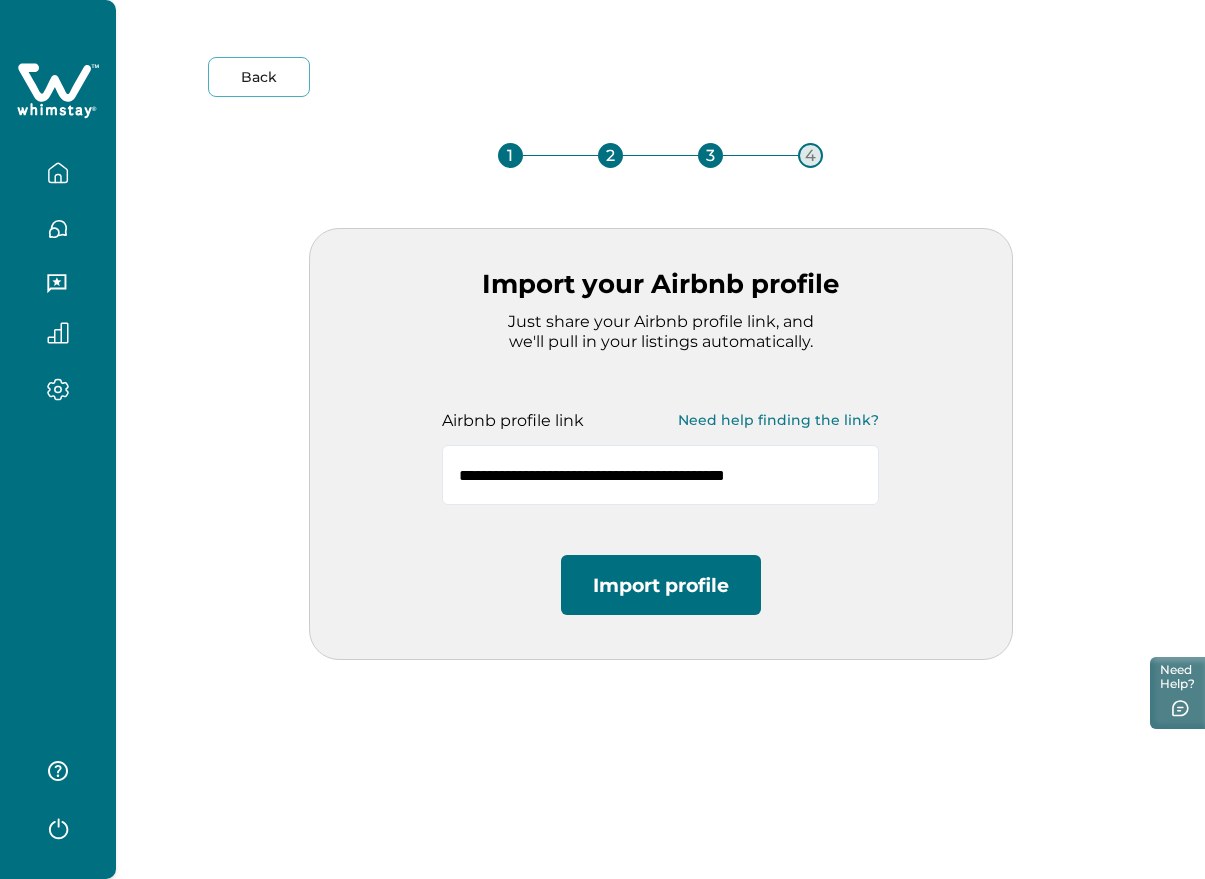 click 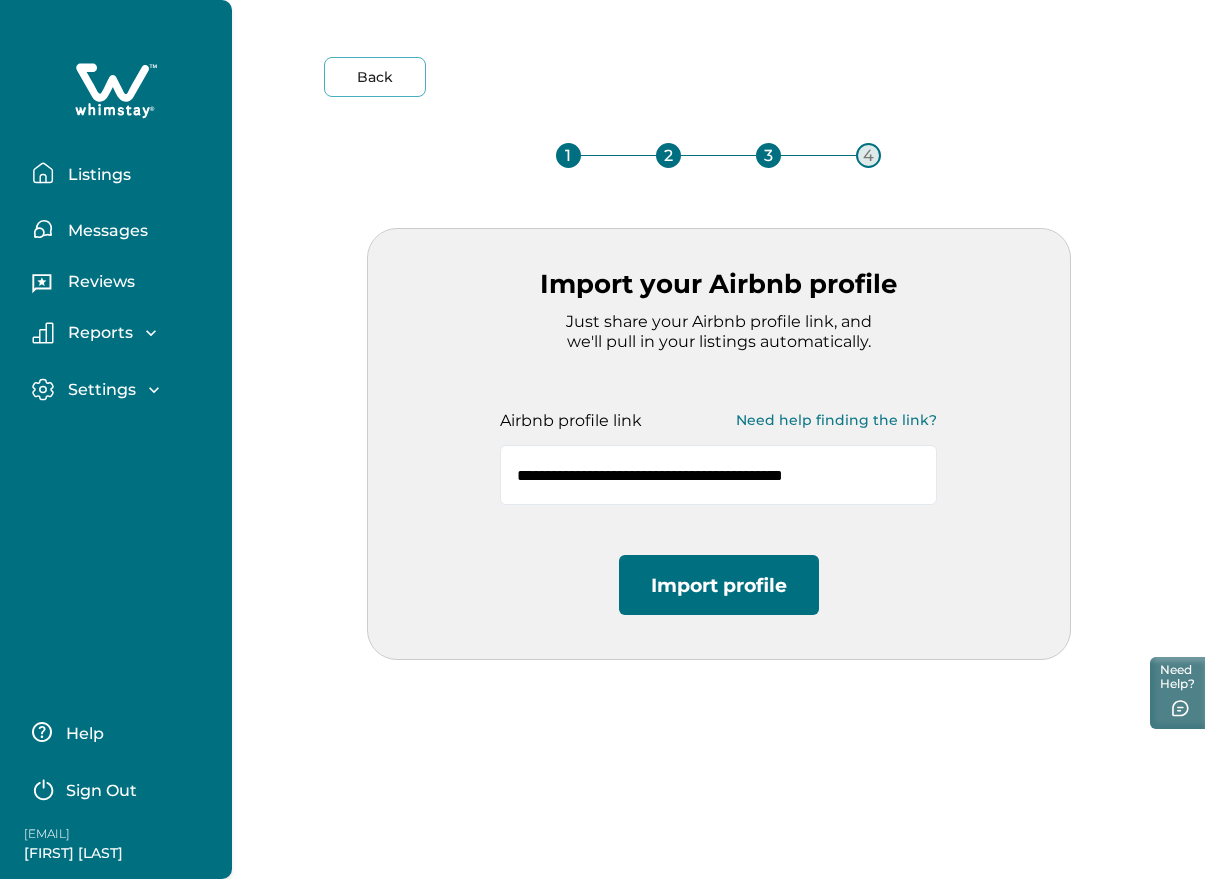 click on "Sign Out" at bounding box center [101, 791] 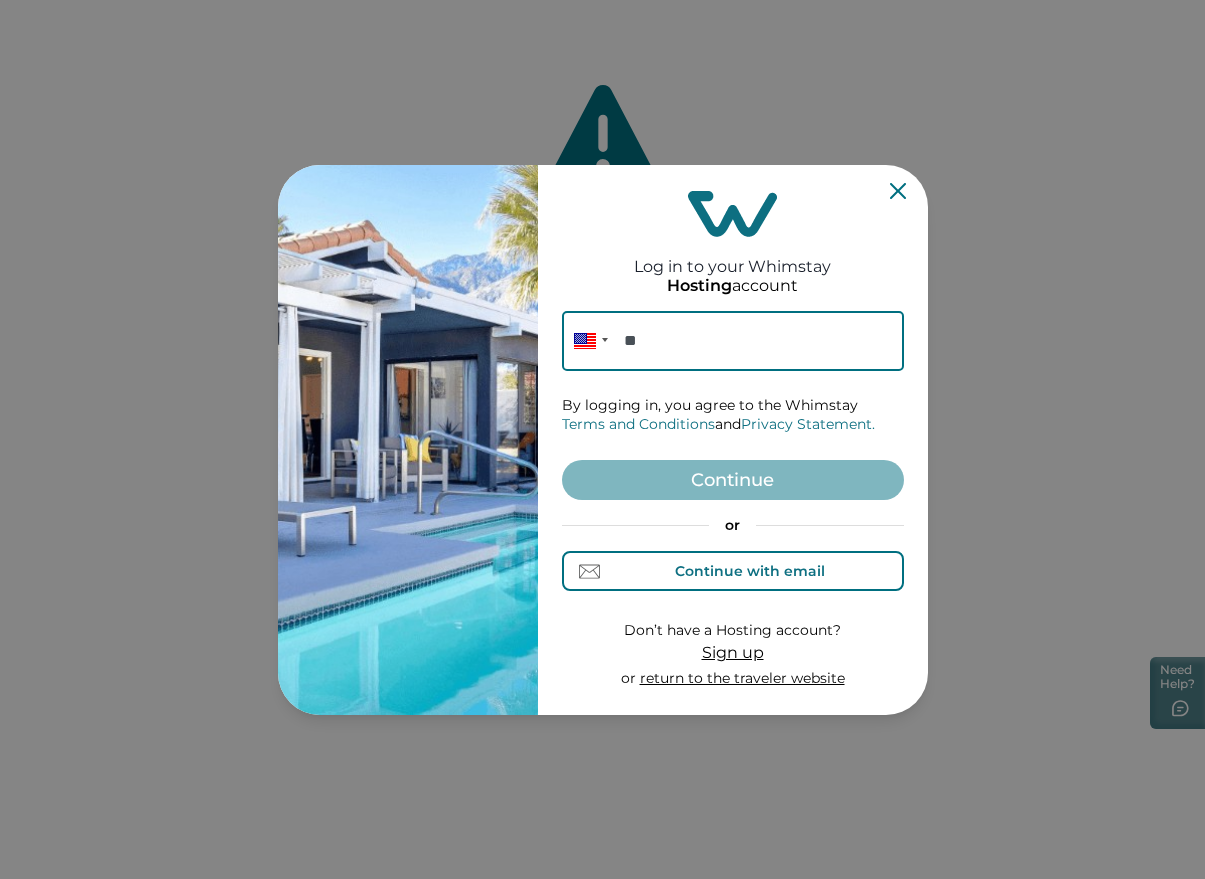 click on "Continue with email" at bounding box center [732, 571] 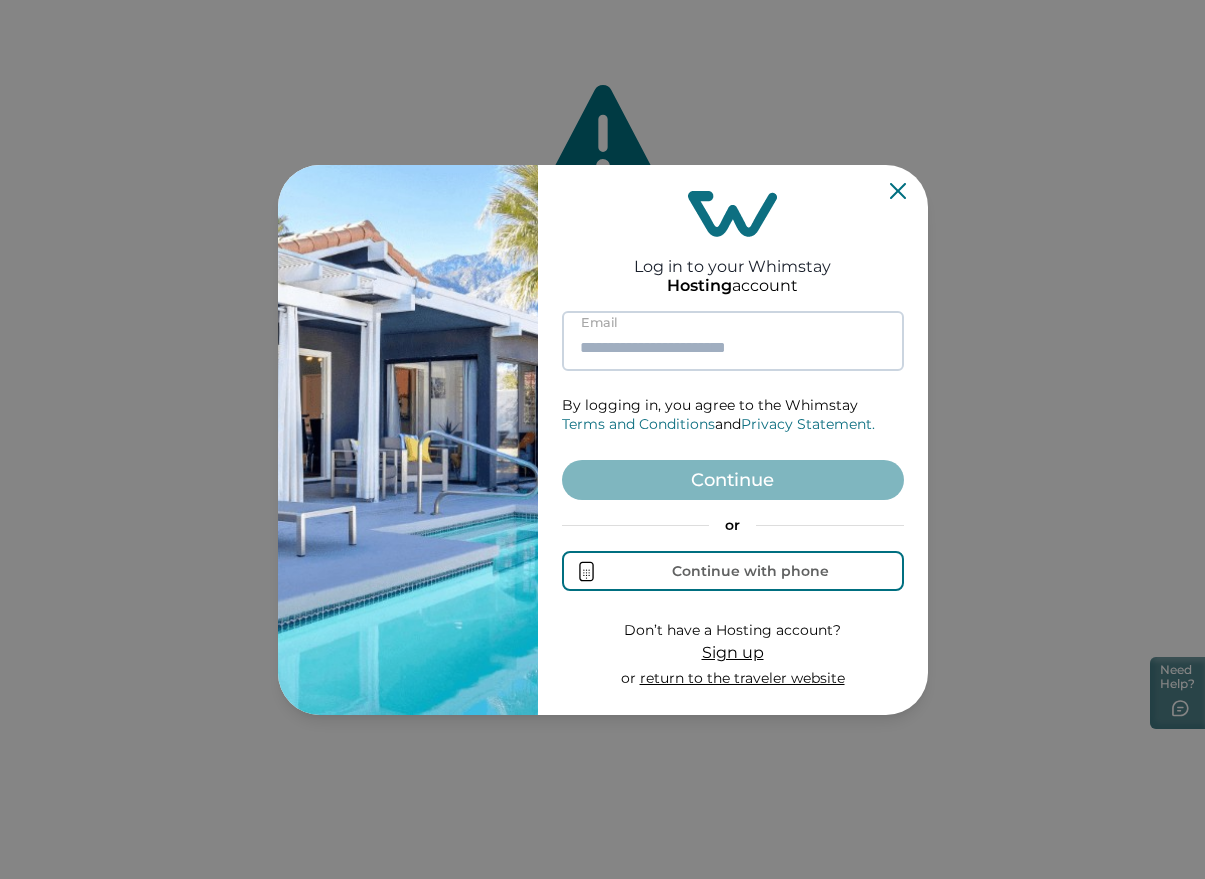 click at bounding box center (733, 341) 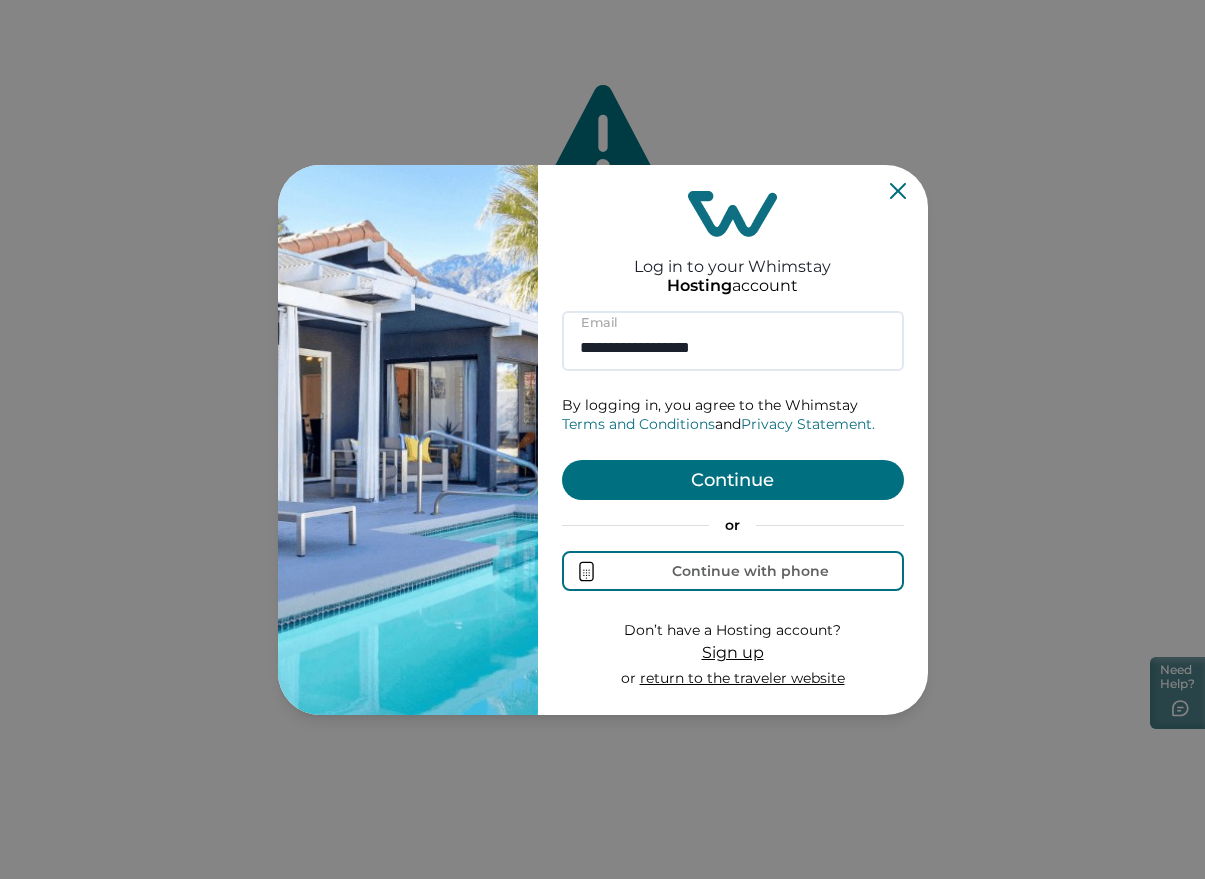 type on "**********" 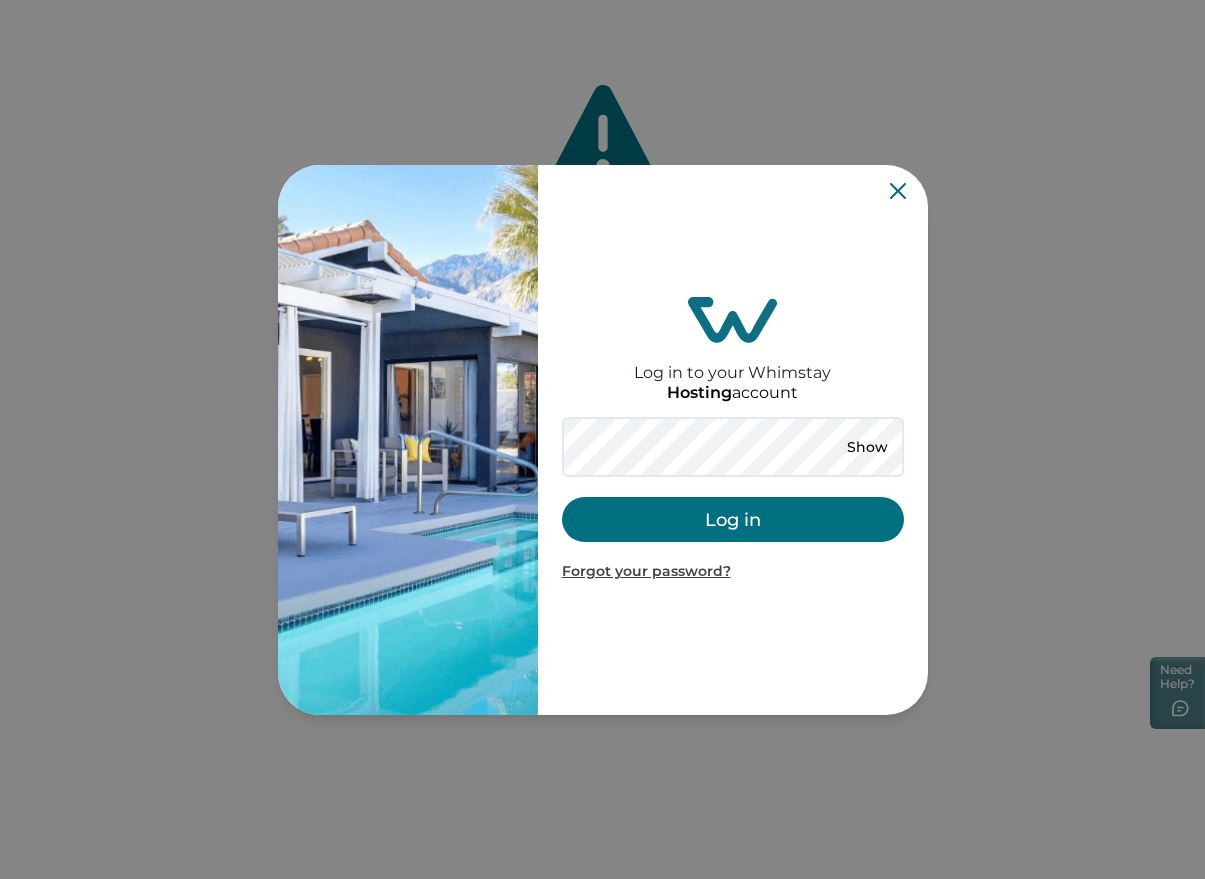 click on "Log in" at bounding box center [733, 519] 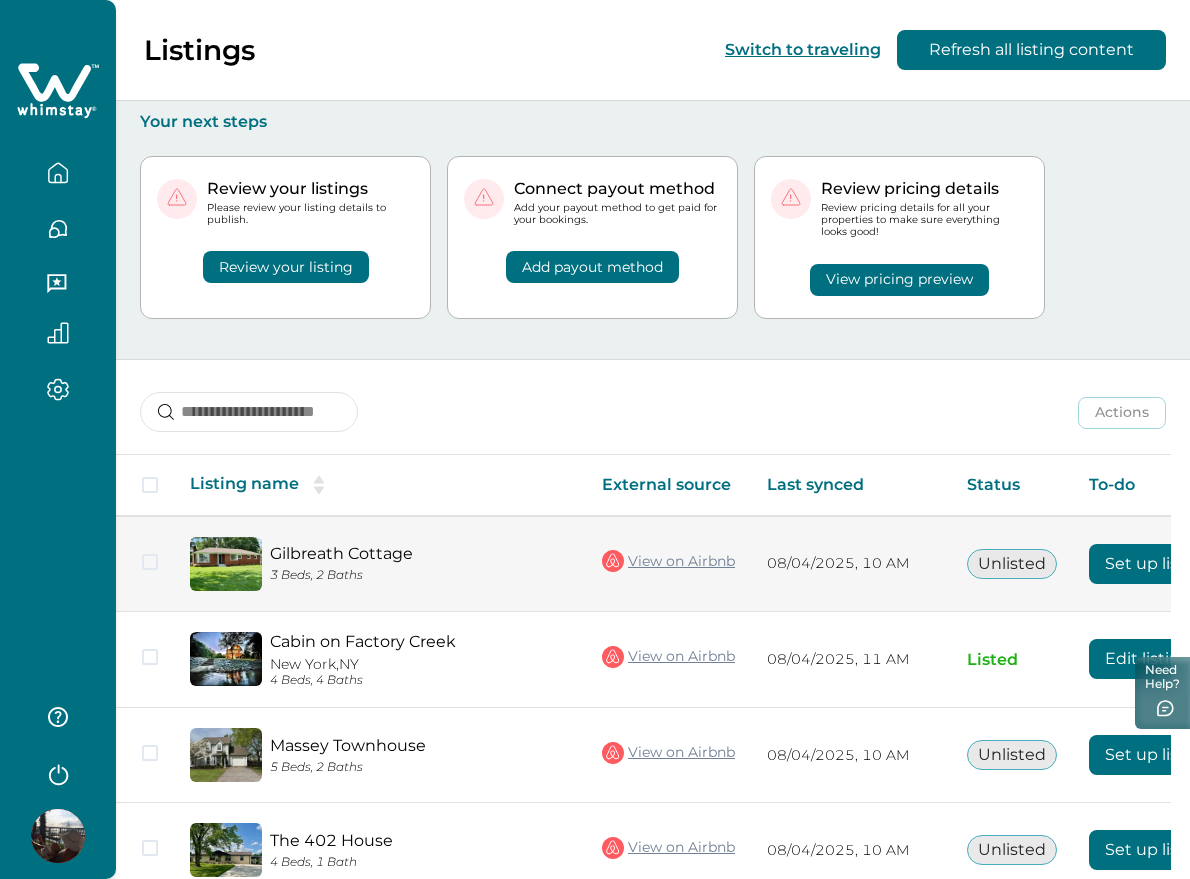 scroll, scrollTop: 204, scrollLeft: 0, axis: vertical 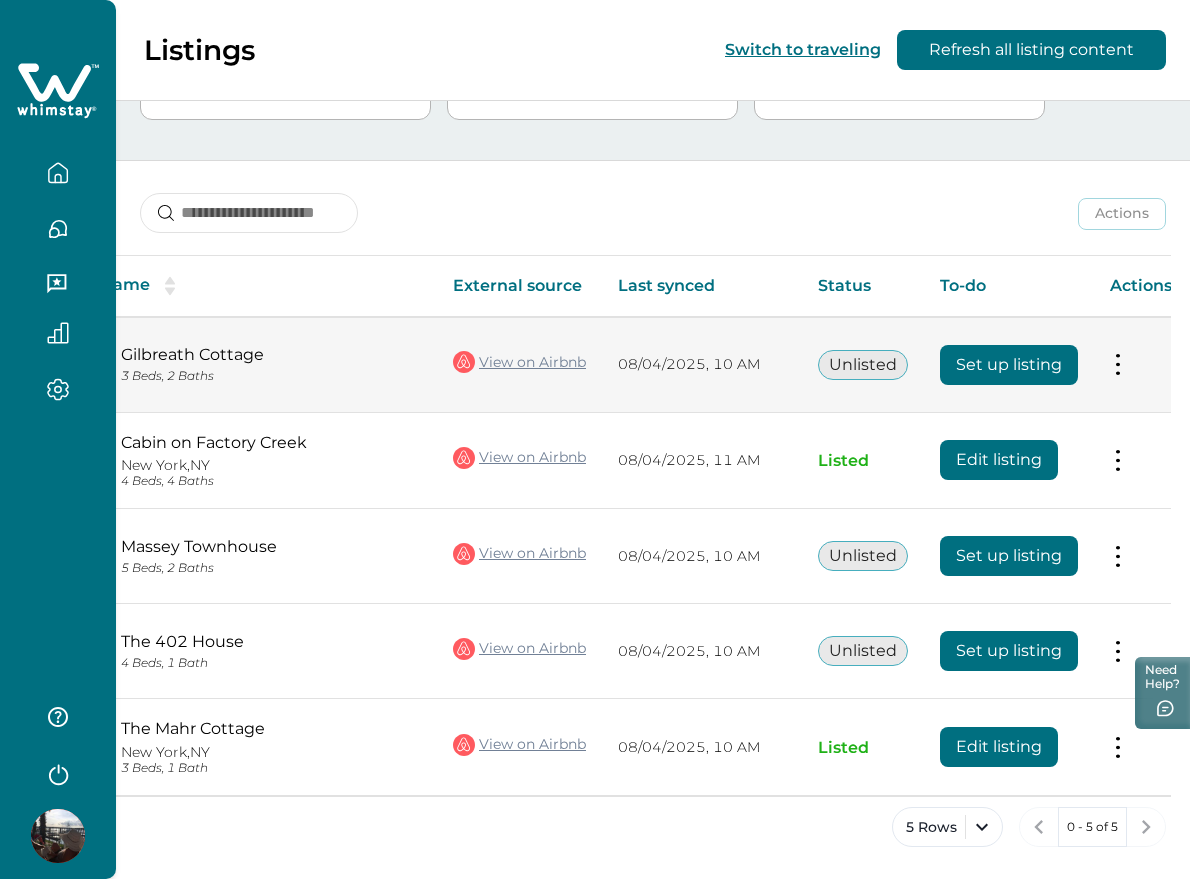 click on "Set up listing" at bounding box center (1009, 365) 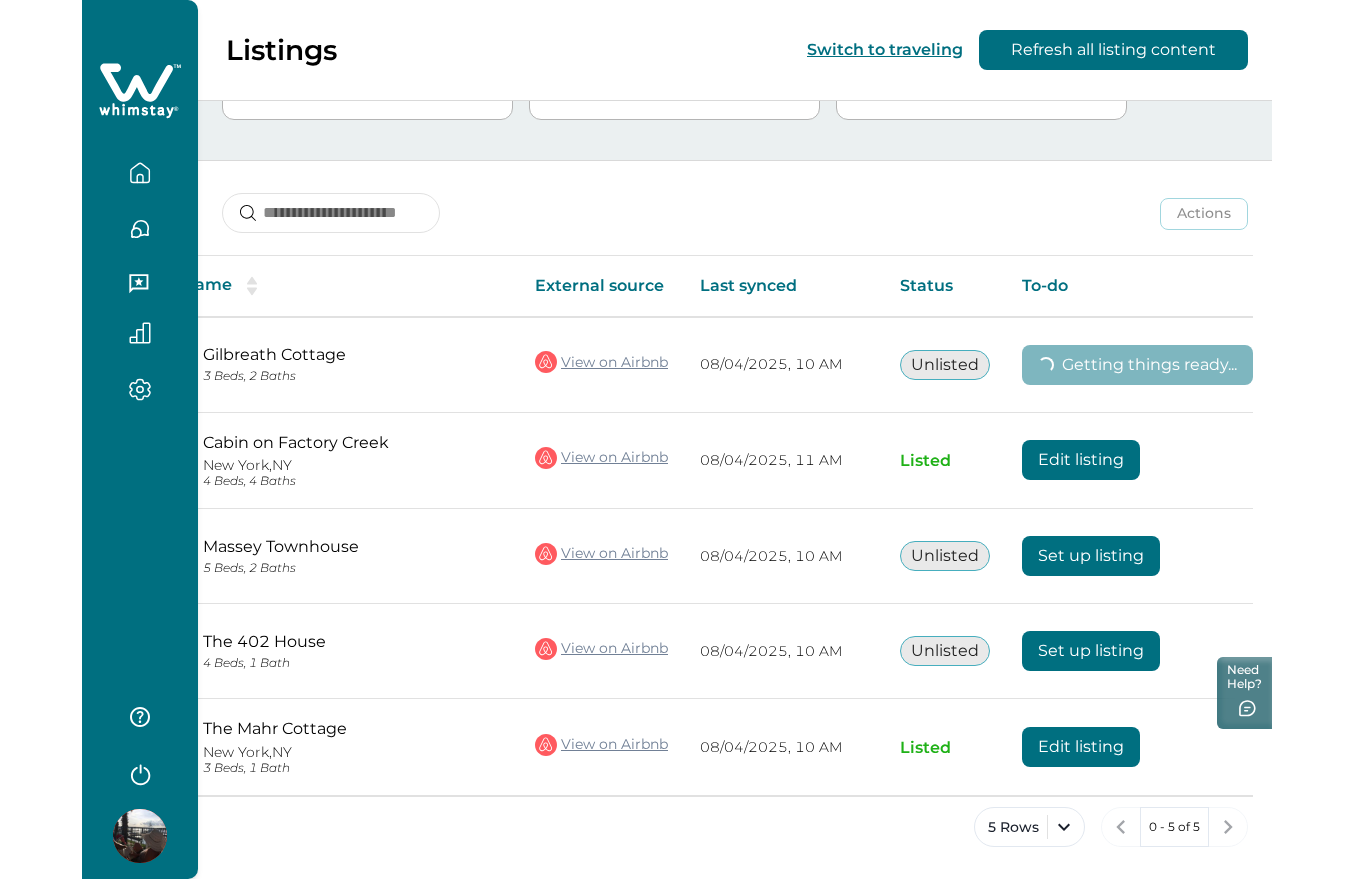 scroll, scrollTop: 188, scrollLeft: 0, axis: vertical 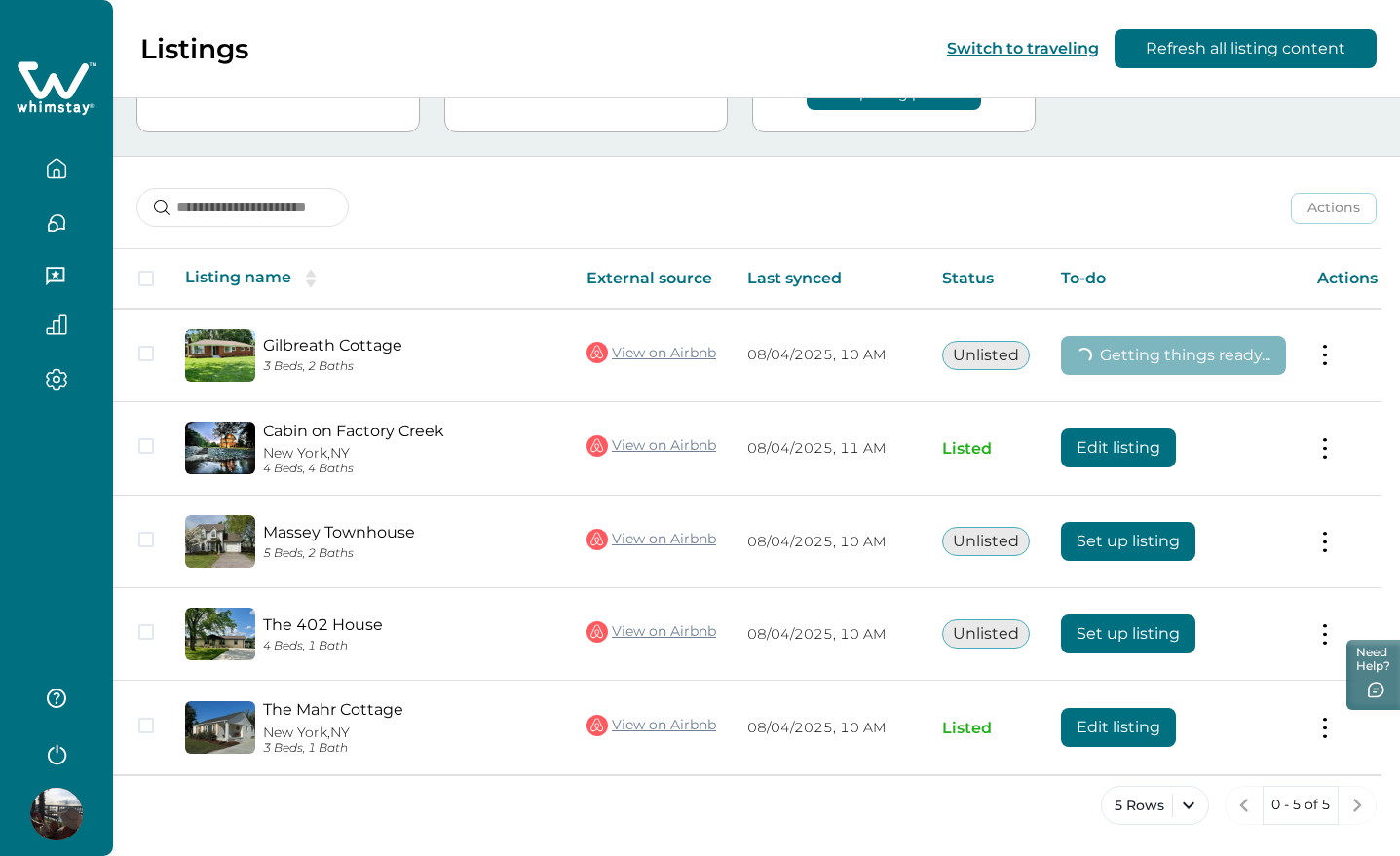 click on "Actions Actions Publish listing Unlist listing" at bounding box center [756, 193] 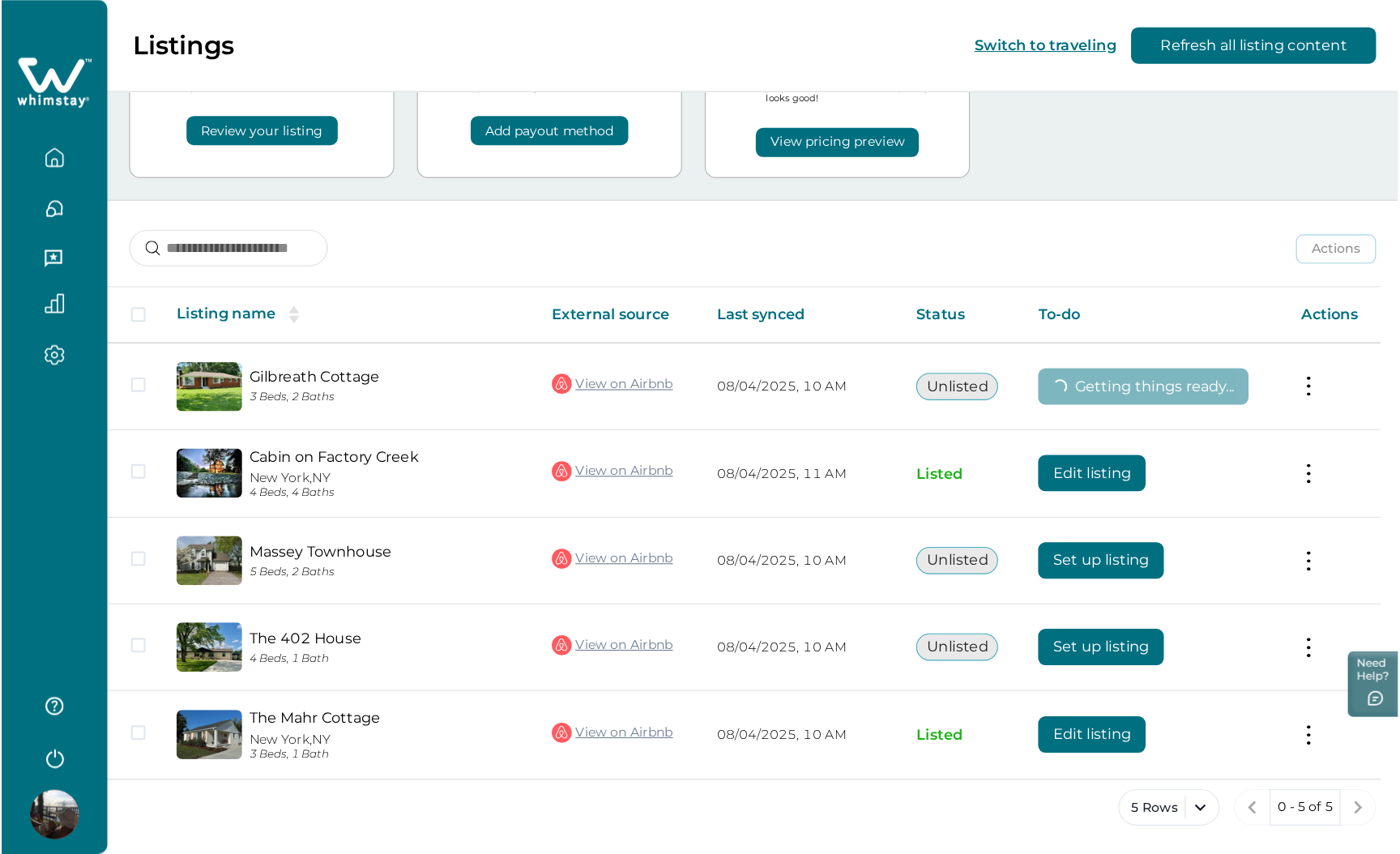 scroll, scrollTop: 6, scrollLeft: 0, axis: vertical 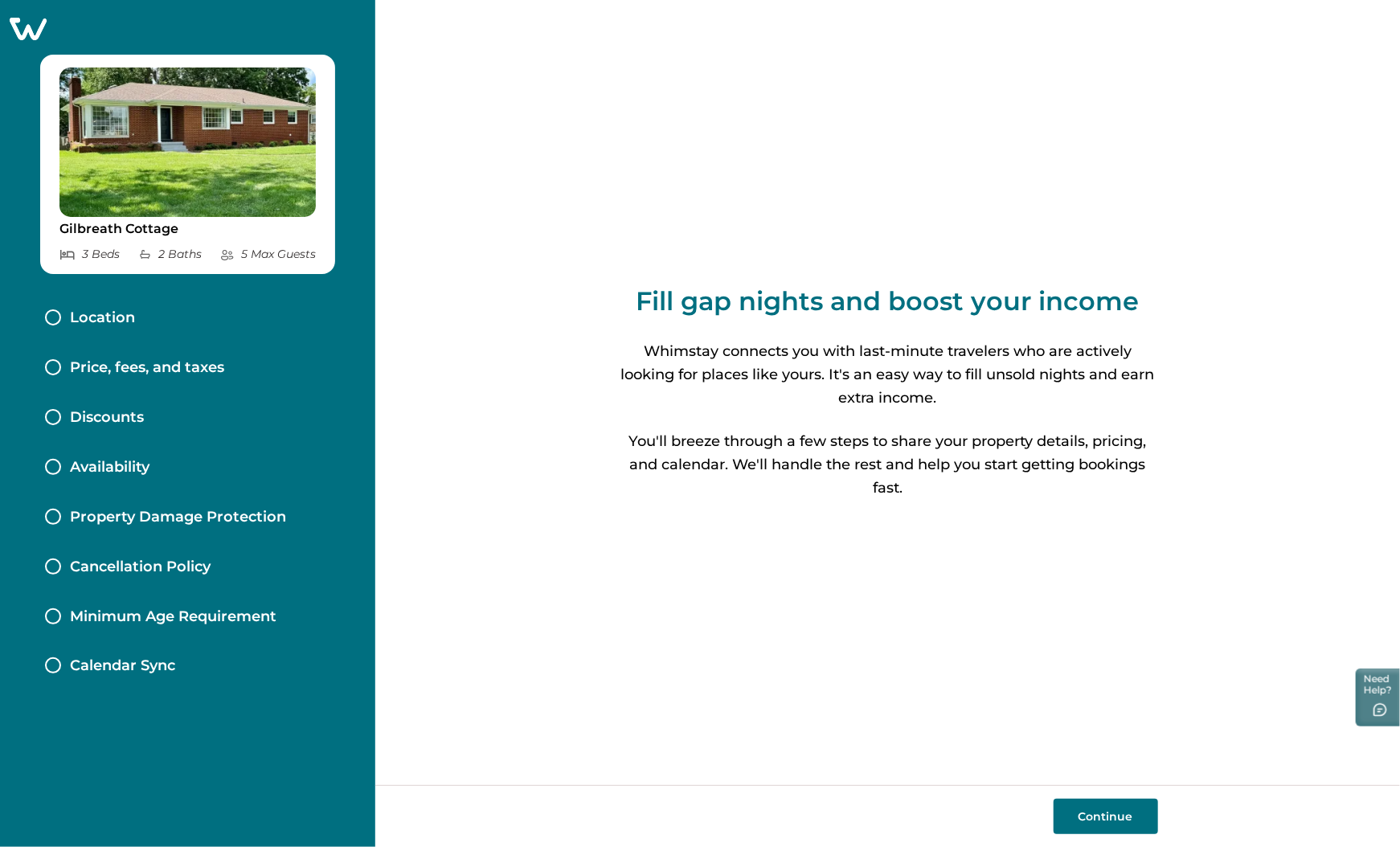 click 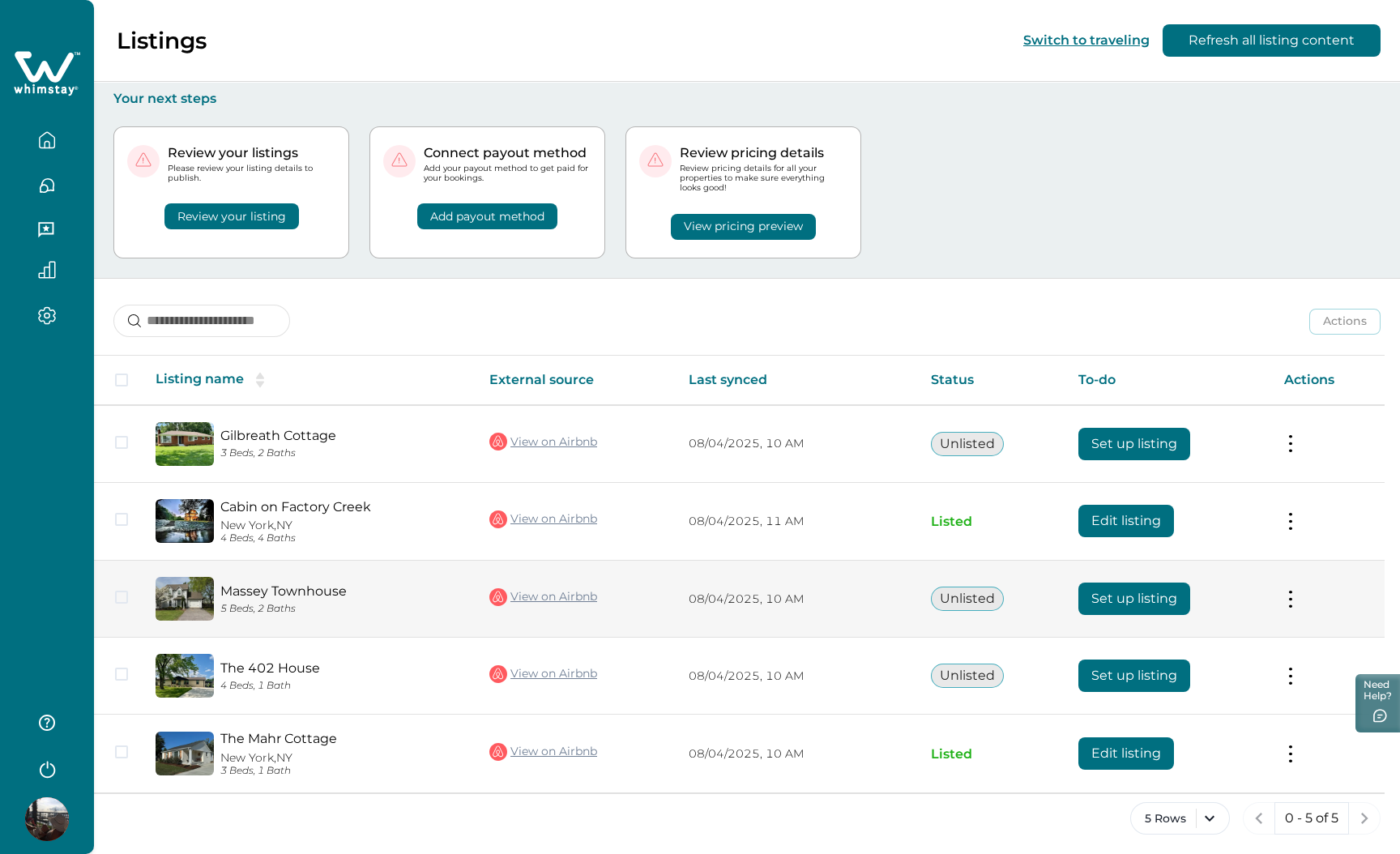 click on "Set up listing" at bounding box center (1134, 599) 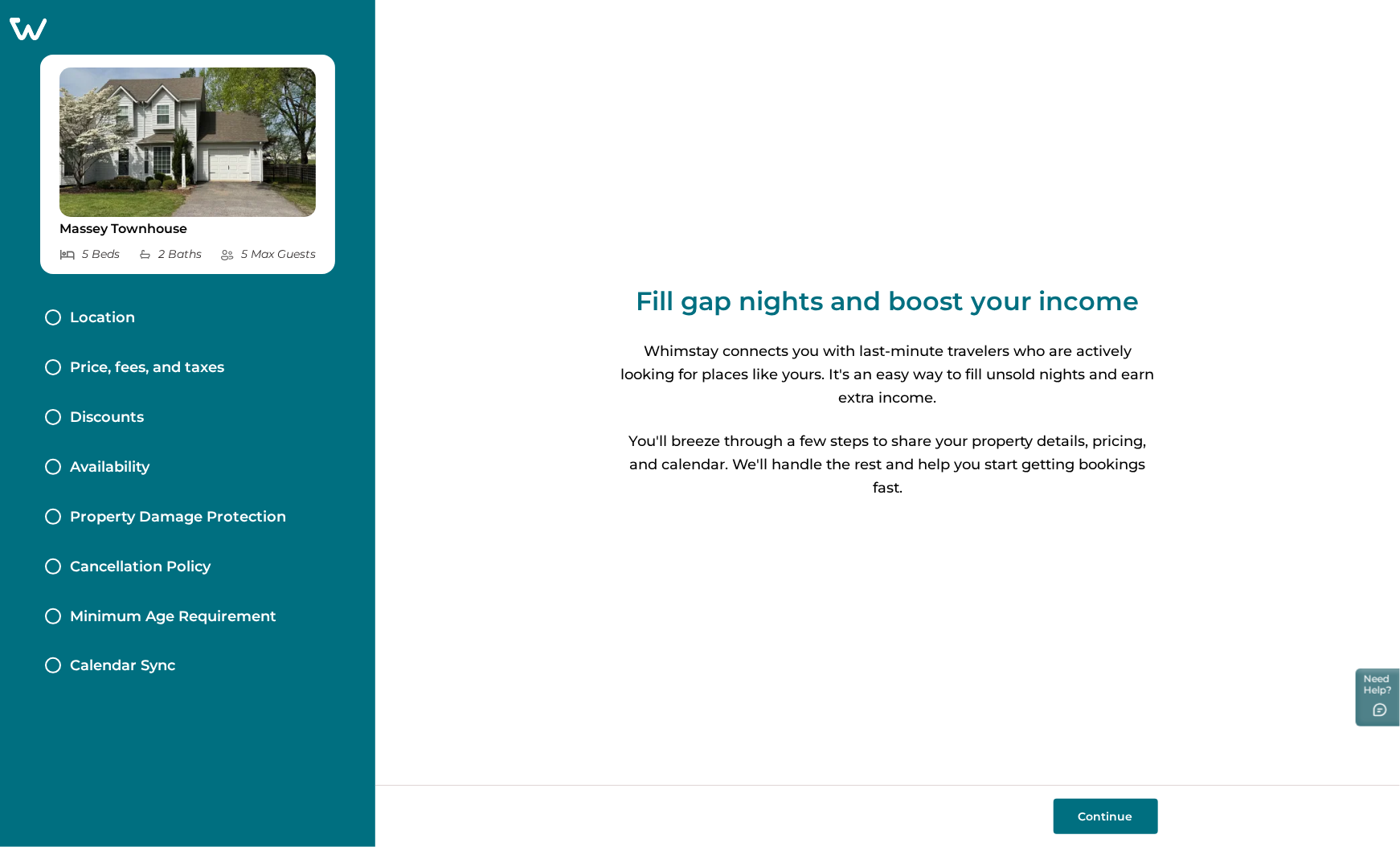 click 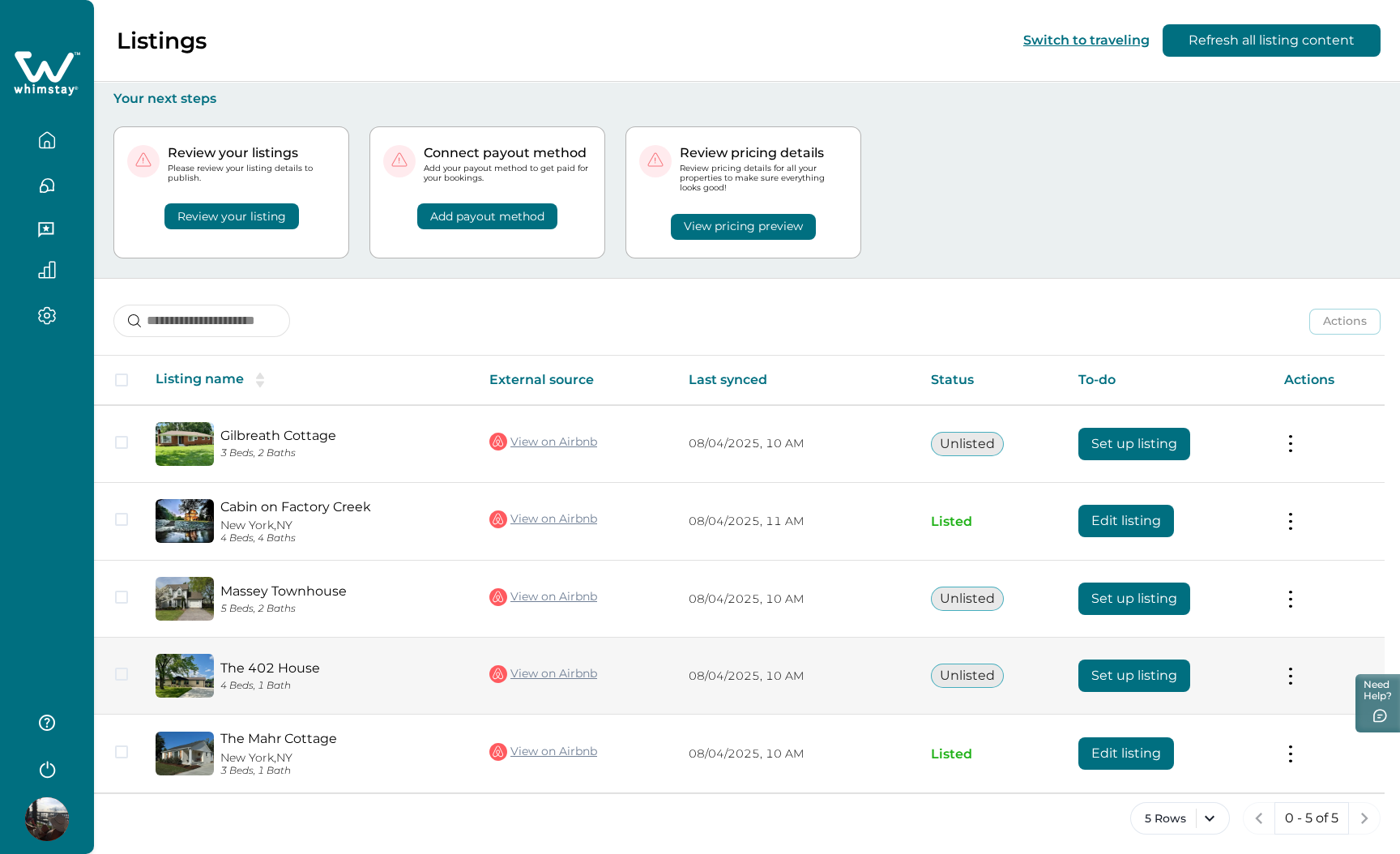 click on "Set up listing" at bounding box center (1134, 676) 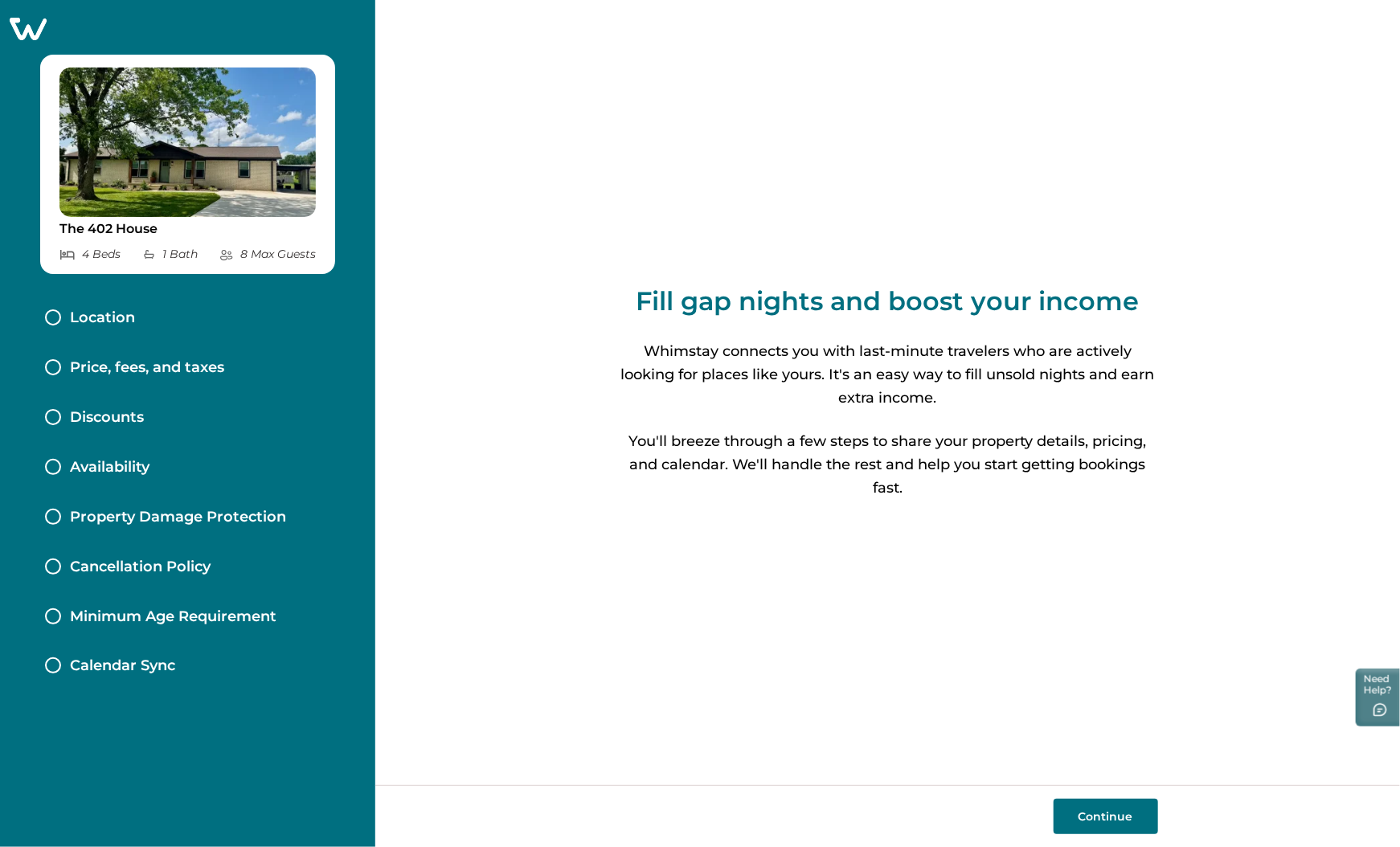 click 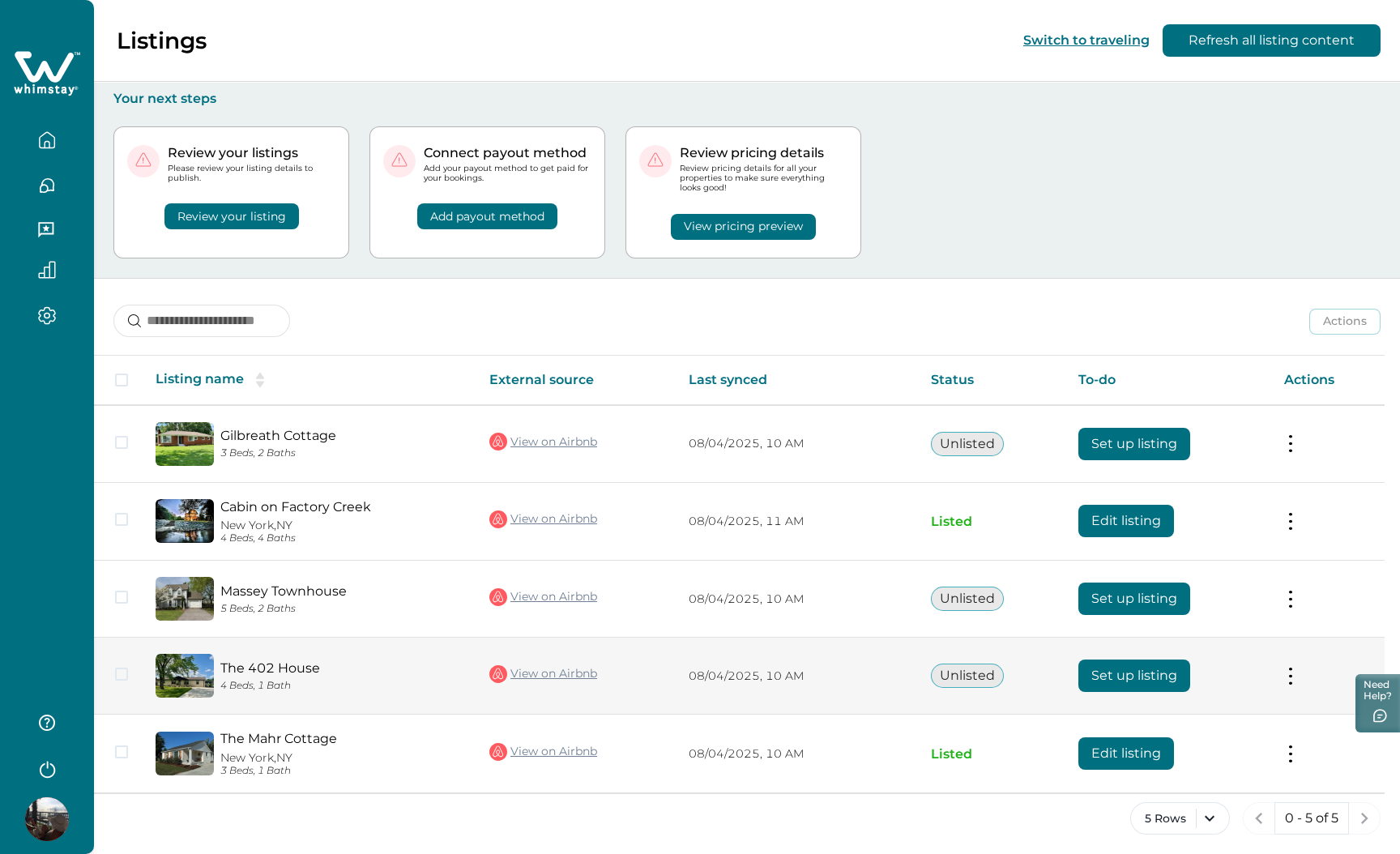 click on "Set up listing" at bounding box center [1134, 676] 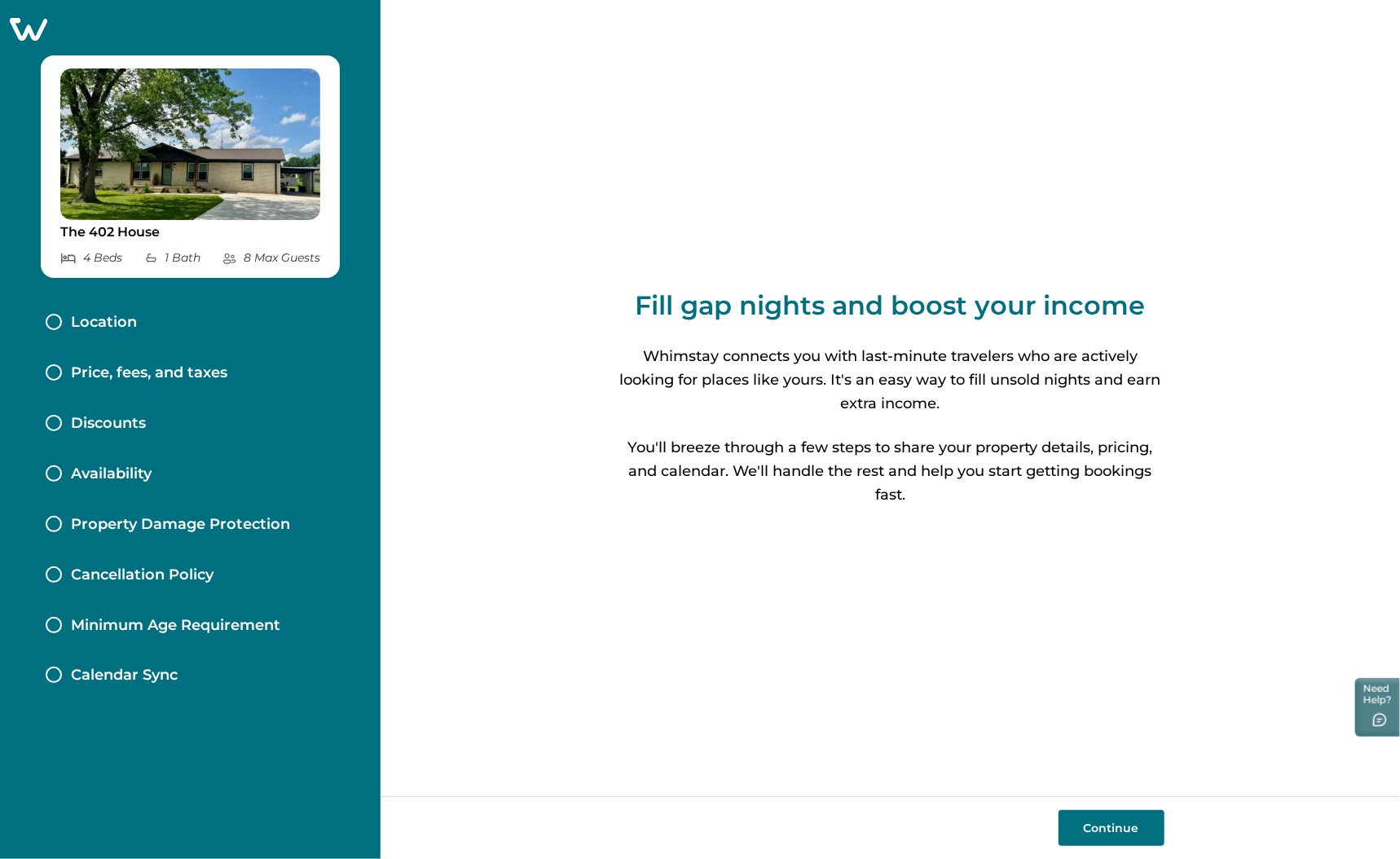 click 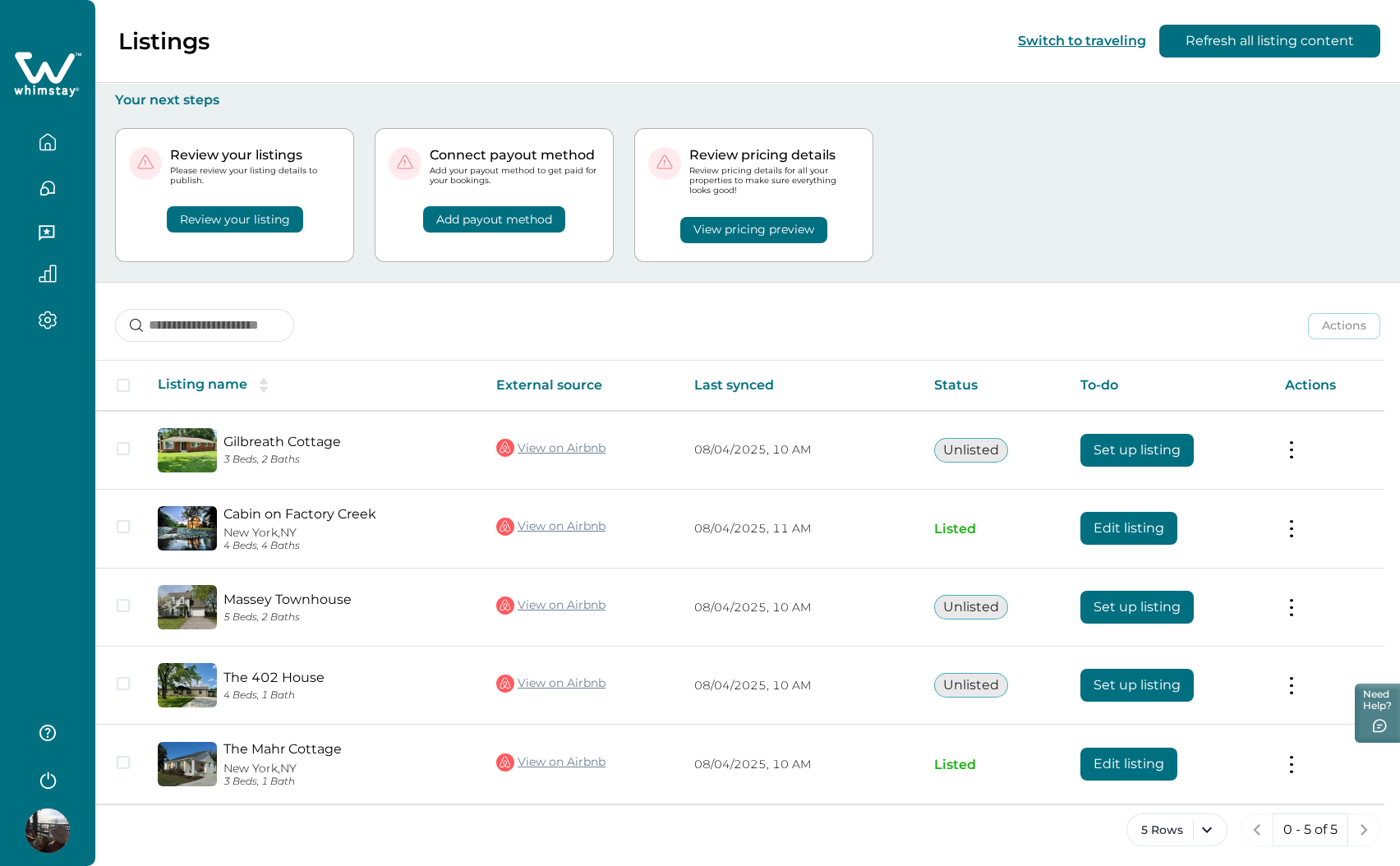 click at bounding box center (48, 831) 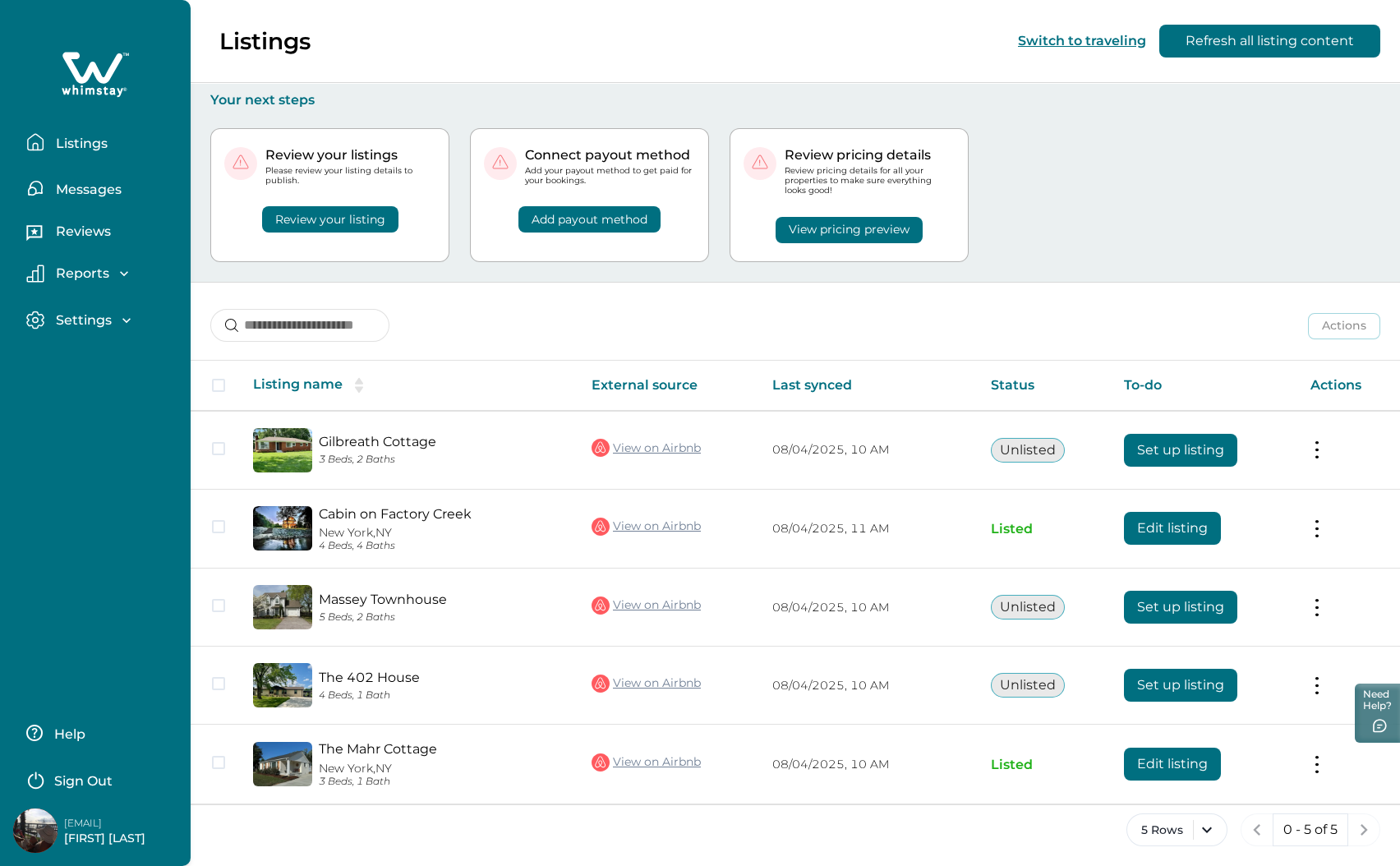 drag, startPoint x: 60, startPoint y: 821, endPoint x: 169, endPoint y: 820, distance: 109.00459 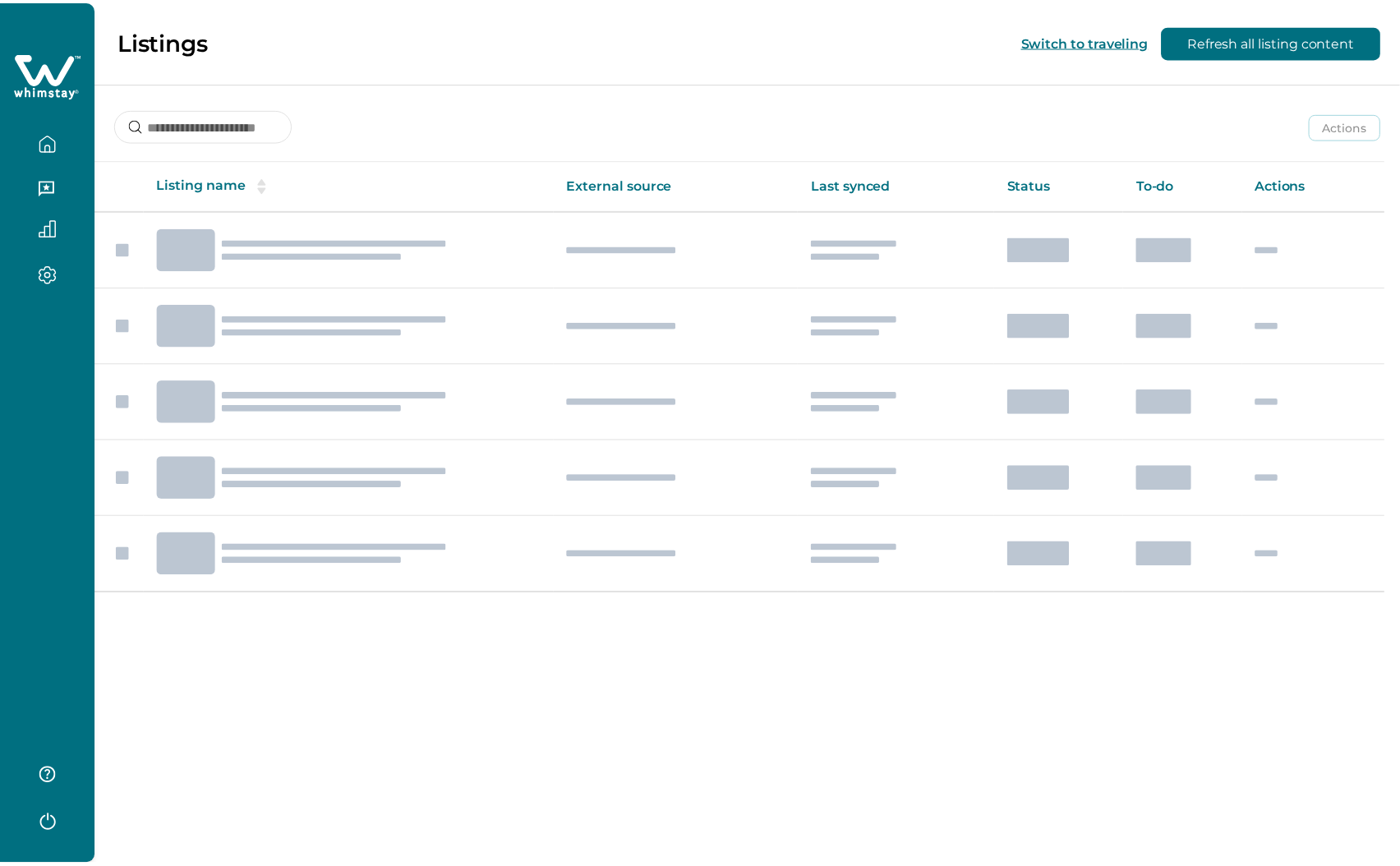 scroll, scrollTop: 0, scrollLeft: 0, axis: both 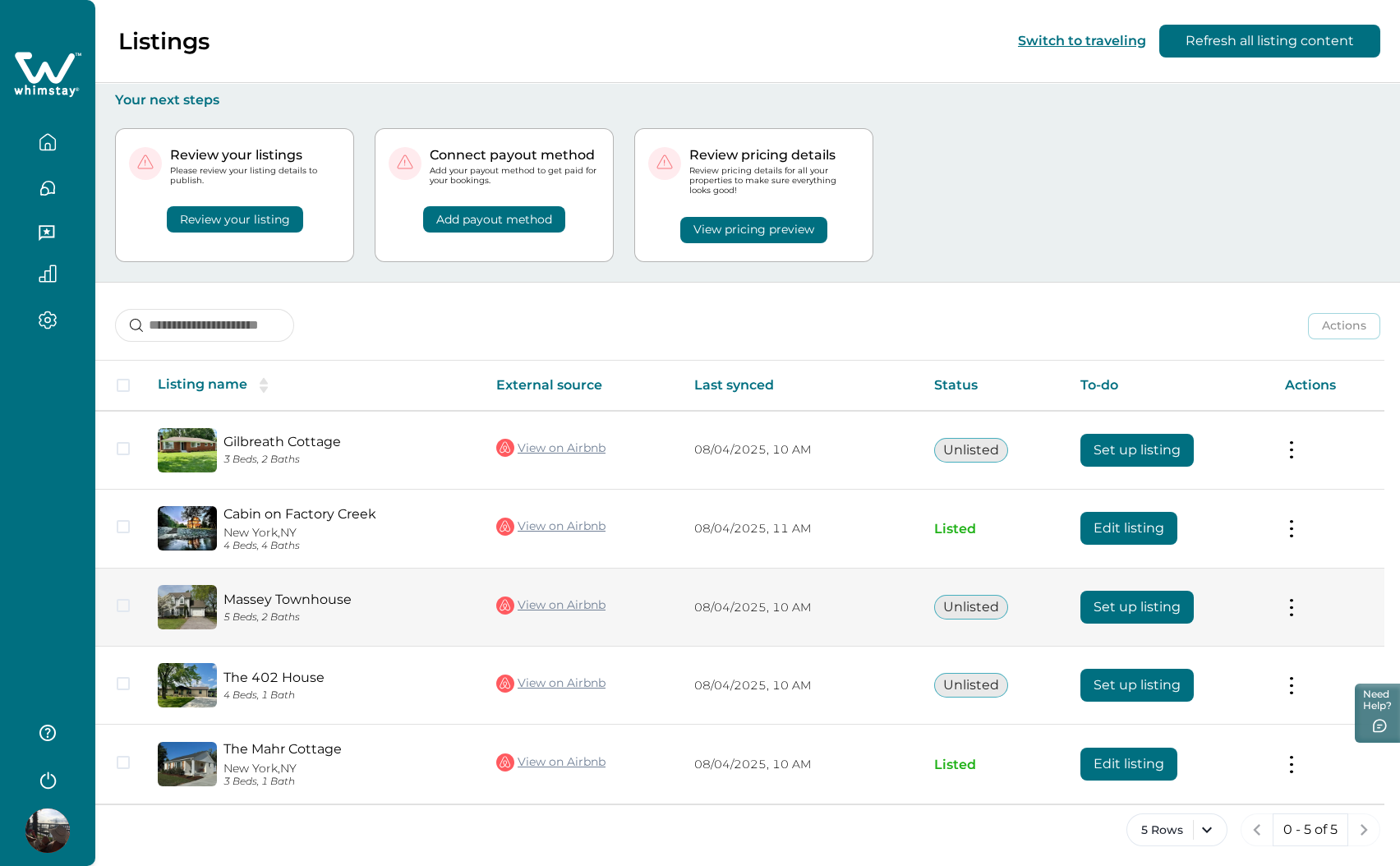 click on "Set up listing" at bounding box center [1137, 607] 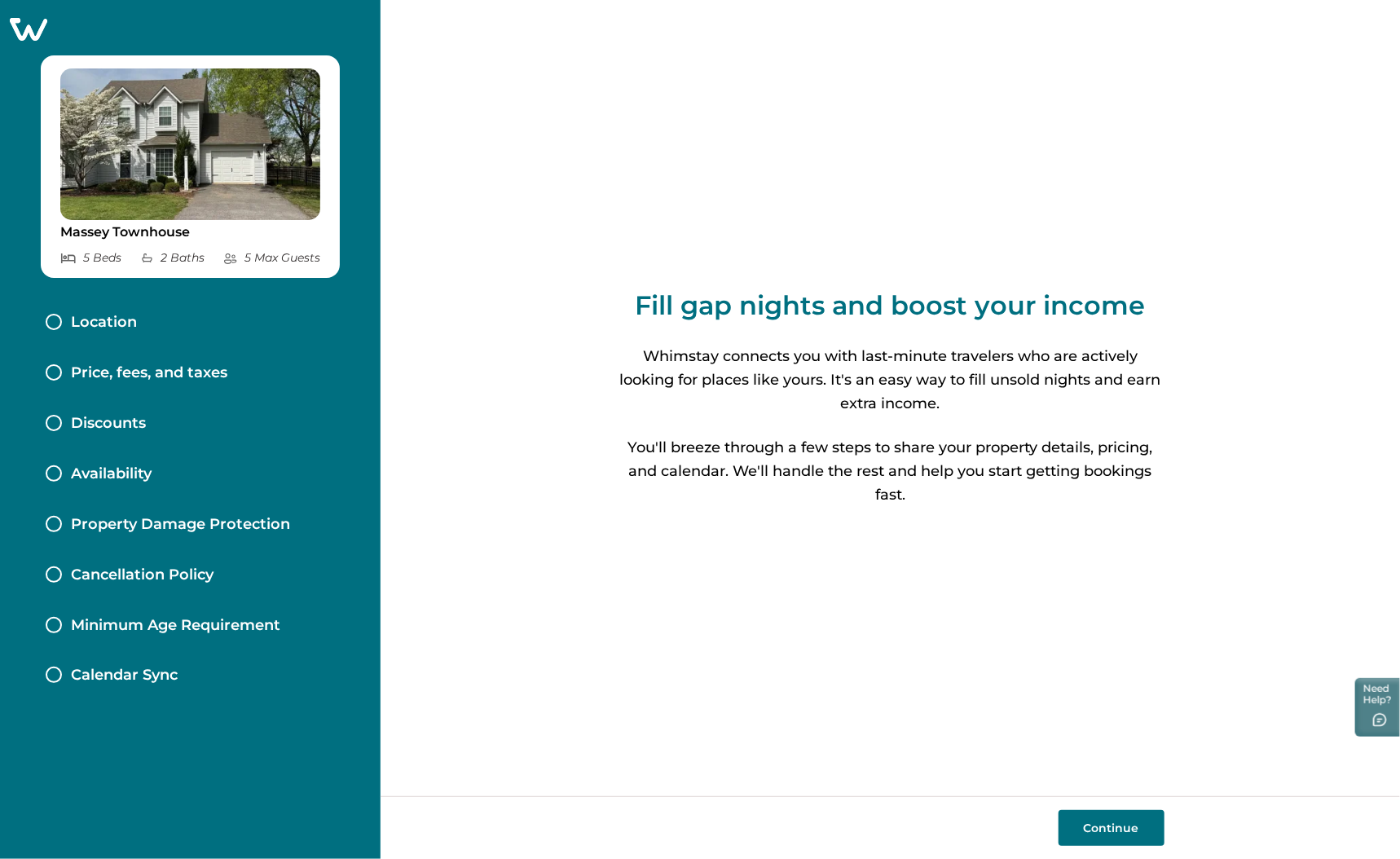 click 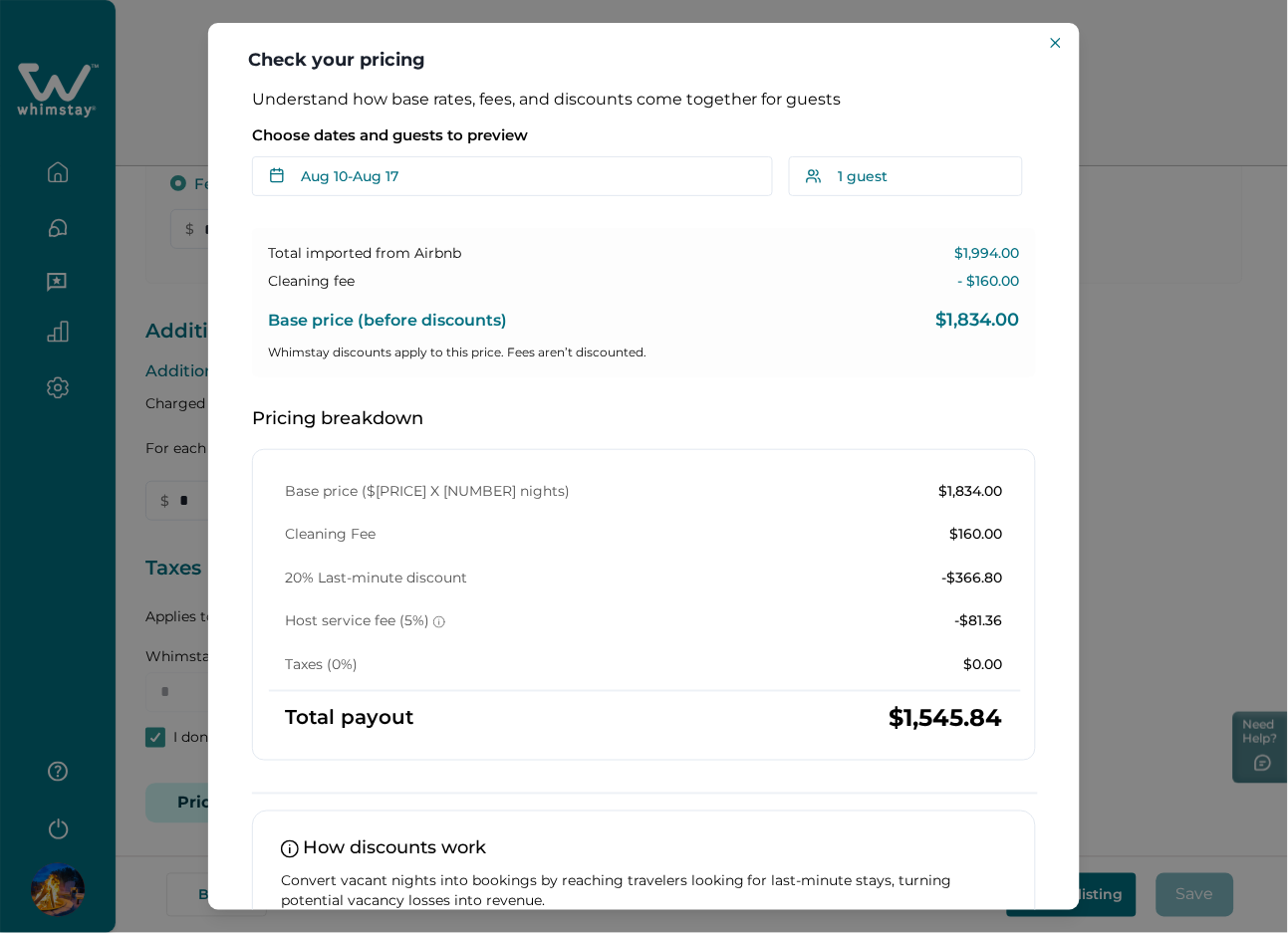 scroll, scrollTop: 0, scrollLeft: 0, axis: both 